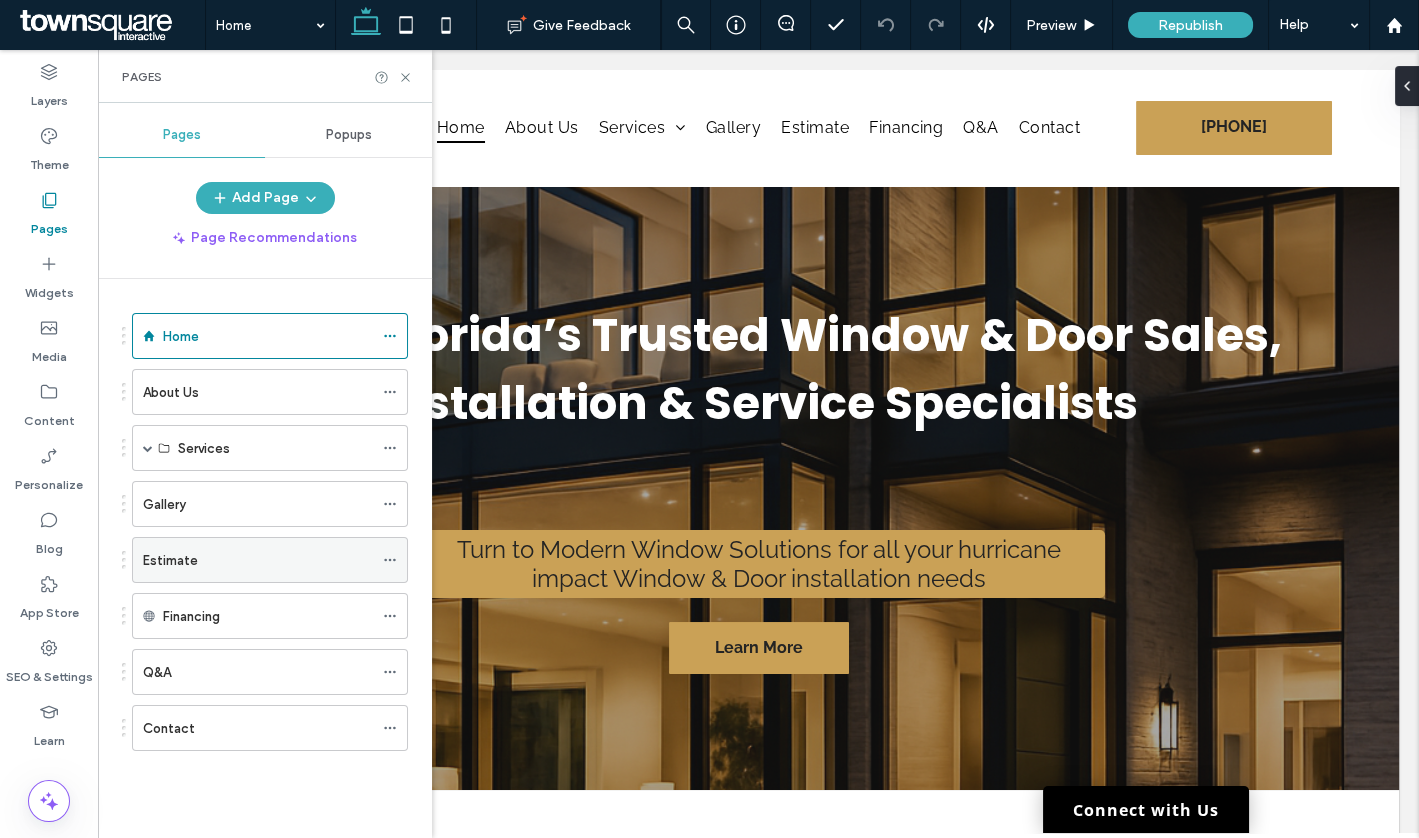 scroll, scrollTop: 0, scrollLeft: 0, axis: both 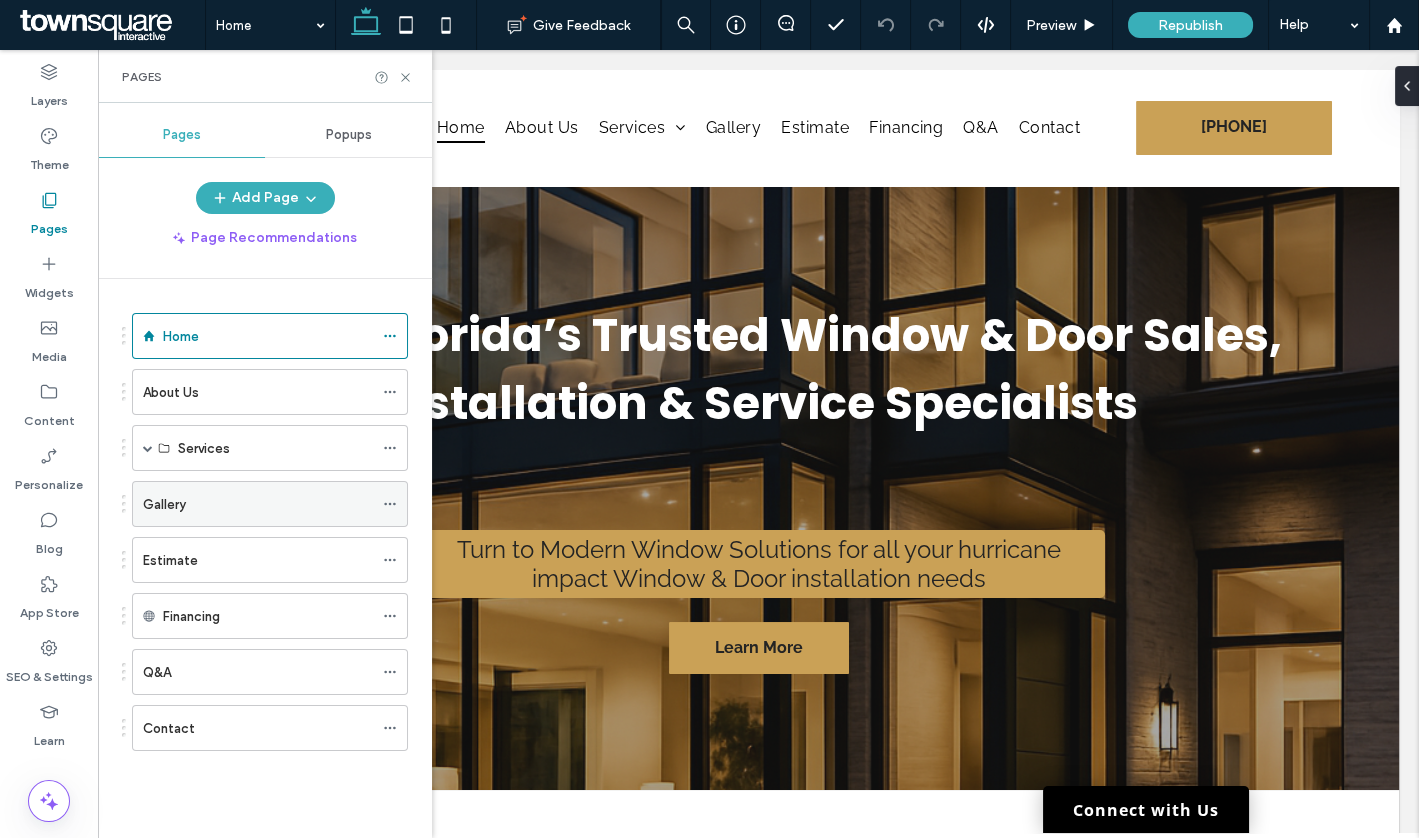 click on "Gallery" at bounding box center [258, 504] 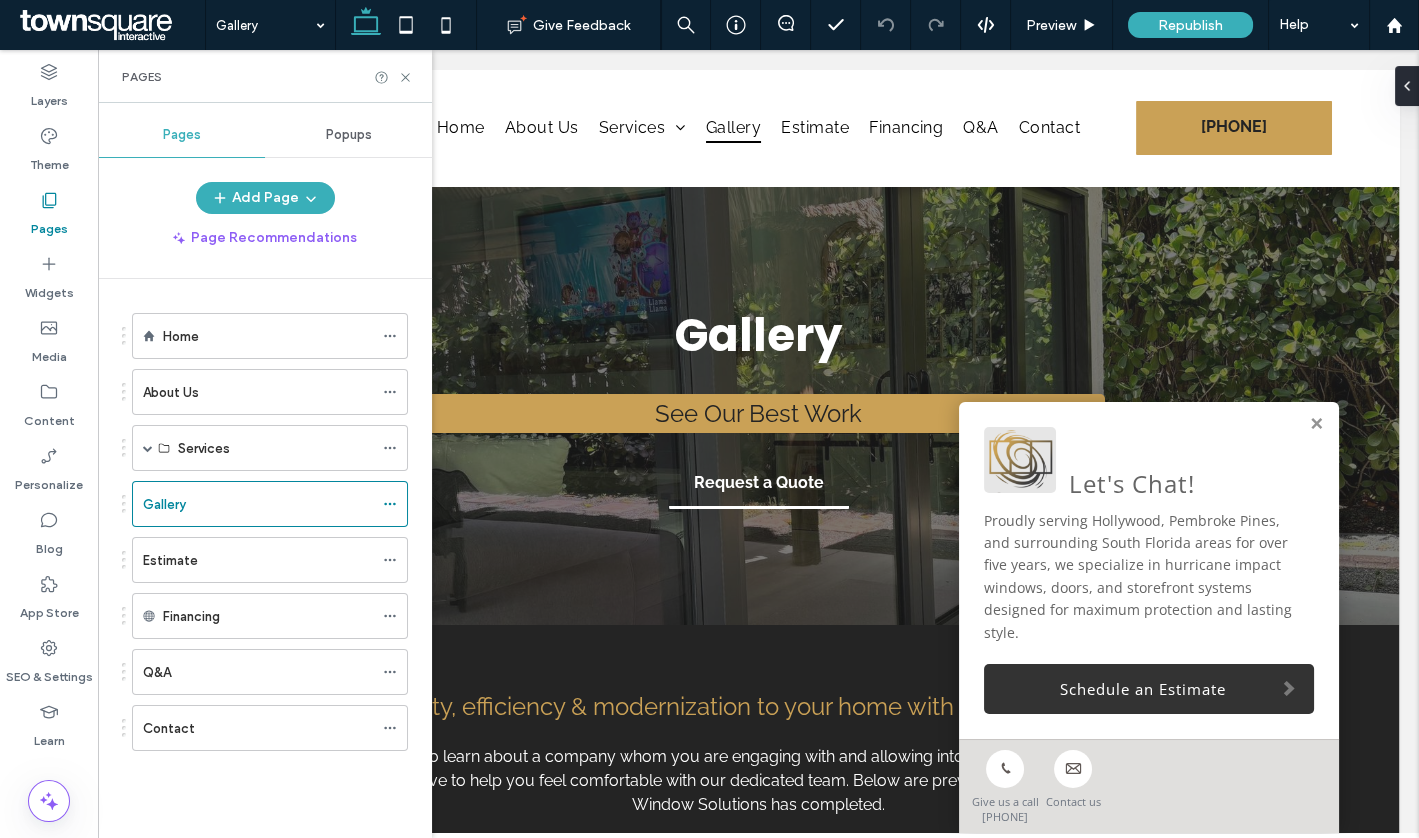 scroll, scrollTop: 0, scrollLeft: 0, axis: both 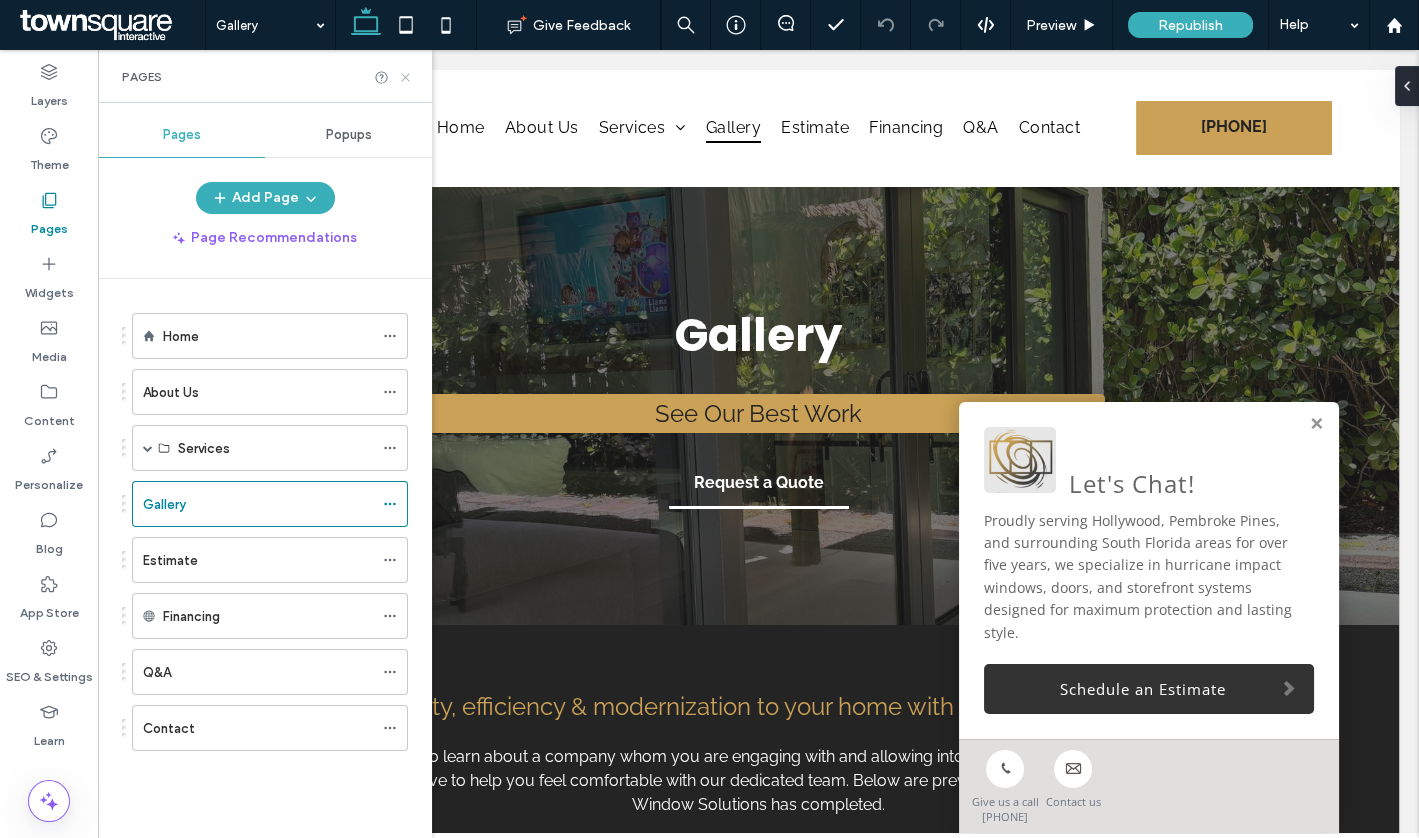 click 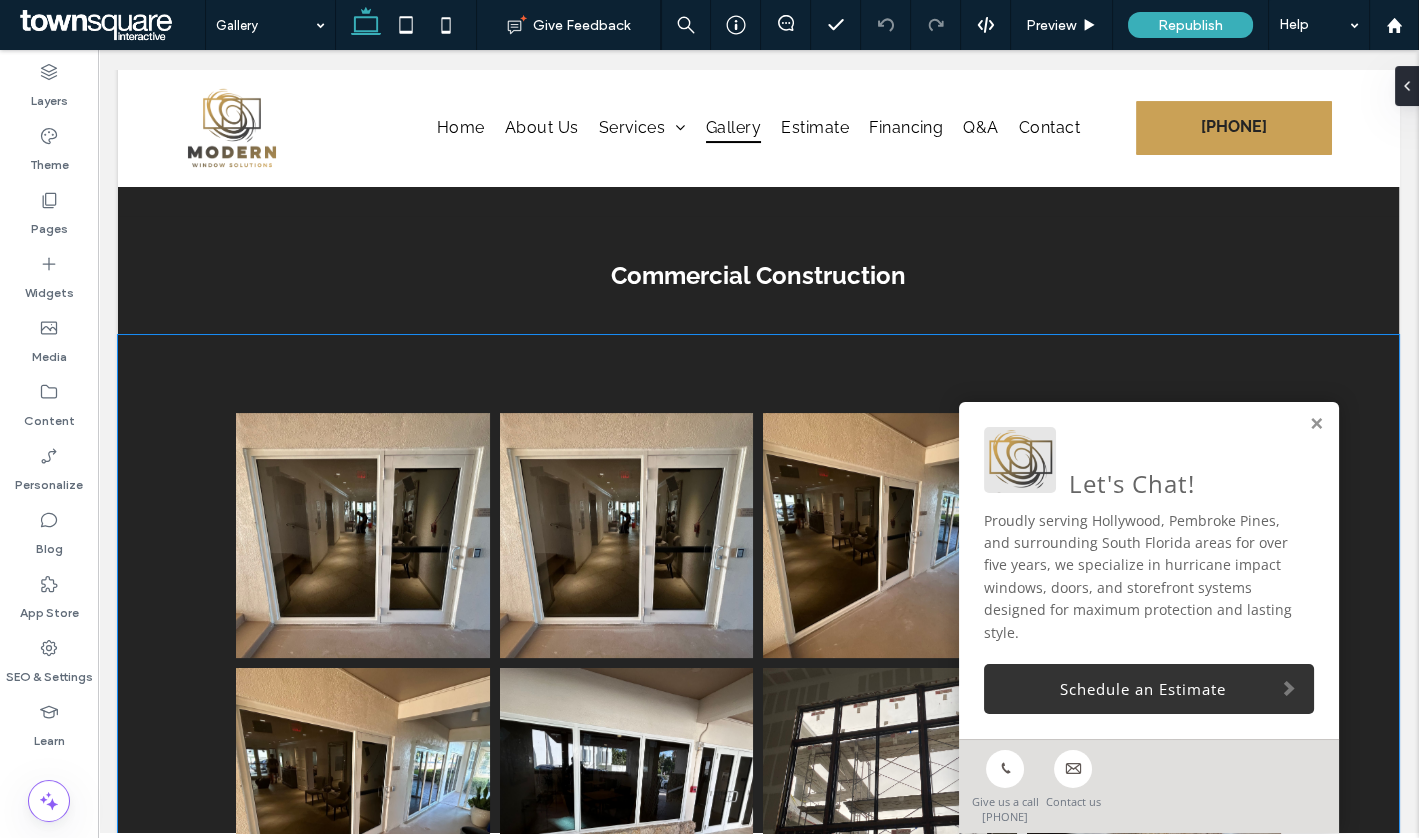 scroll, scrollTop: 701, scrollLeft: 0, axis: vertical 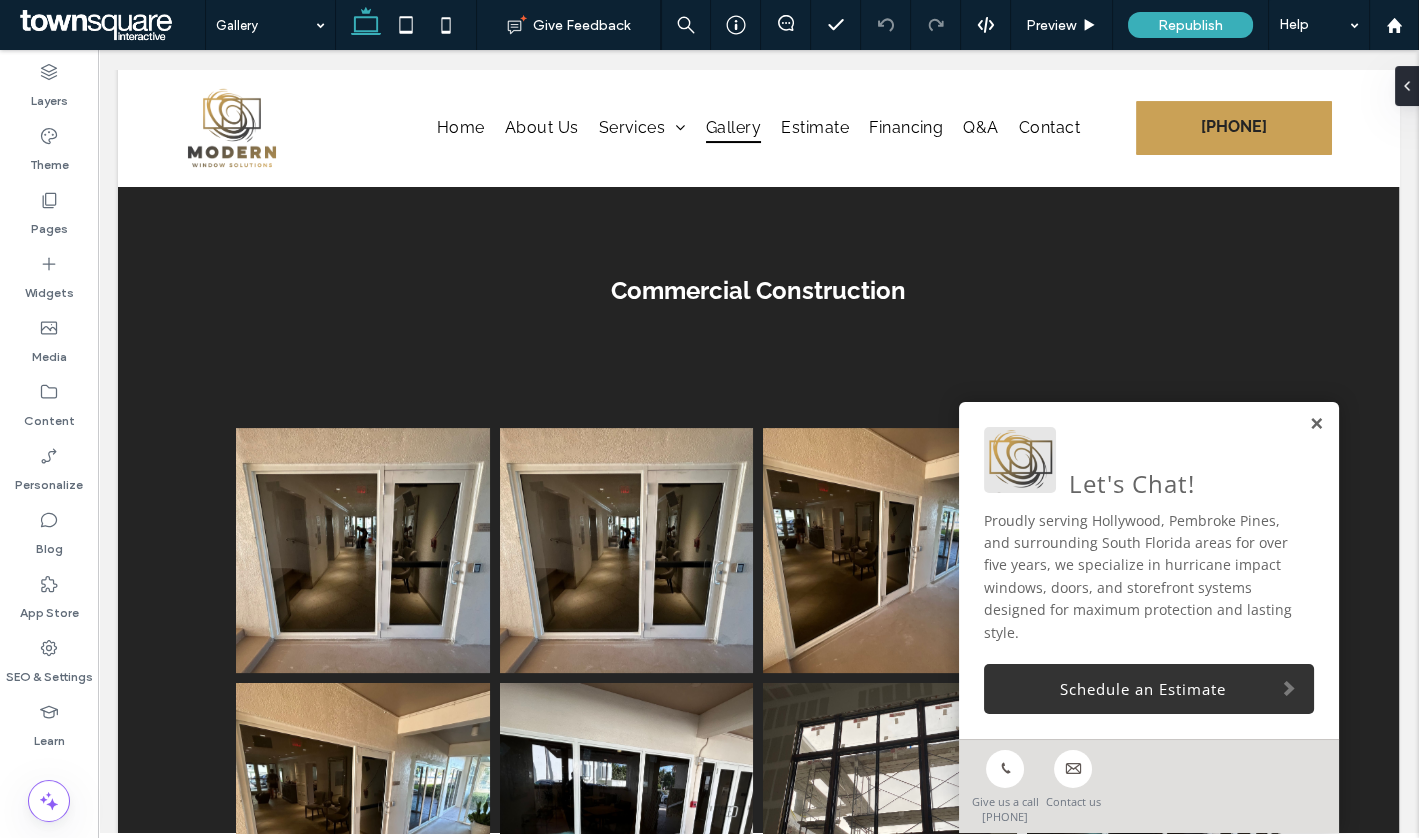 click at bounding box center (1316, 424) 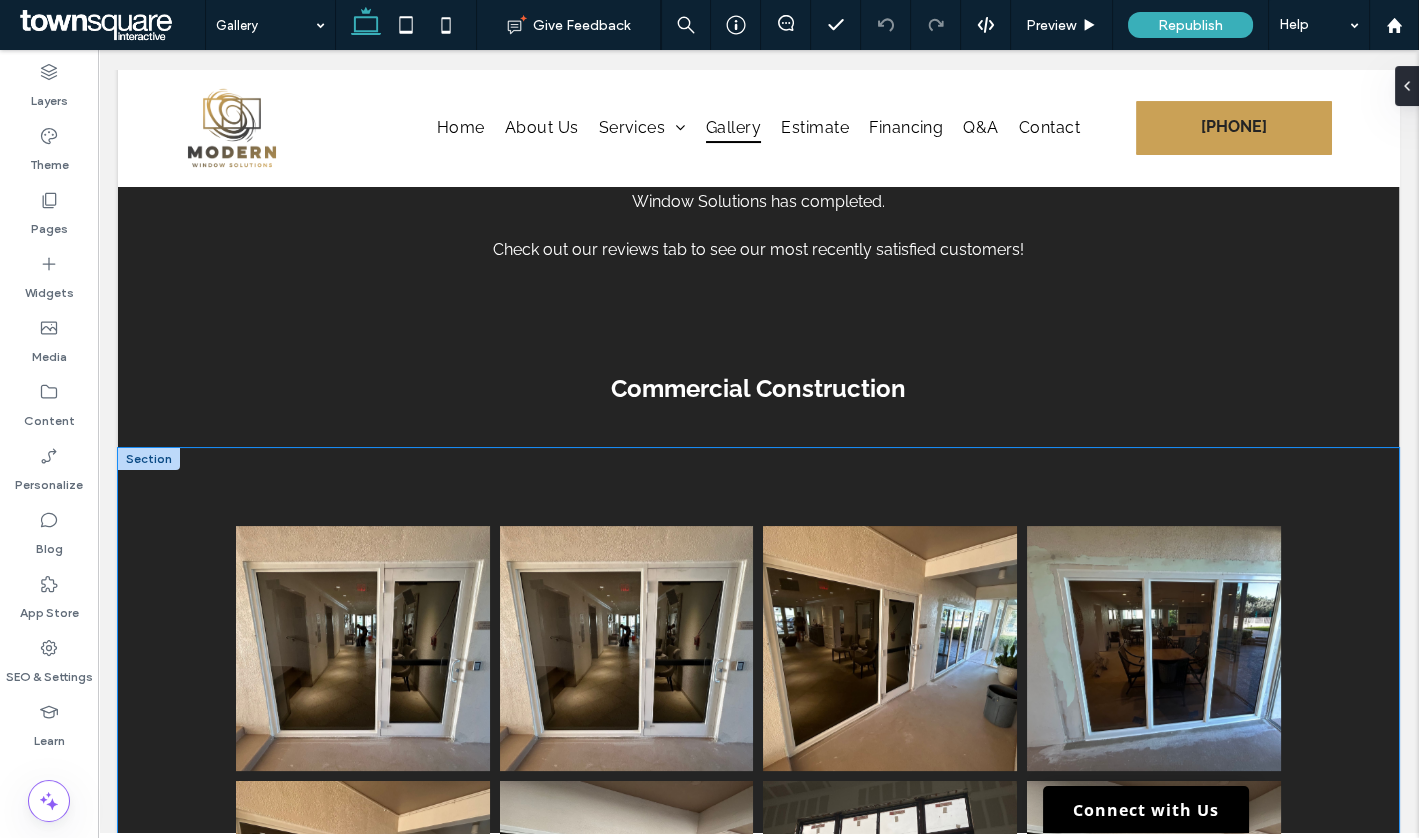 scroll, scrollTop: 595, scrollLeft: 0, axis: vertical 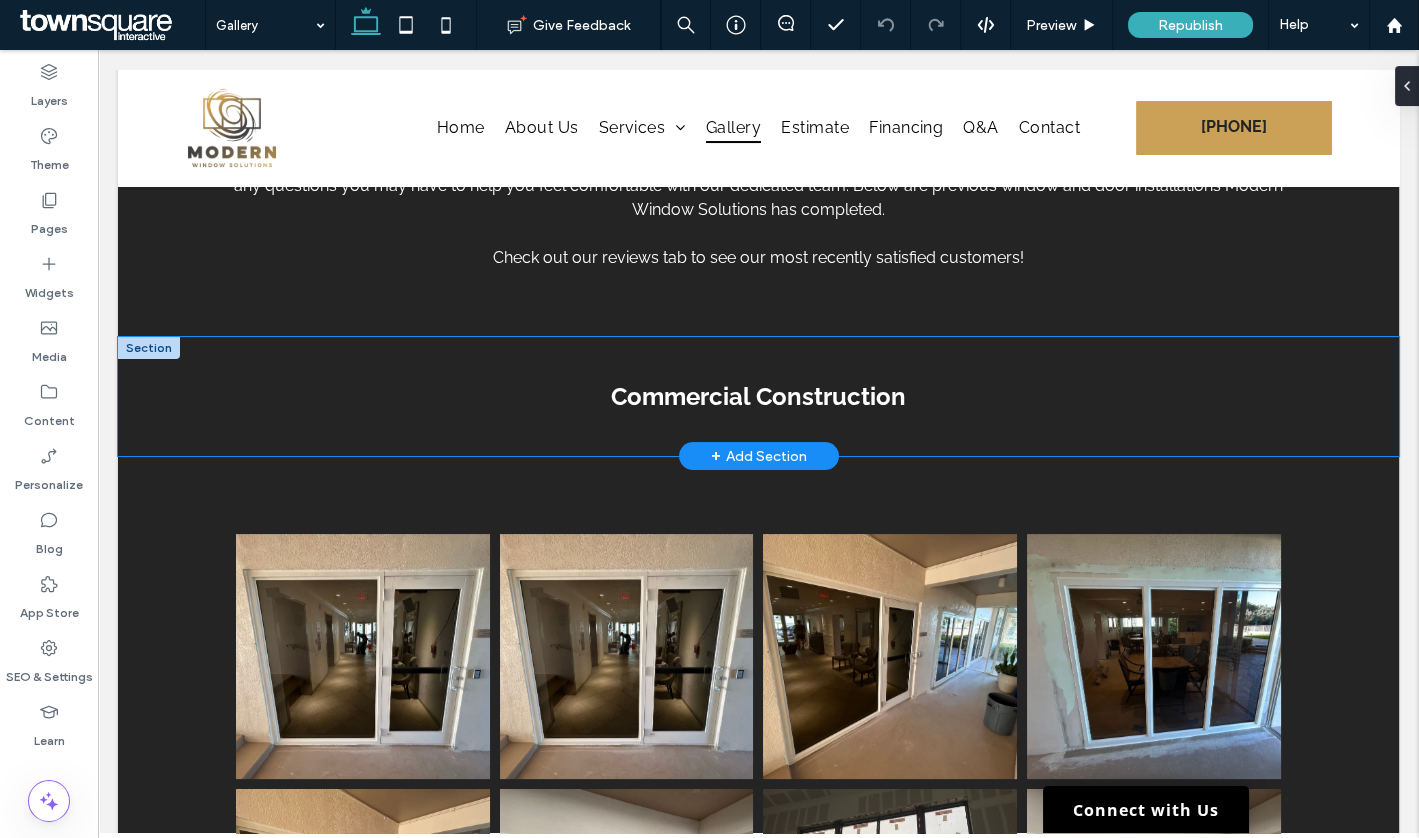 click on "Commercial Construction" at bounding box center (759, 396) 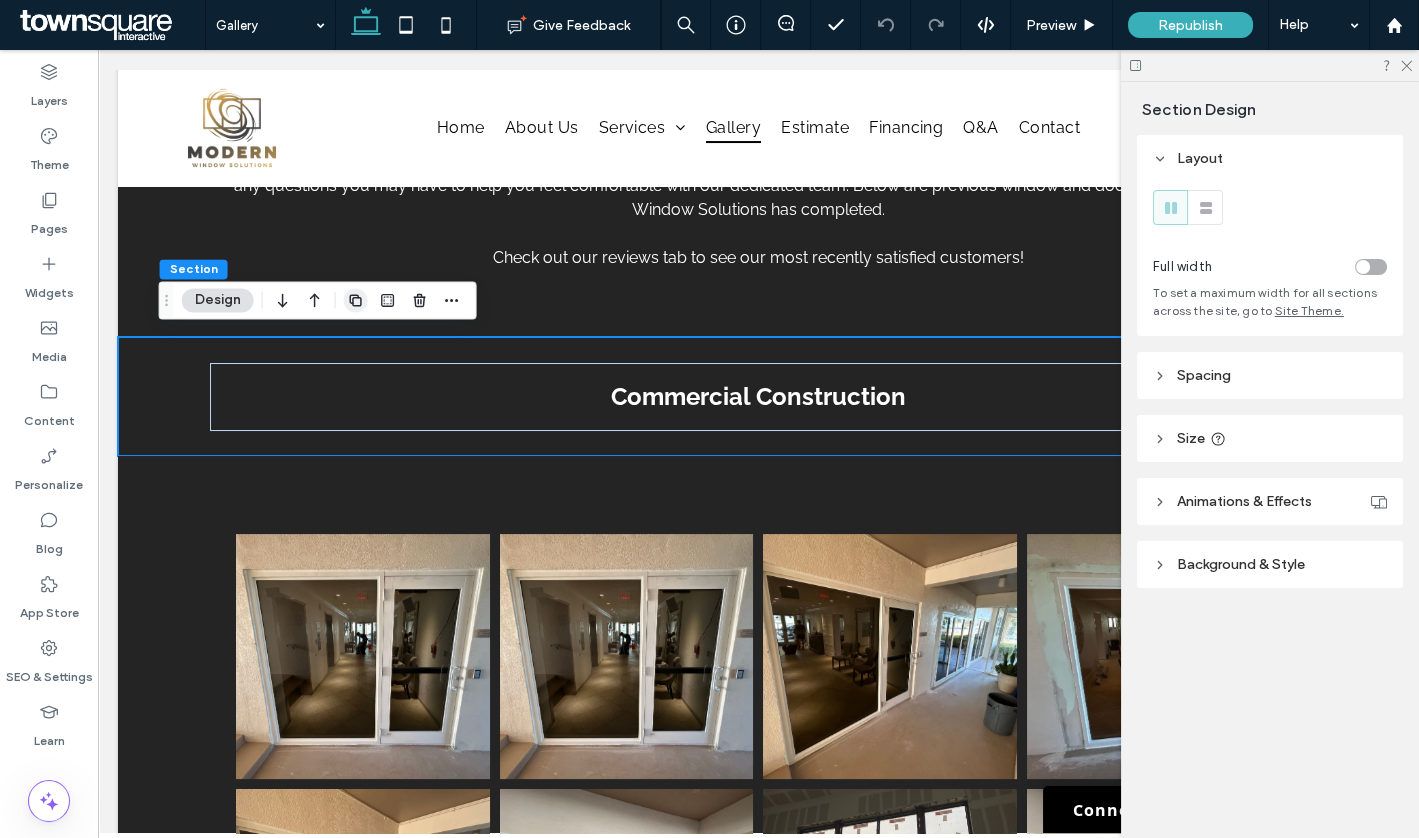 click at bounding box center (356, 300) 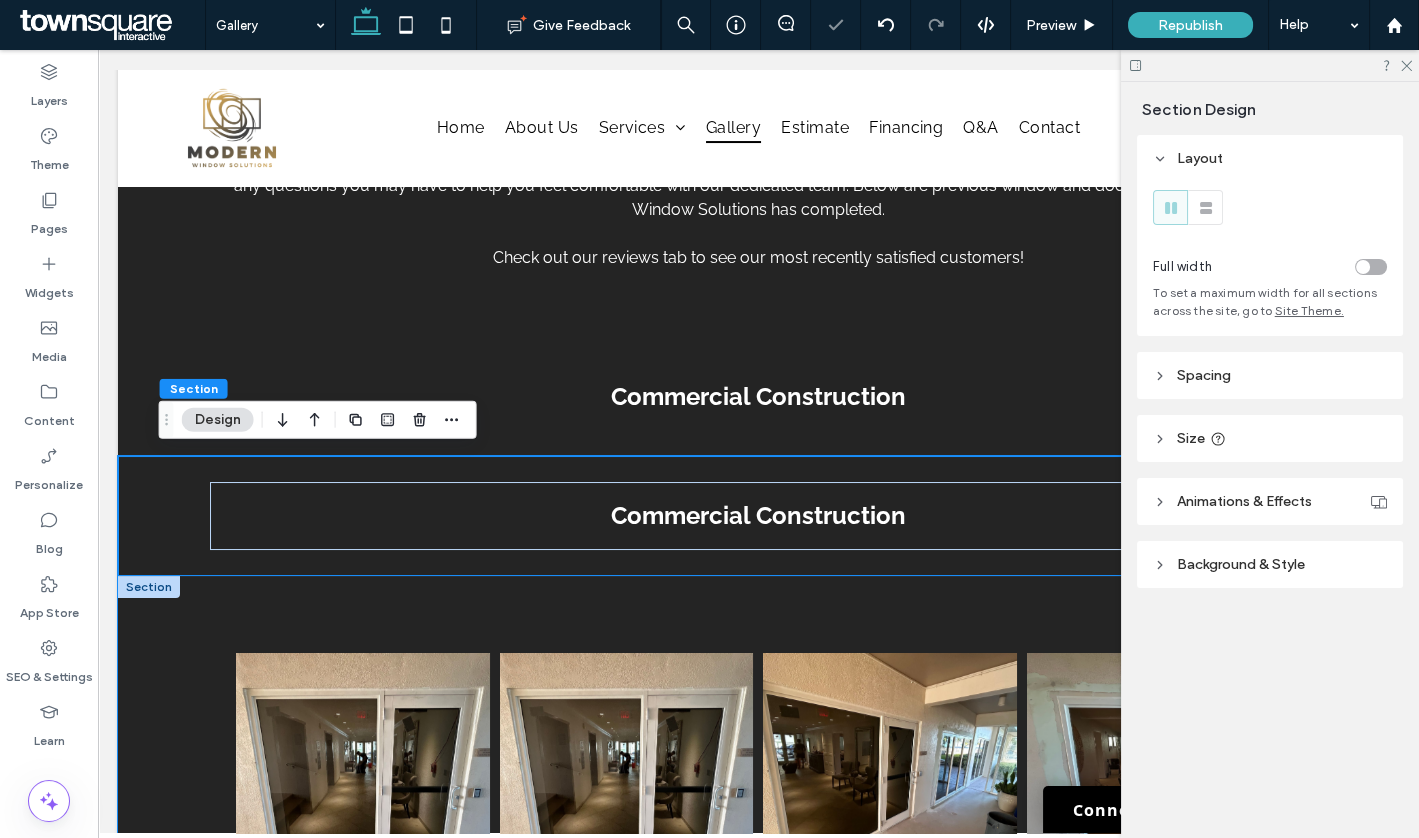 click on "Button
Button
Button
Button
Button
Button
Button
Button
Button
Button
Button
Button
Button
Button
Button
Button
Button
Button" at bounding box center [759, 1285] 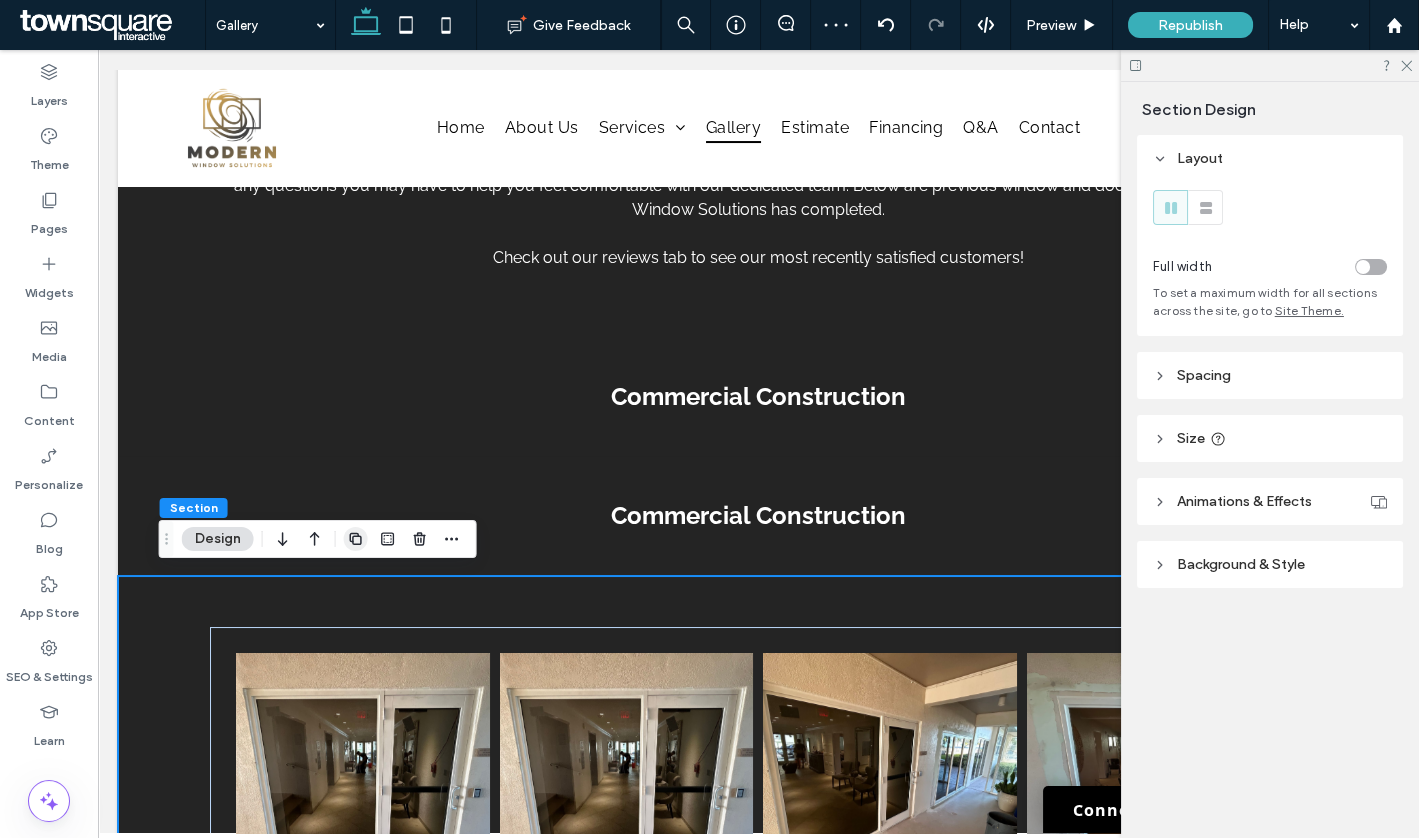 click at bounding box center (356, 539) 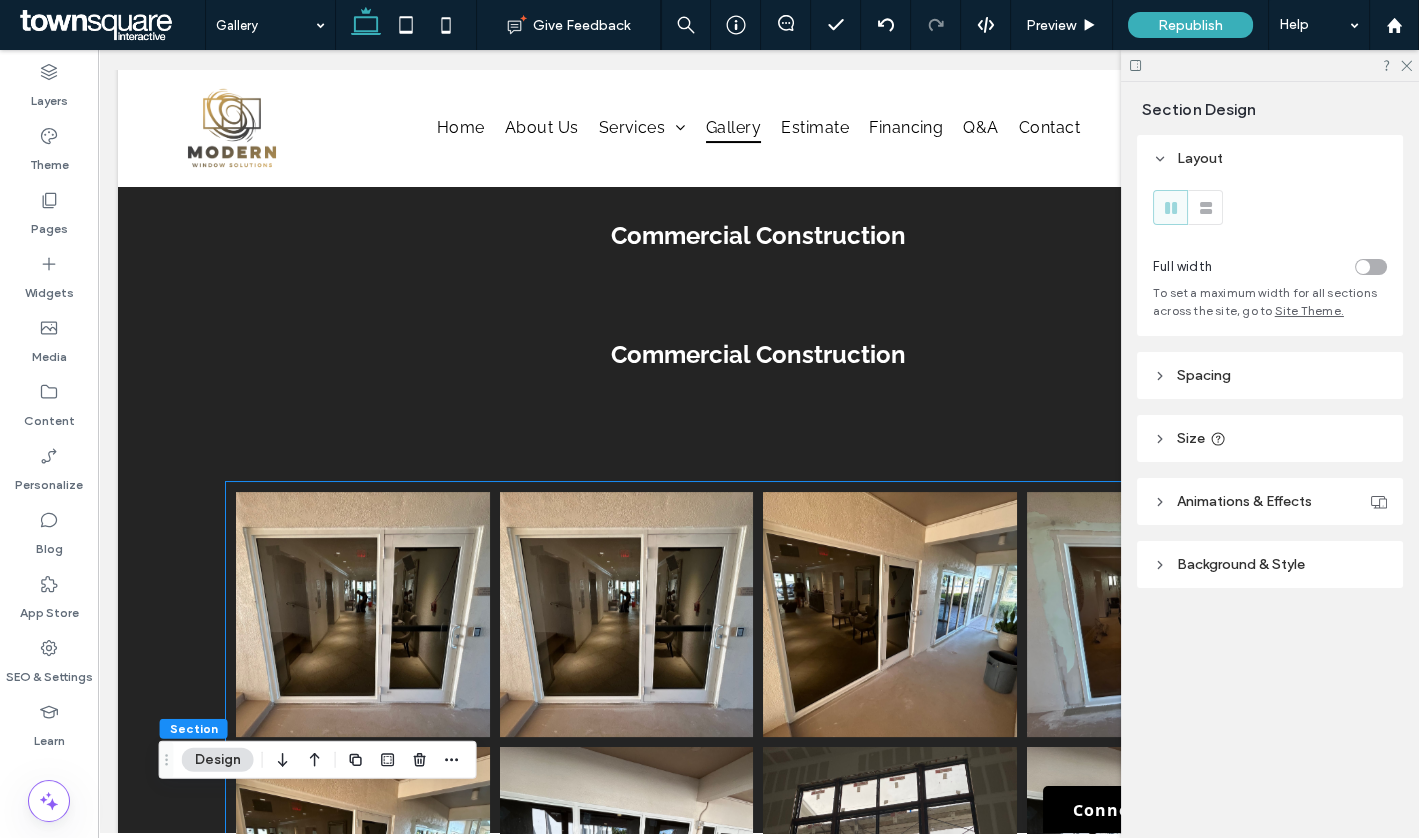 scroll, scrollTop: 755, scrollLeft: 0, axis: vertical 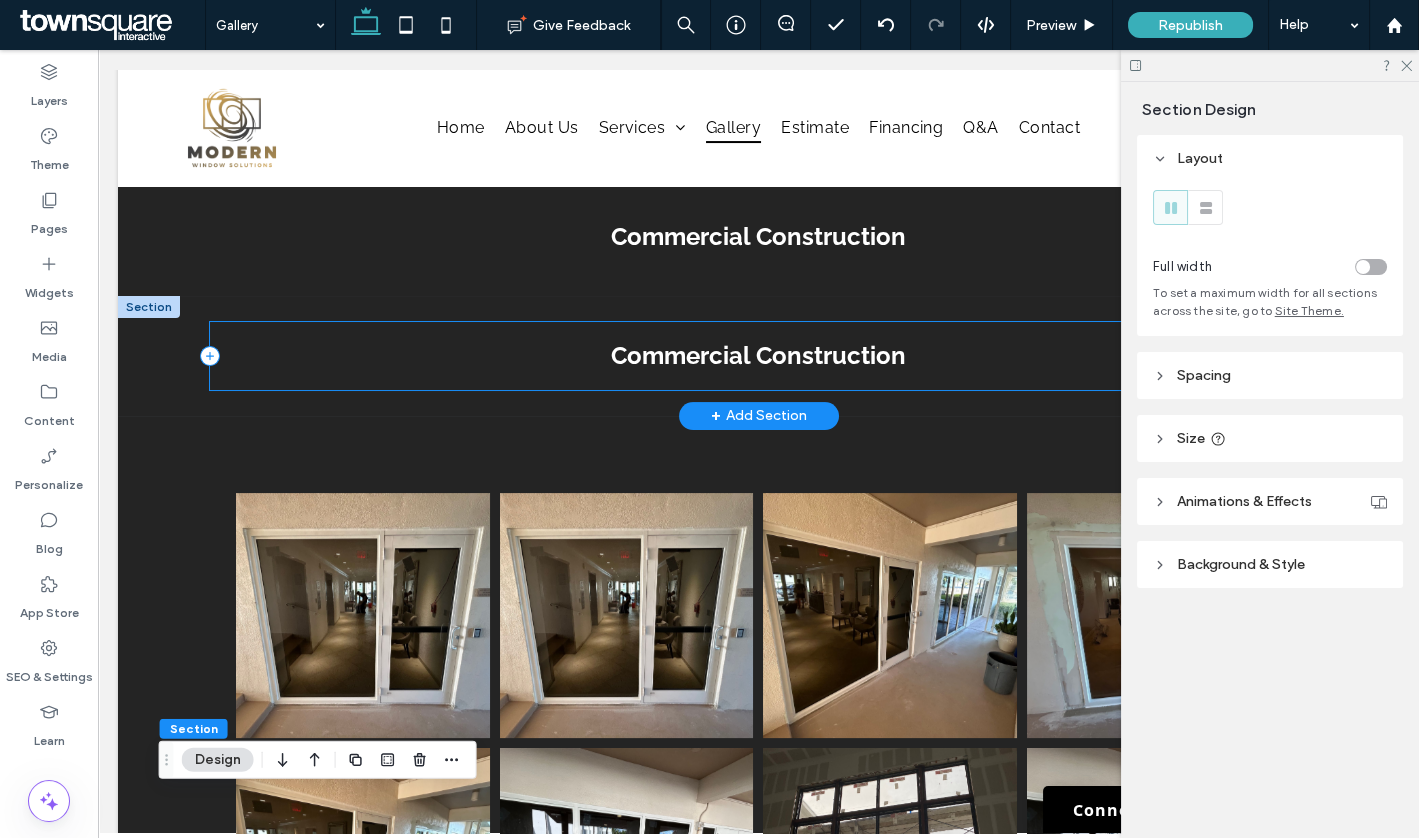 click on "Commercial Construction" at bounding box center (759, 356) 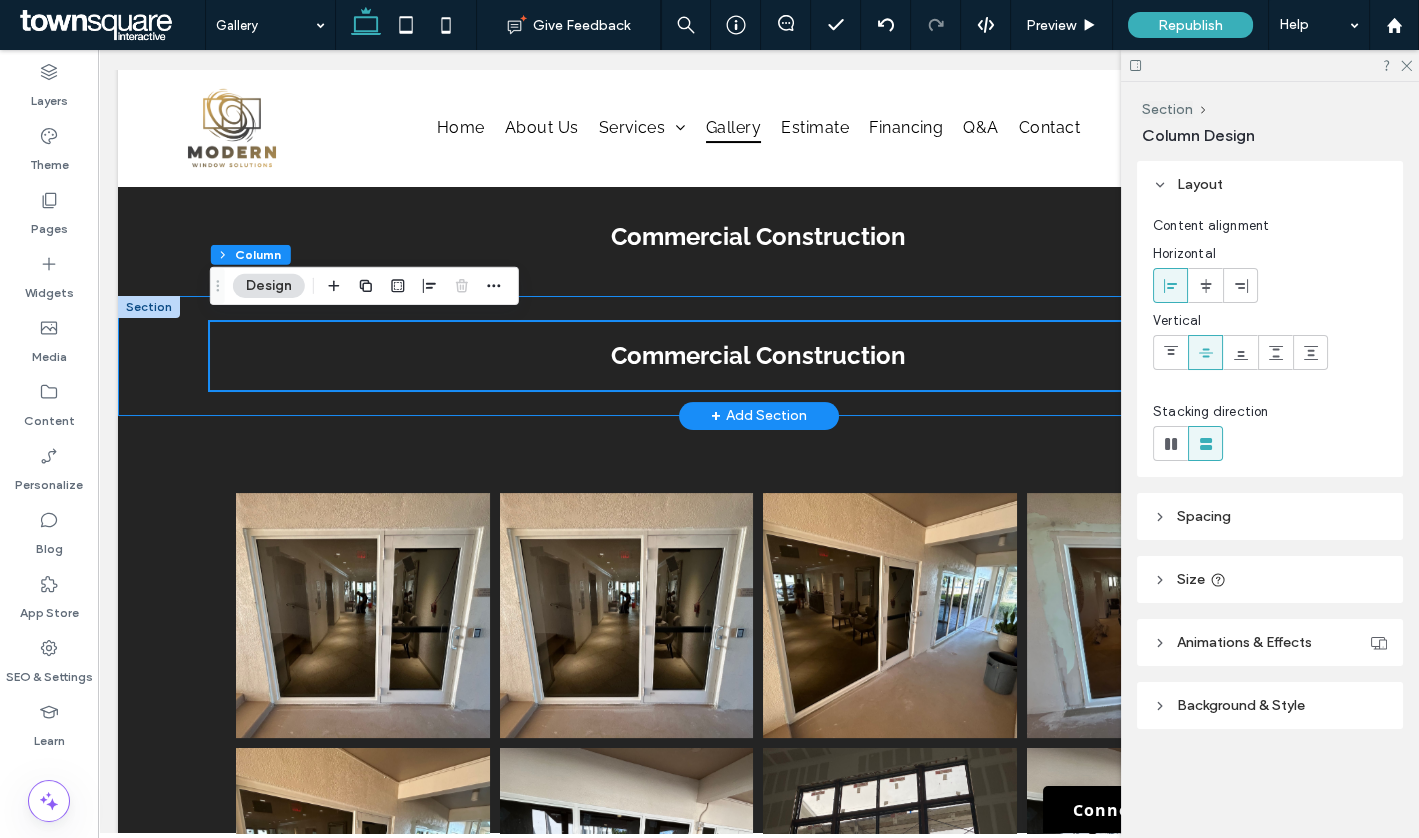 click on "Commercial Construction" at bounding box center (759, 355) 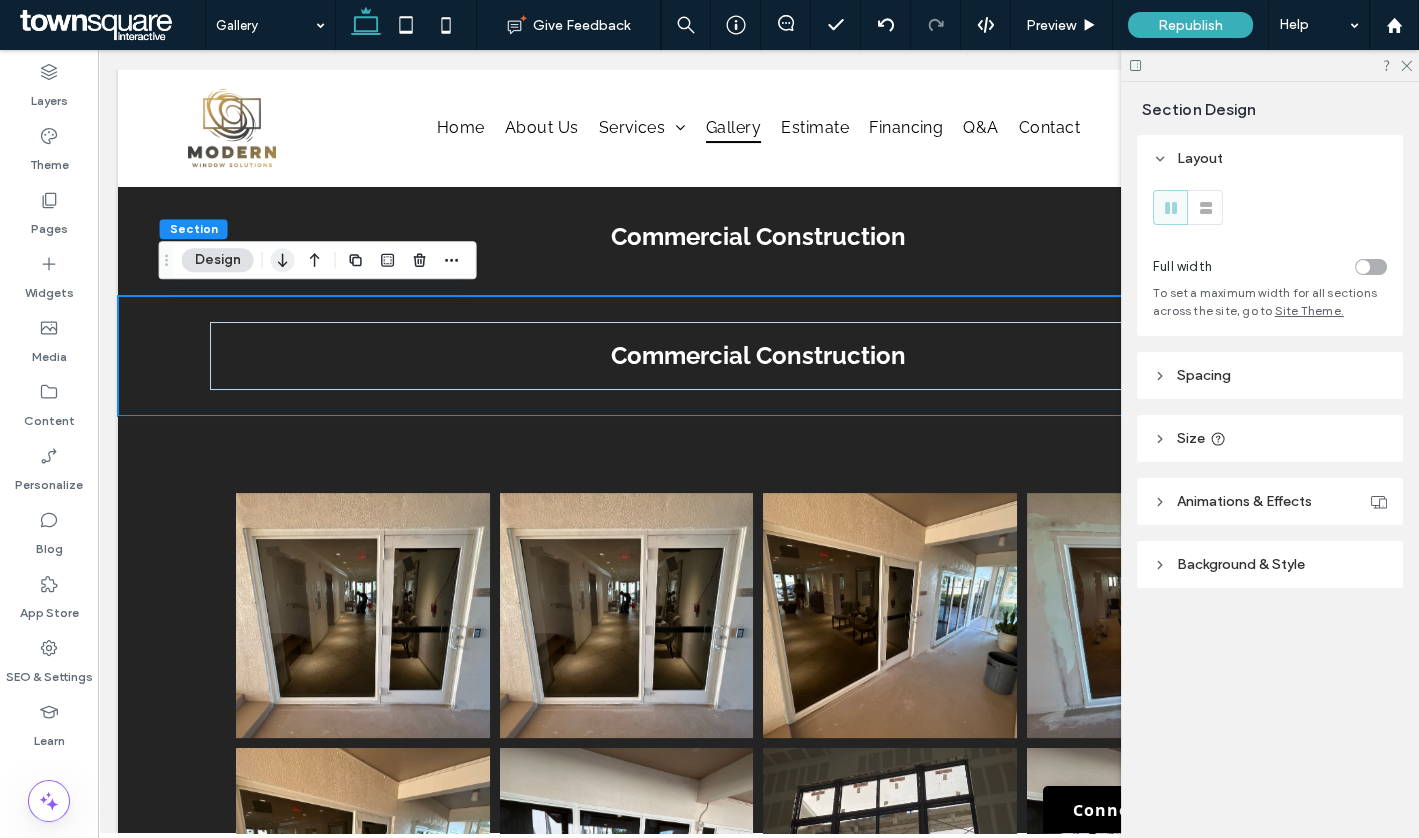 click 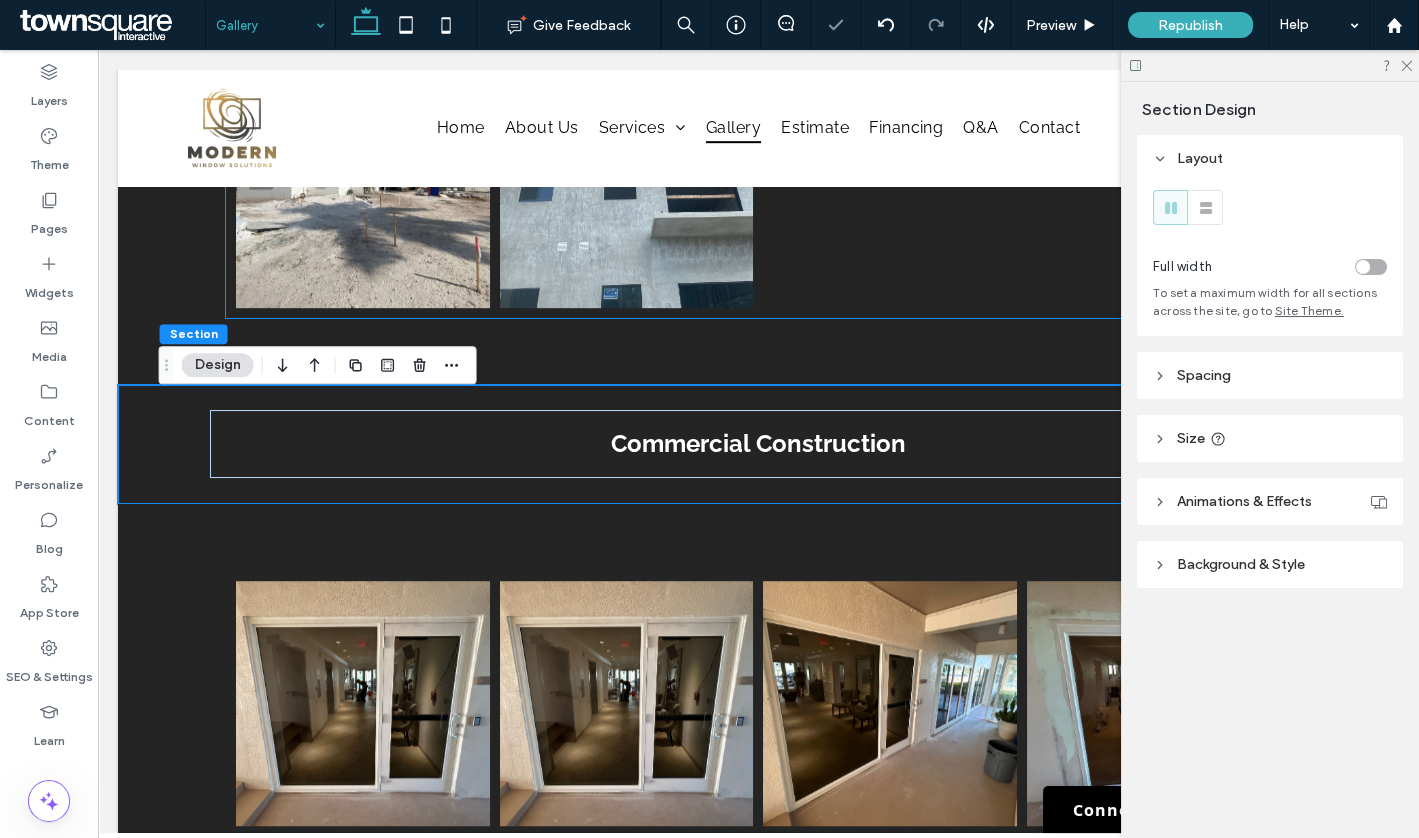 scroll, scrollTop: 2086, scrollLeft: 0, axis: vertical 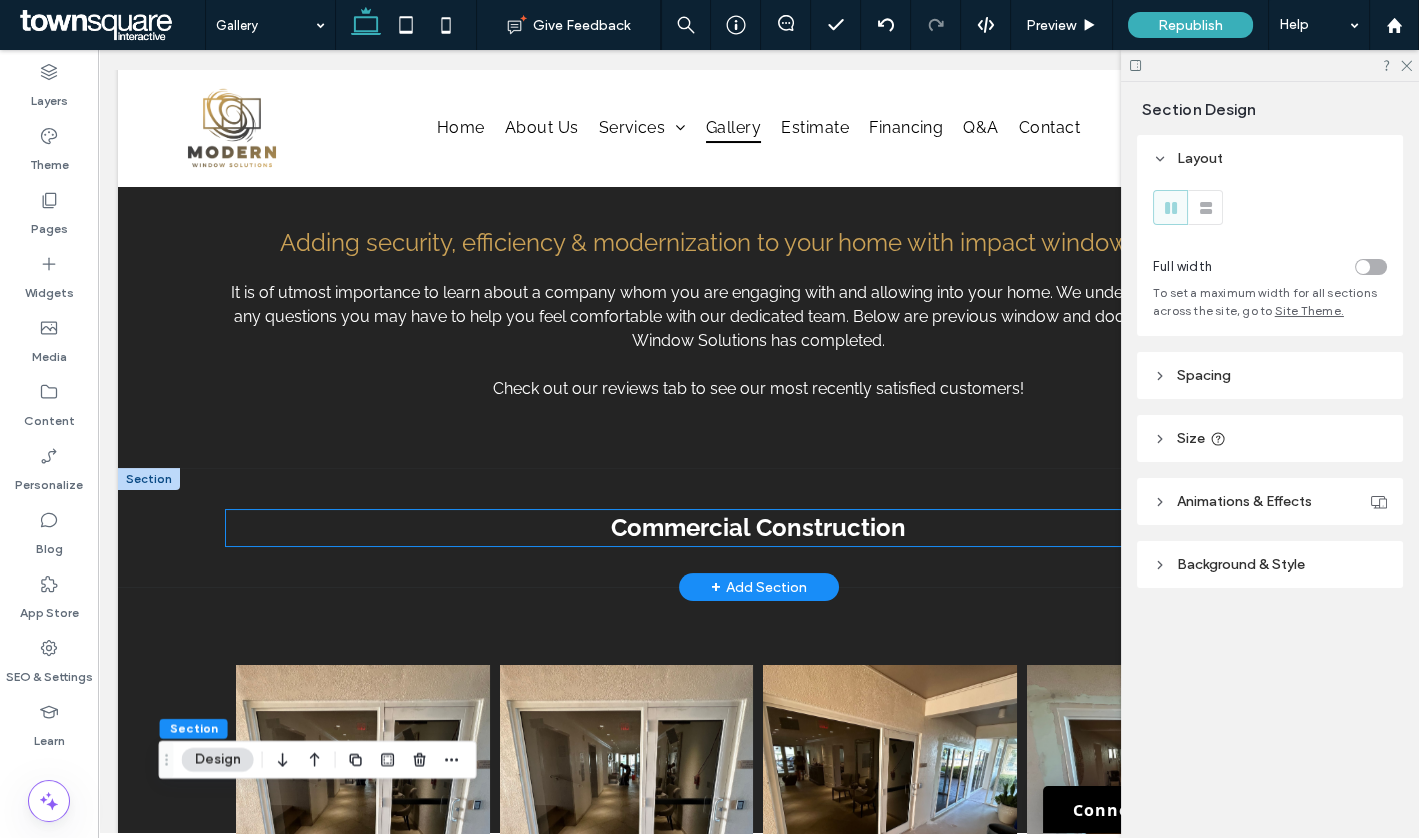 click on "Commercial Construction" at bounding box center [758, 527] 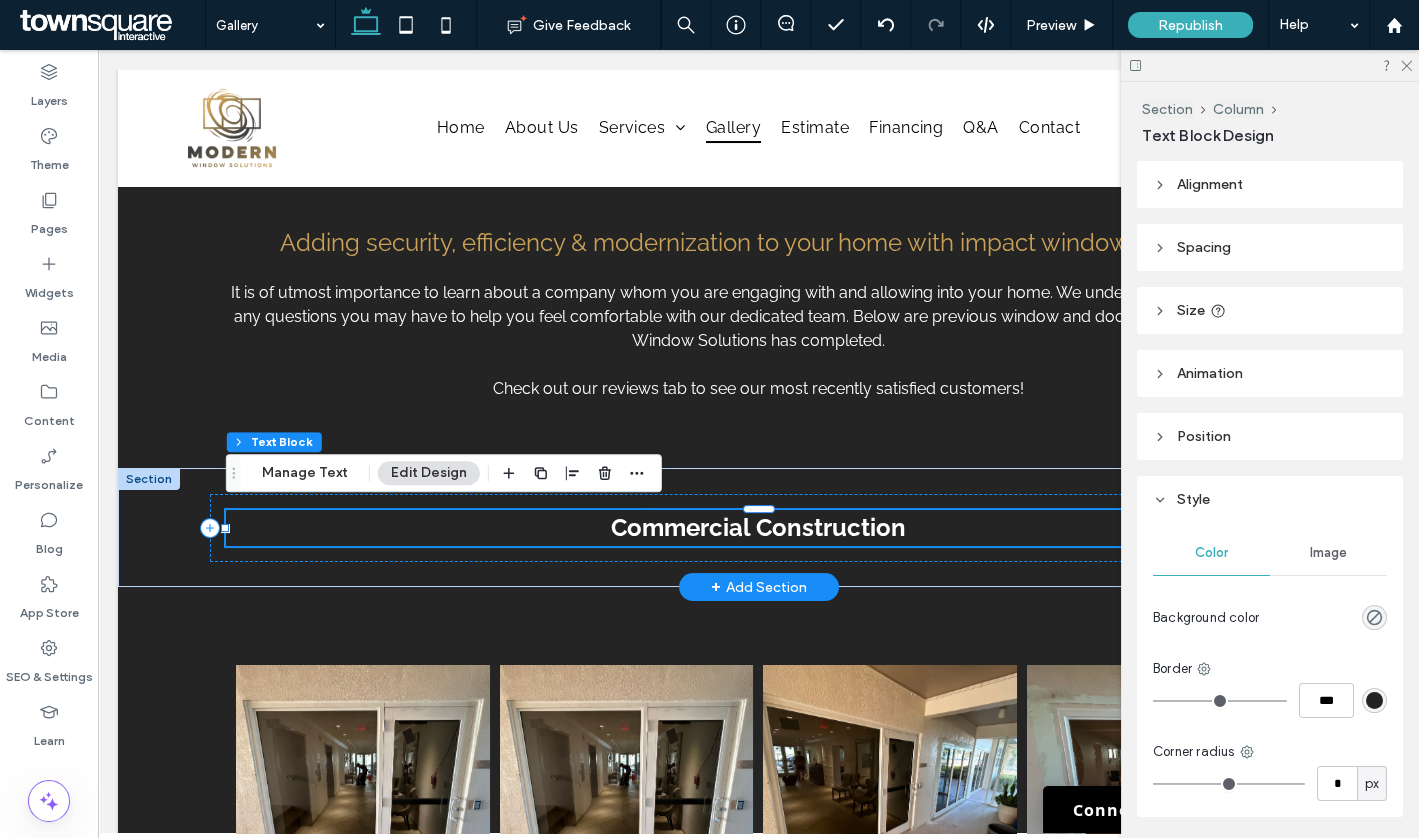 click on "Commercial Construction" at bounding box center [758, 527] 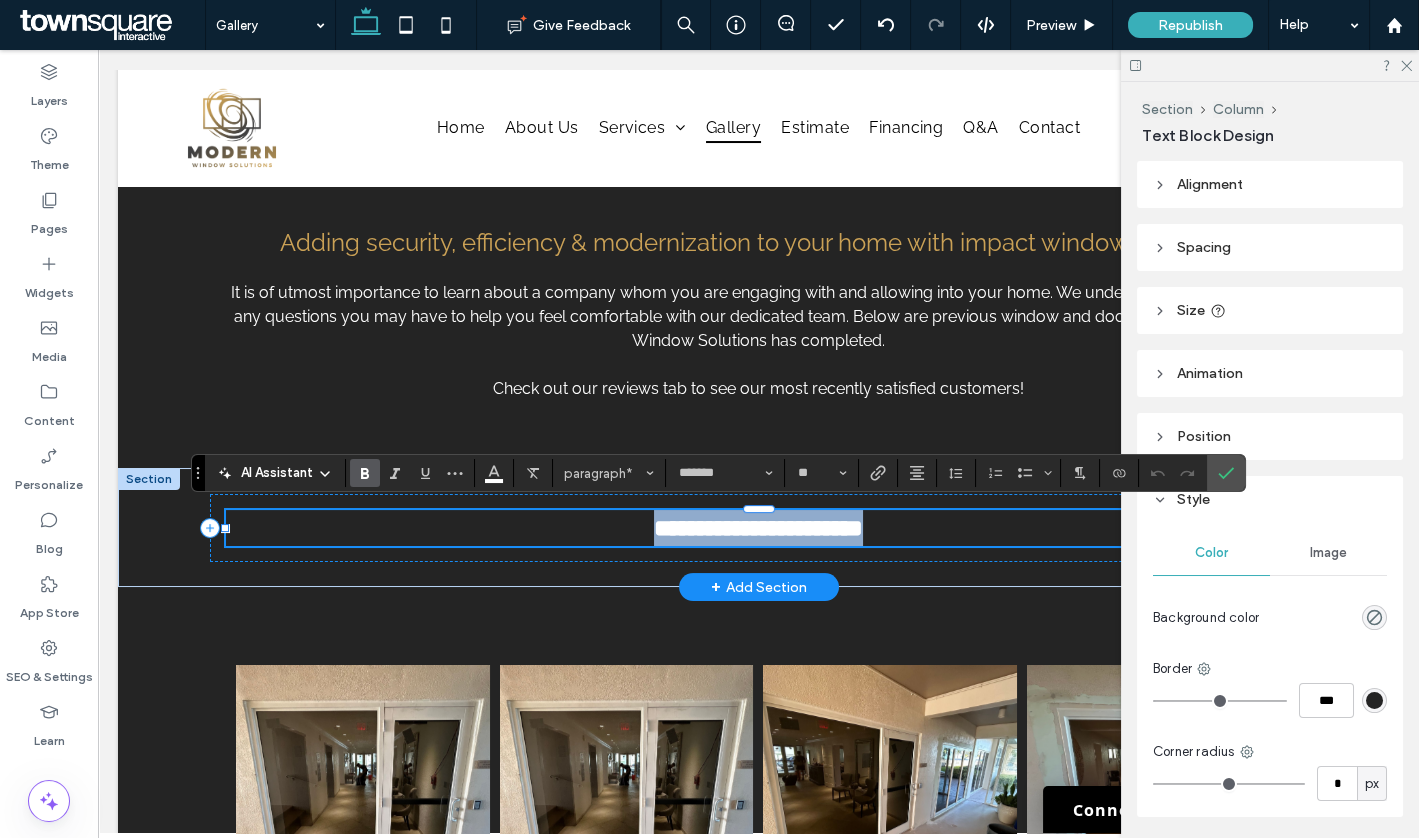 type 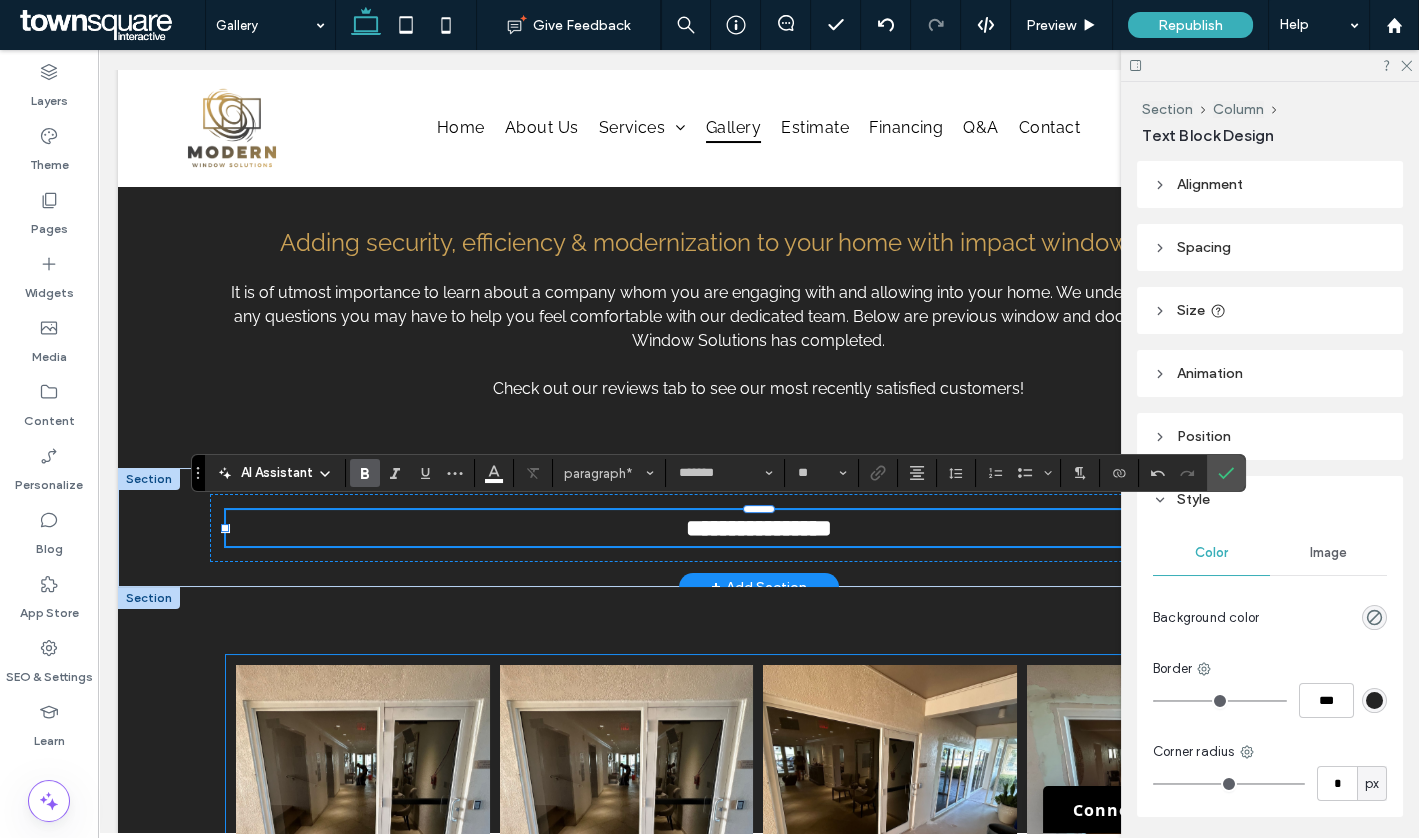 click at bounding box center [627, 787] 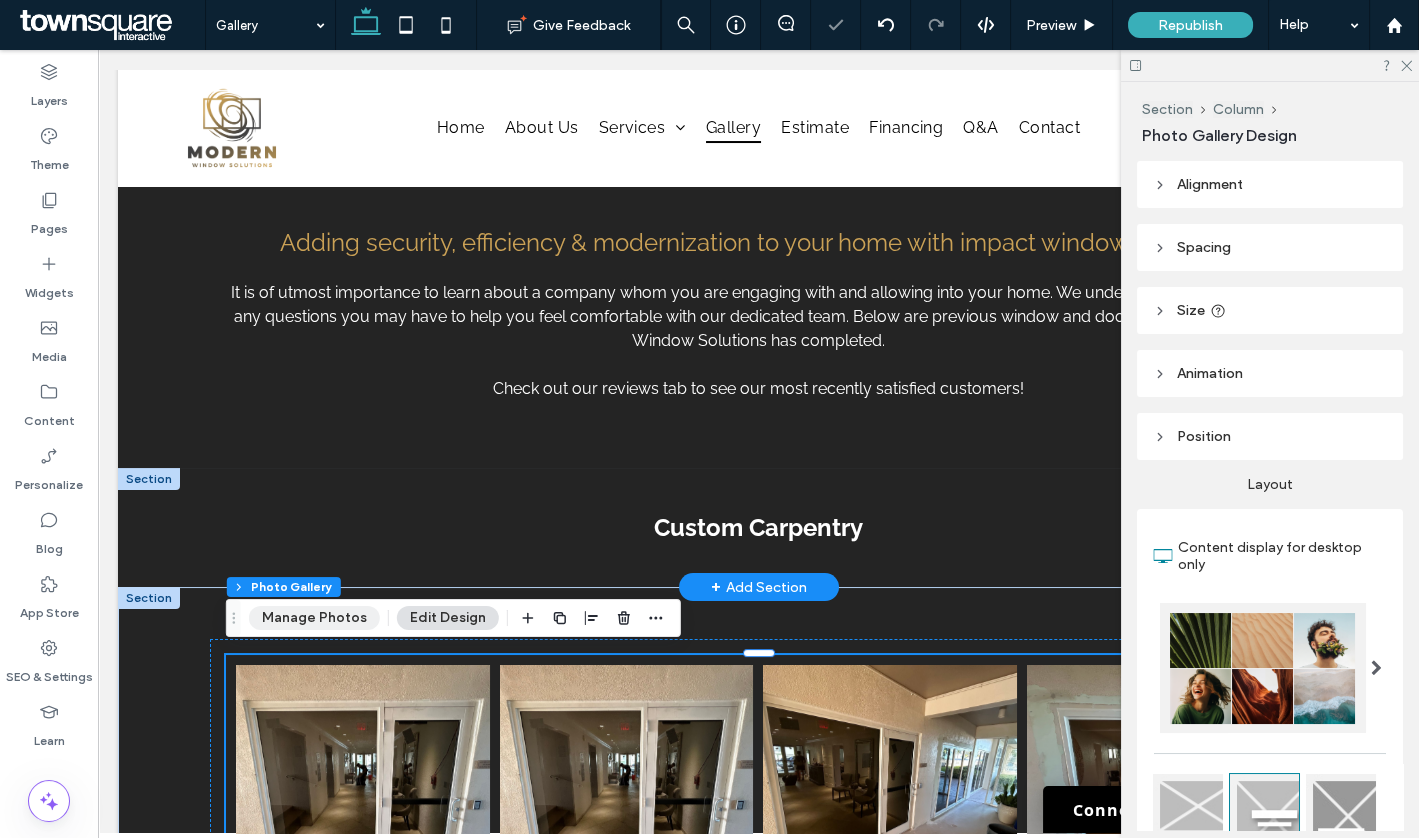 click on "Manage Photos" at bounding box center (314, 618) 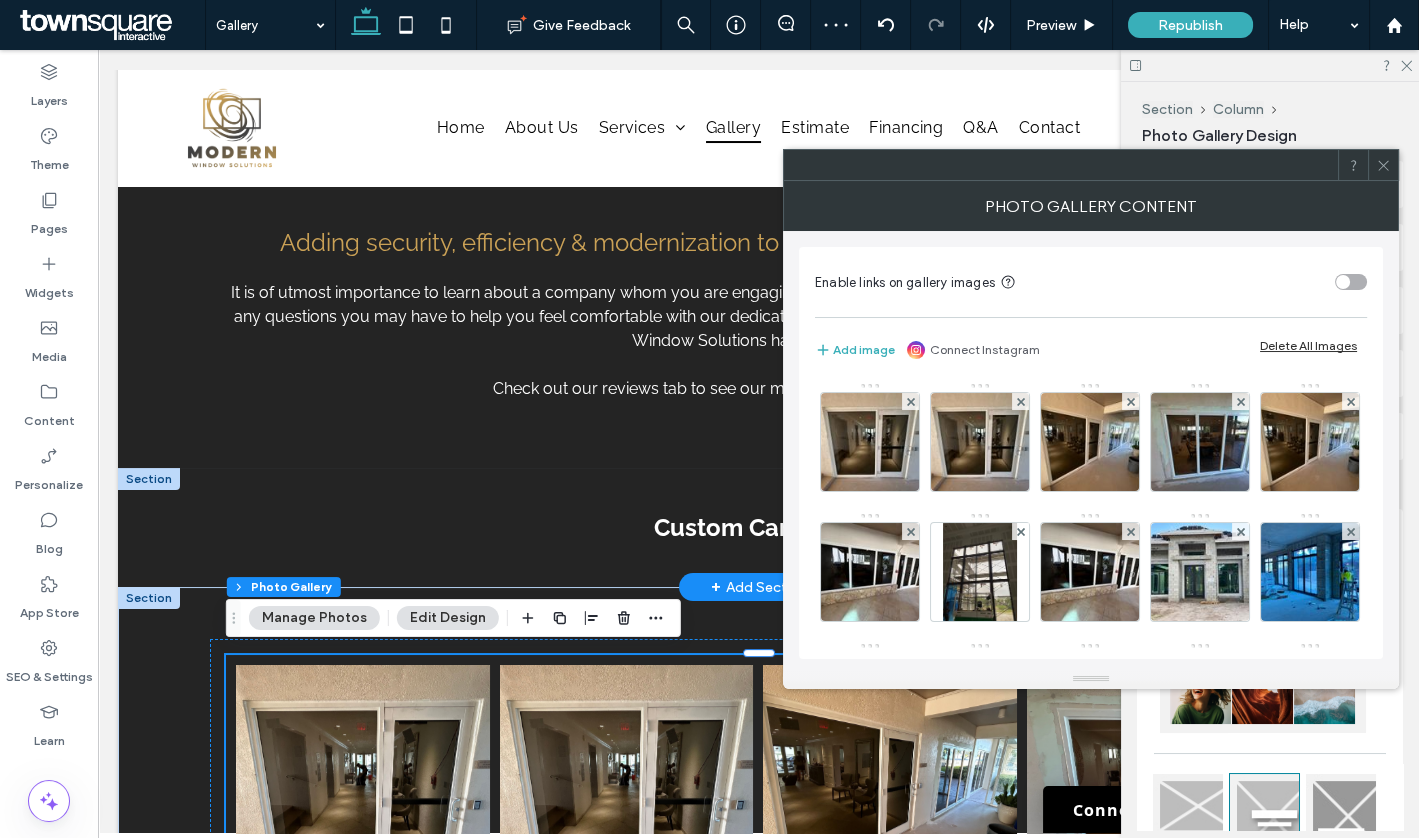 click on "Delete All Images" at bounding box center [1308, 345] 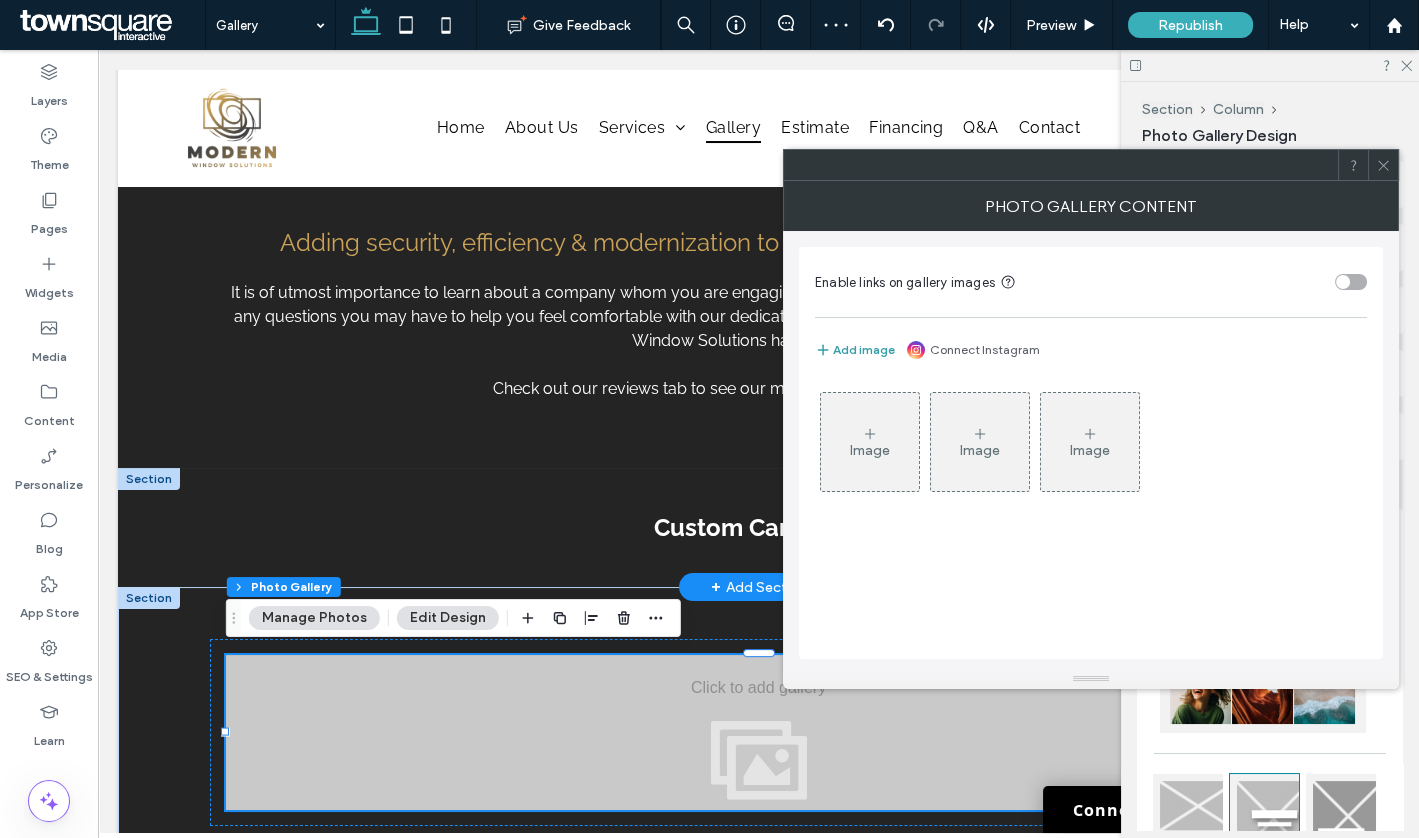 click on "Add image" at bounding box center (855, 350) 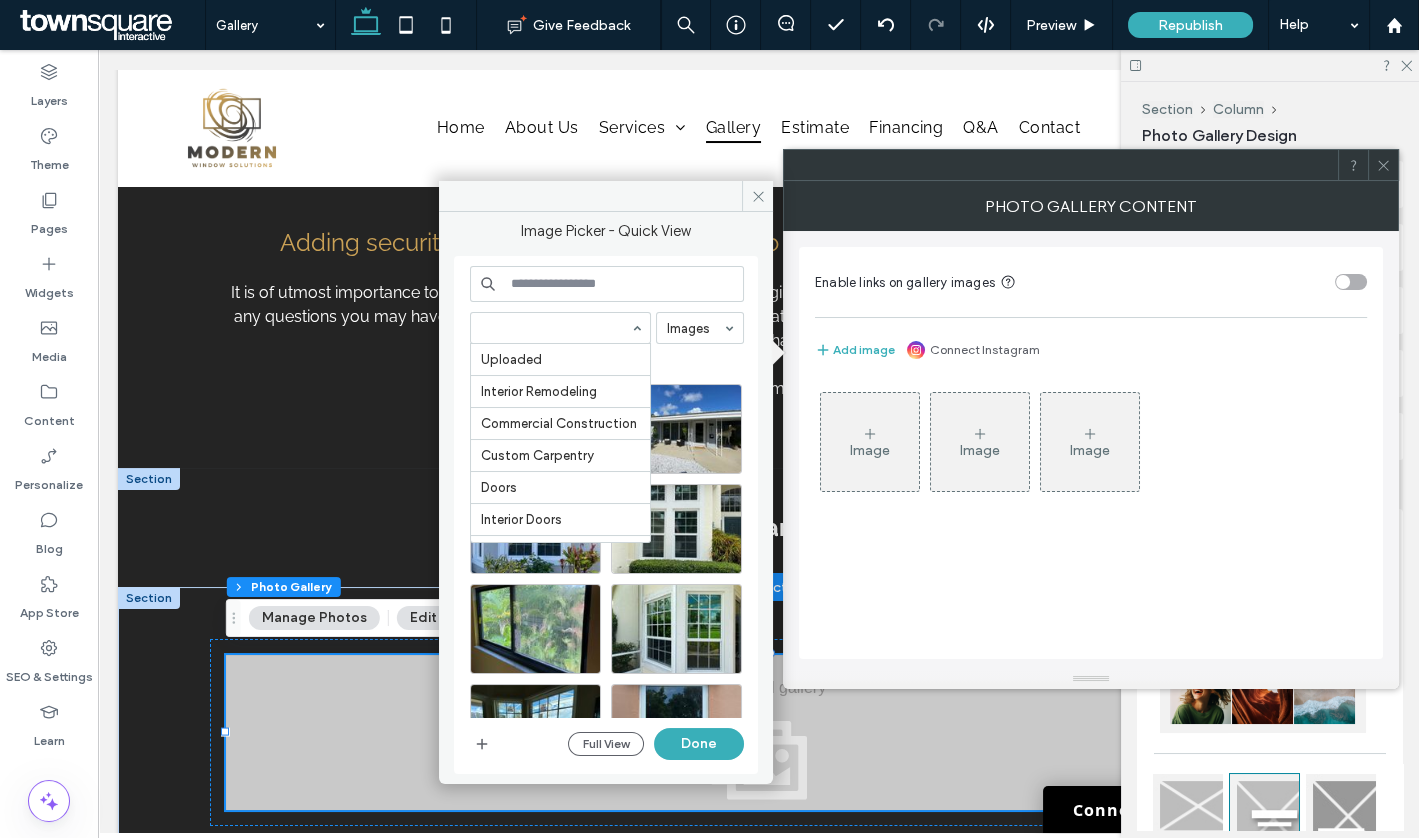 scroll, scrollTop: 132, scrollLeft: 0, axis: vertical 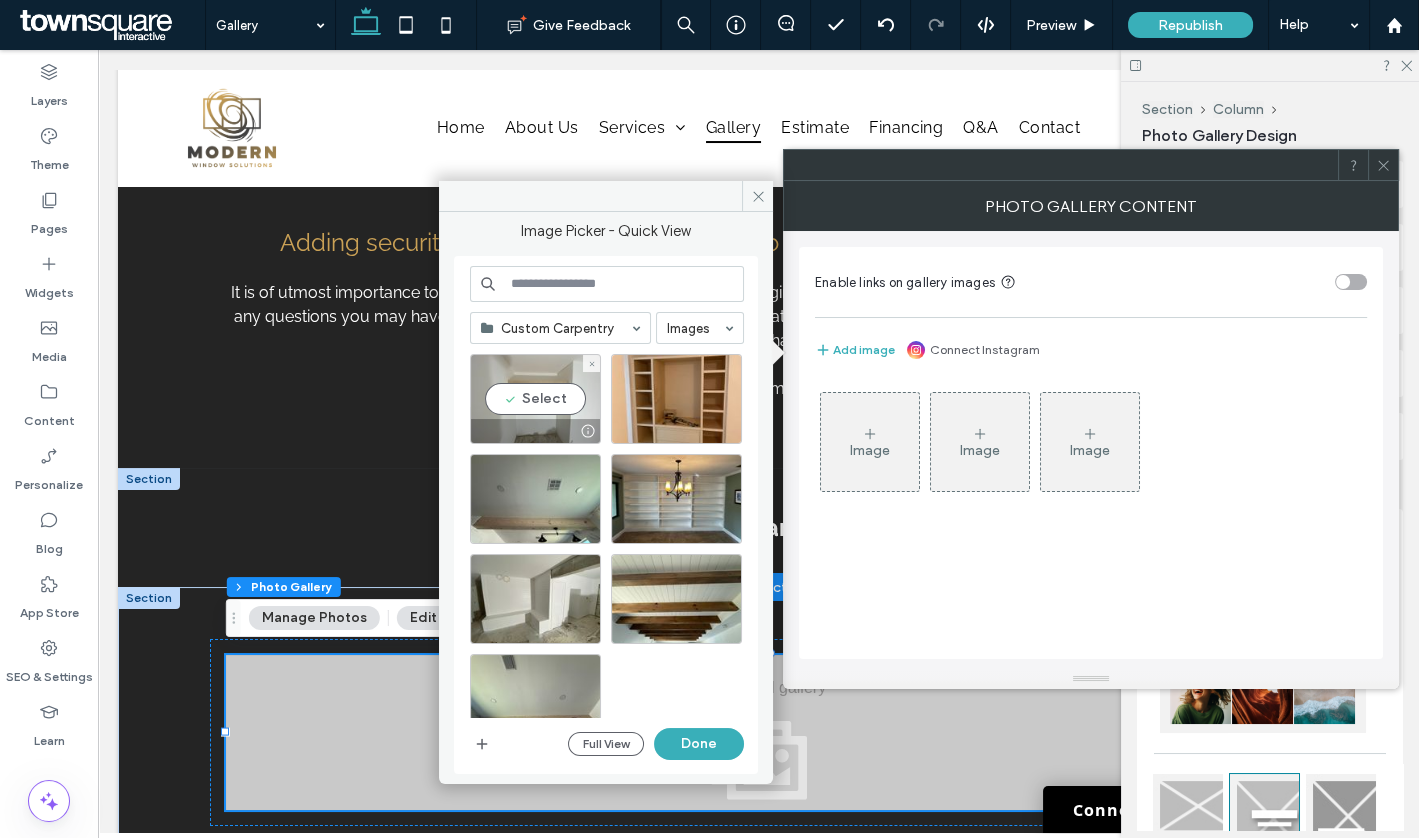 click on "Select" at bounding box center [535, 399] 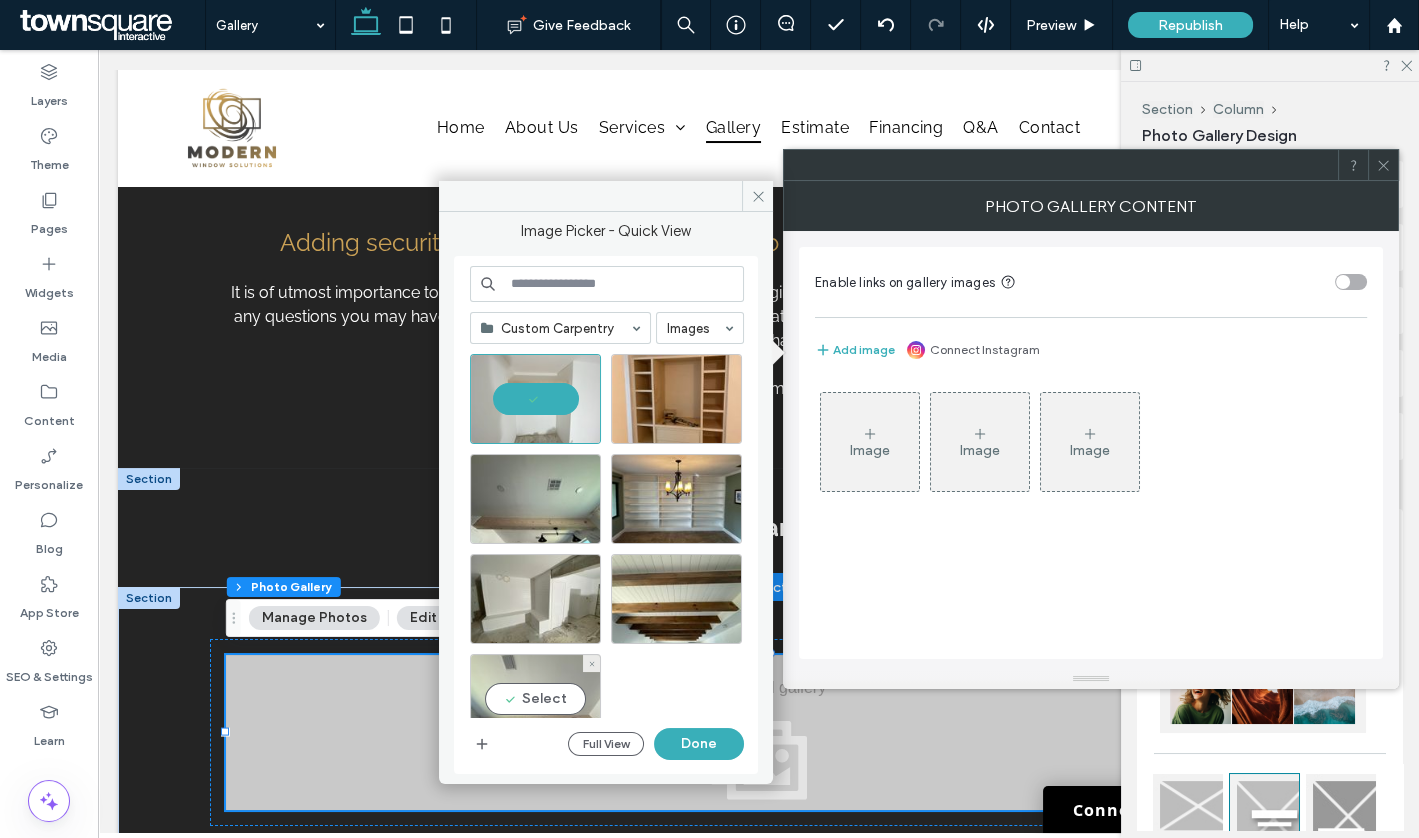 click on "Select" at bounding box center (535, 699) 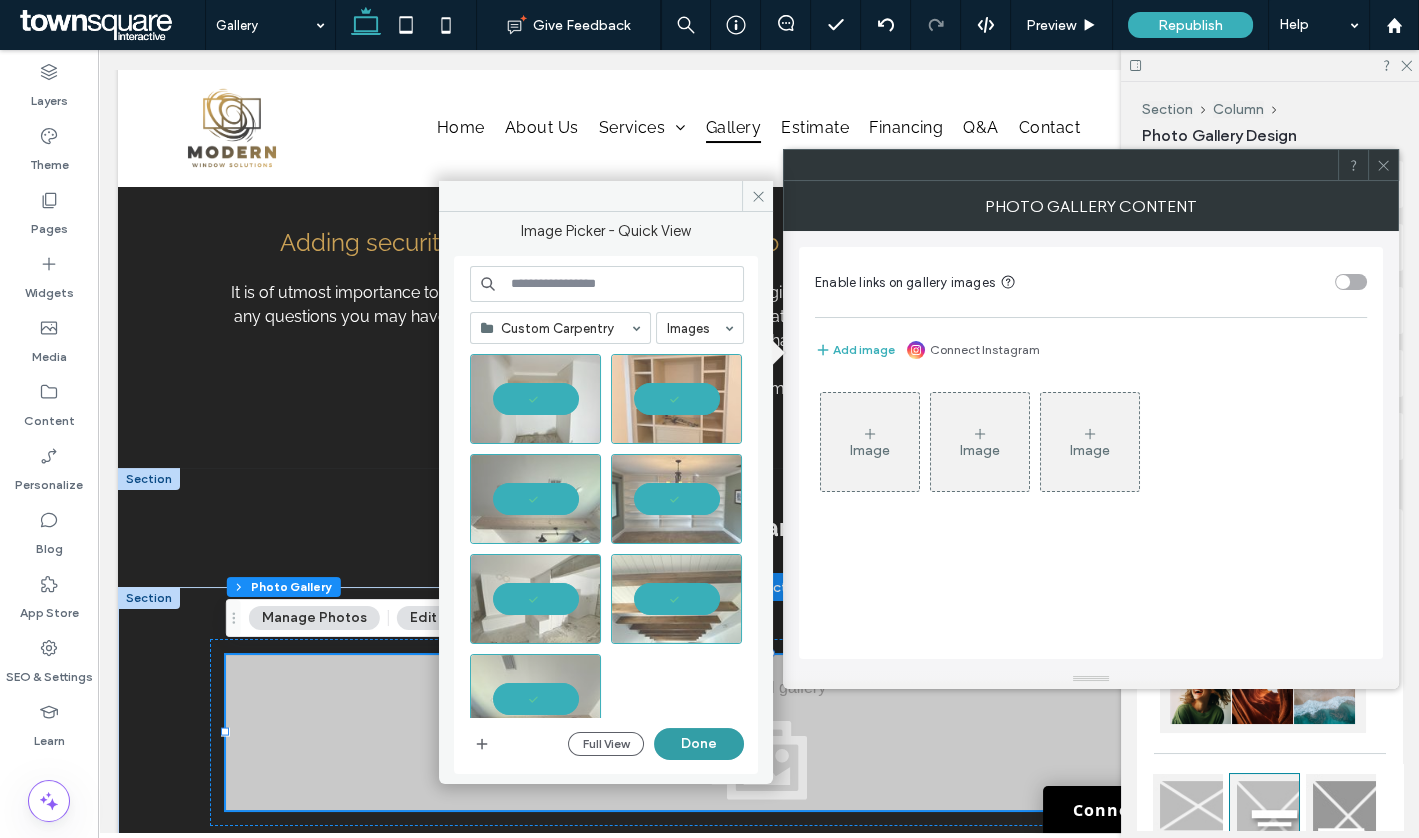 click on "Done" at bounding box center (699, 744) 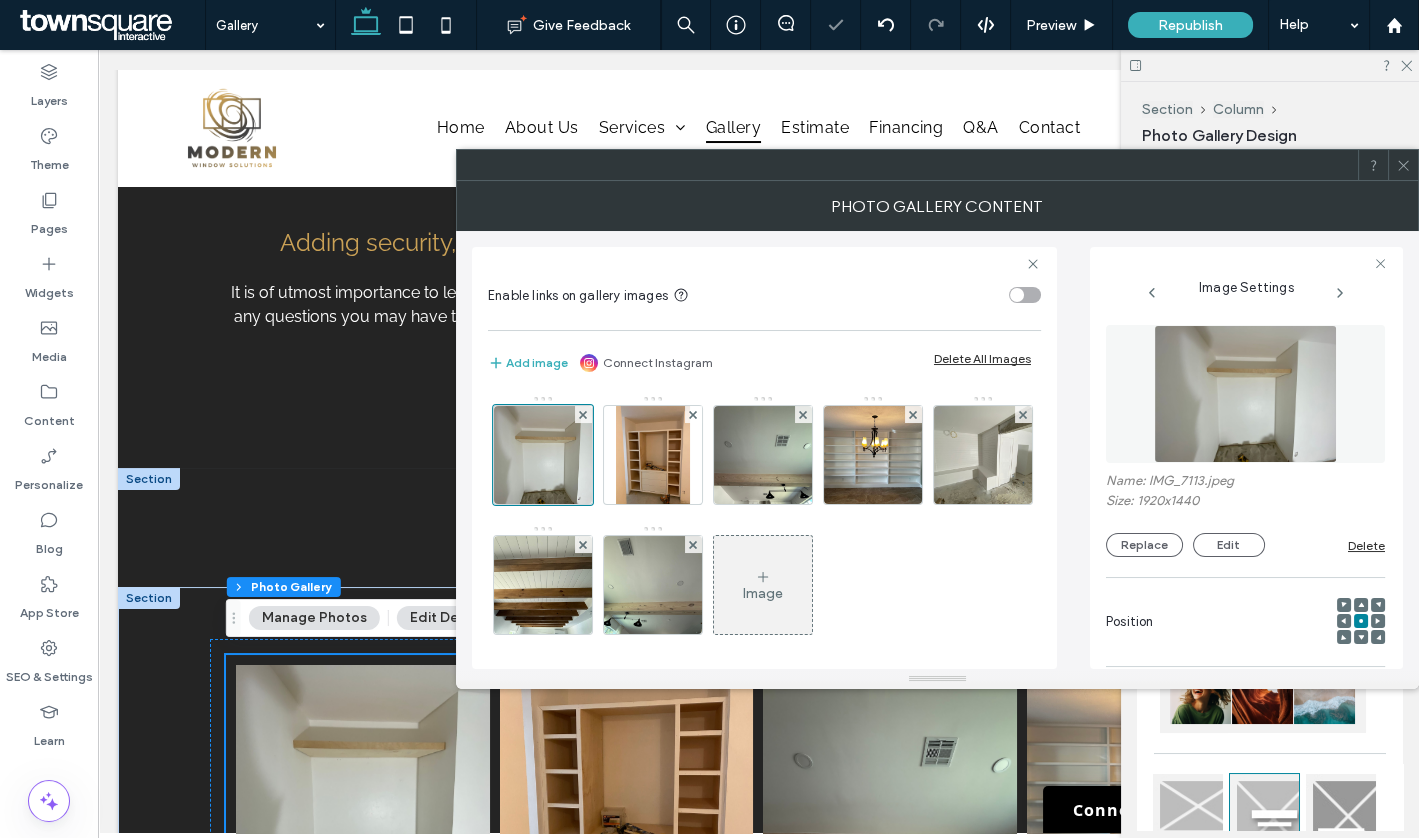 click 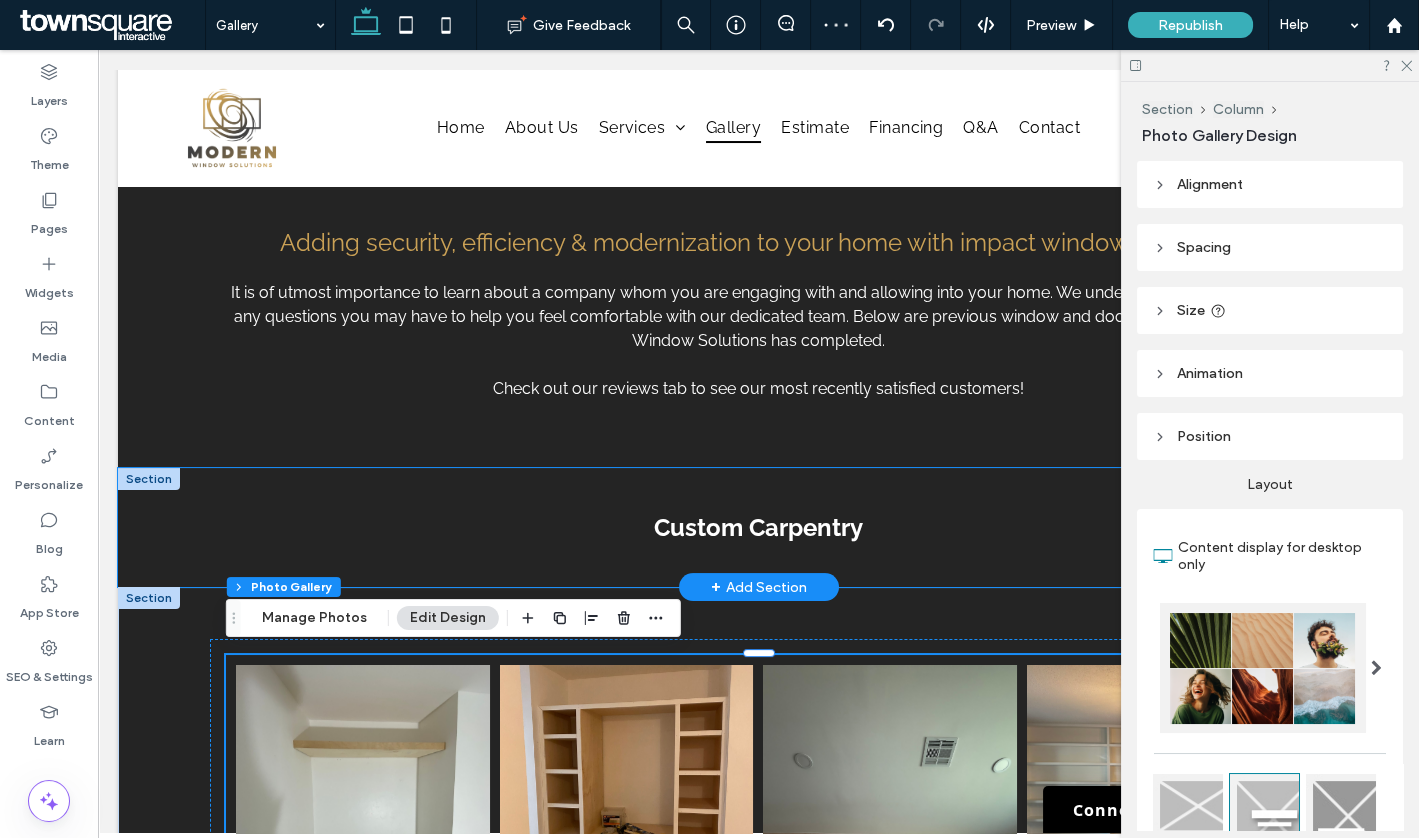click on "Custom Carpentry" at bounding box center [759, 527] 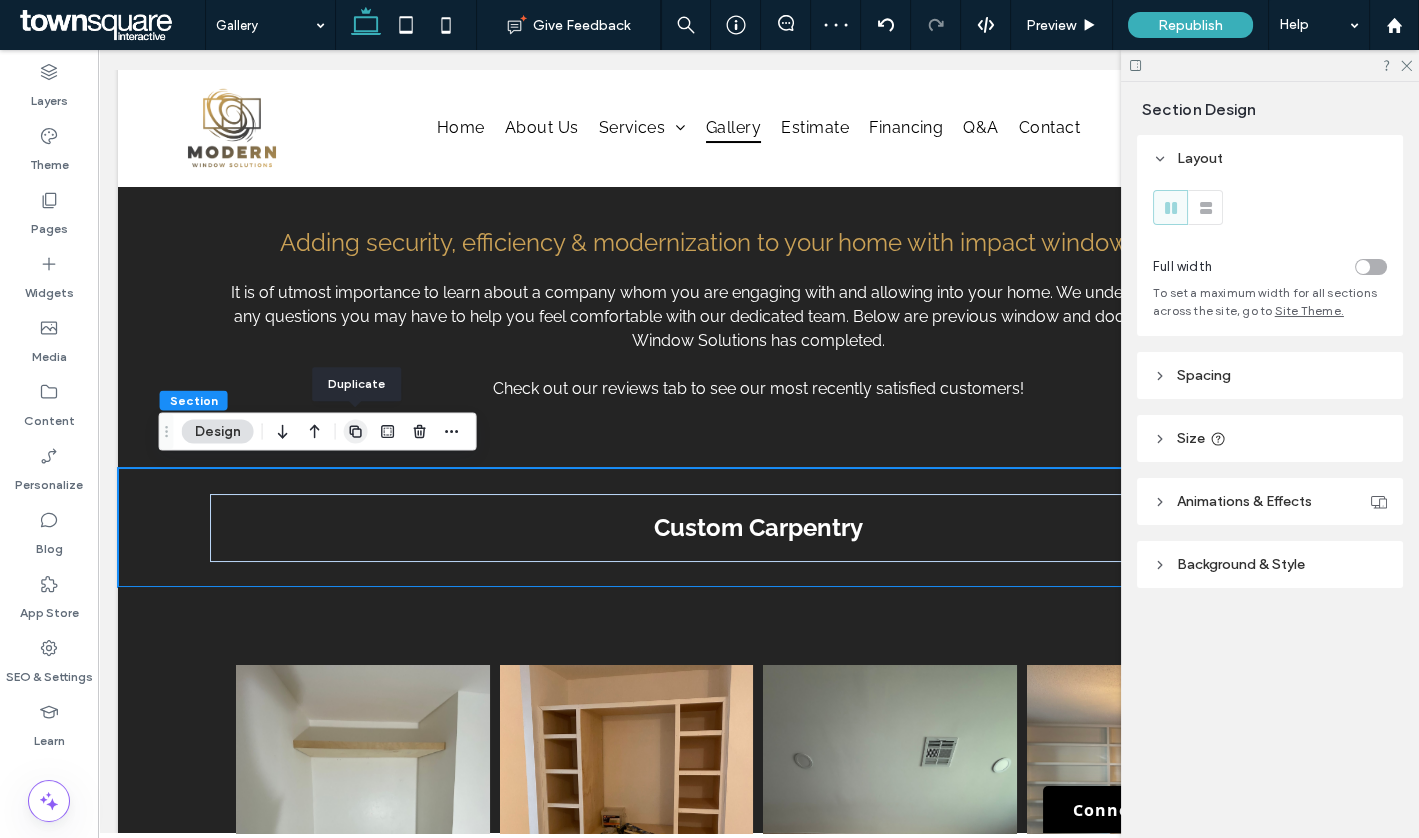 click 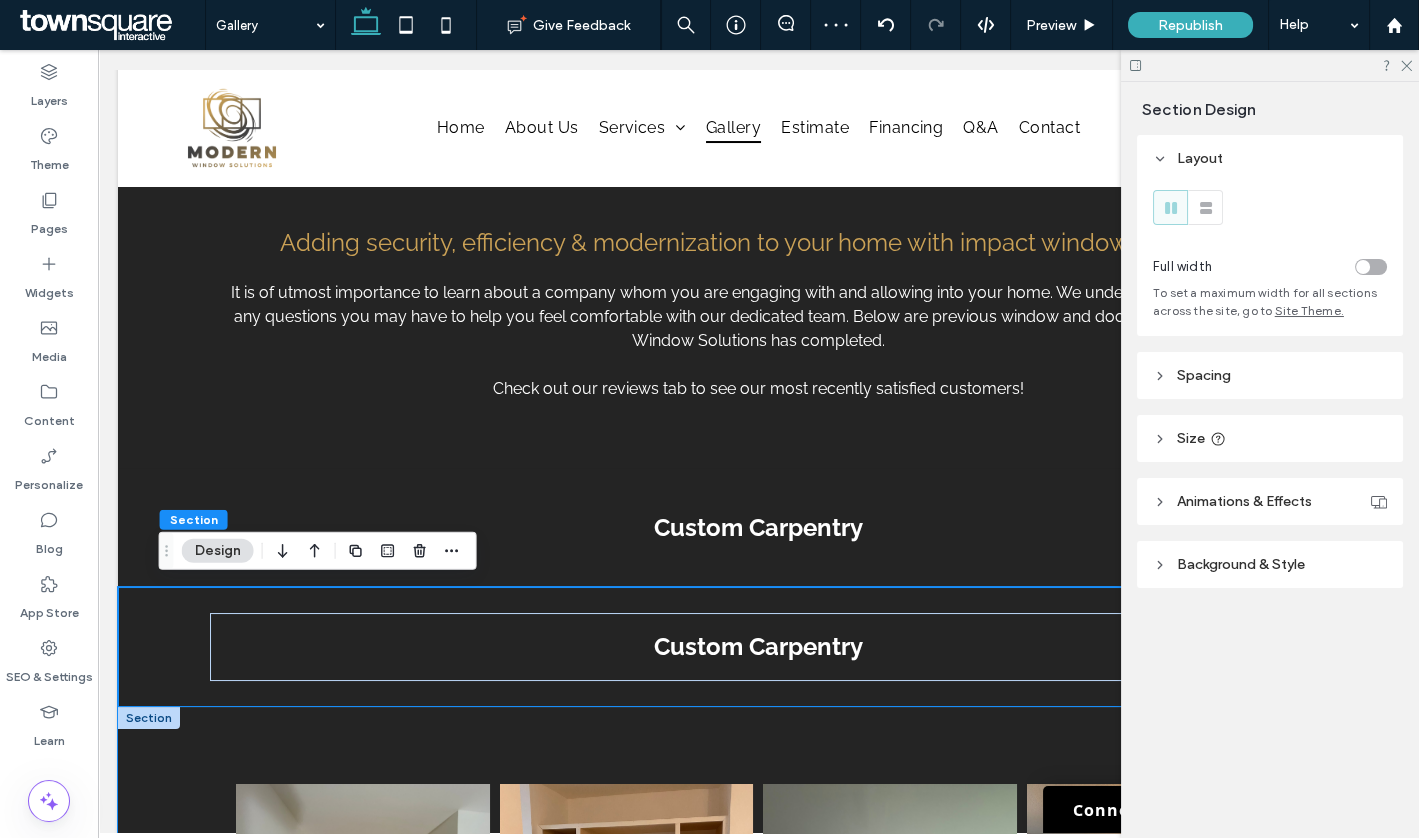 click on "Button
Button
Button
Button
Button
Button
Button" at bounding box center (759, 1034) 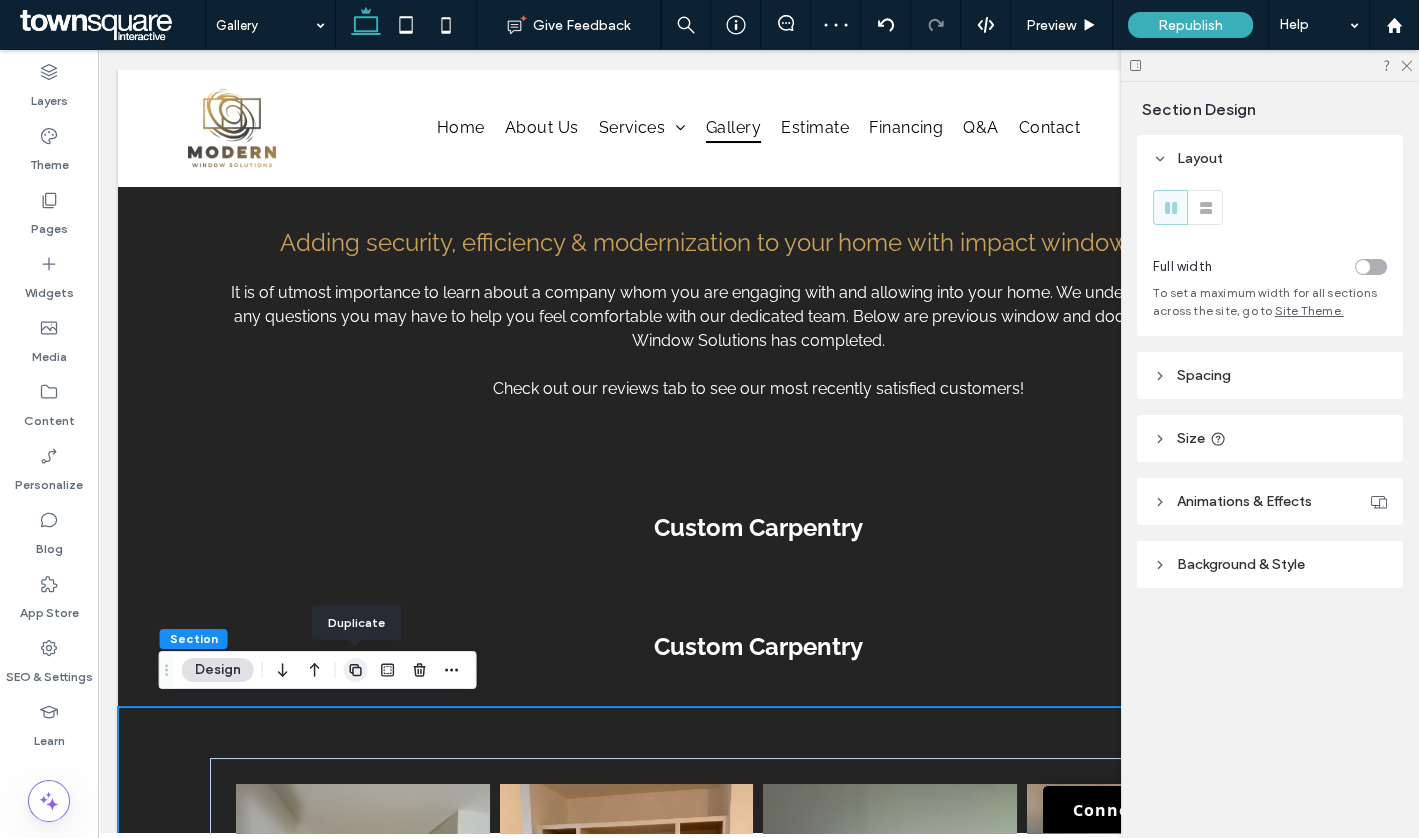 click 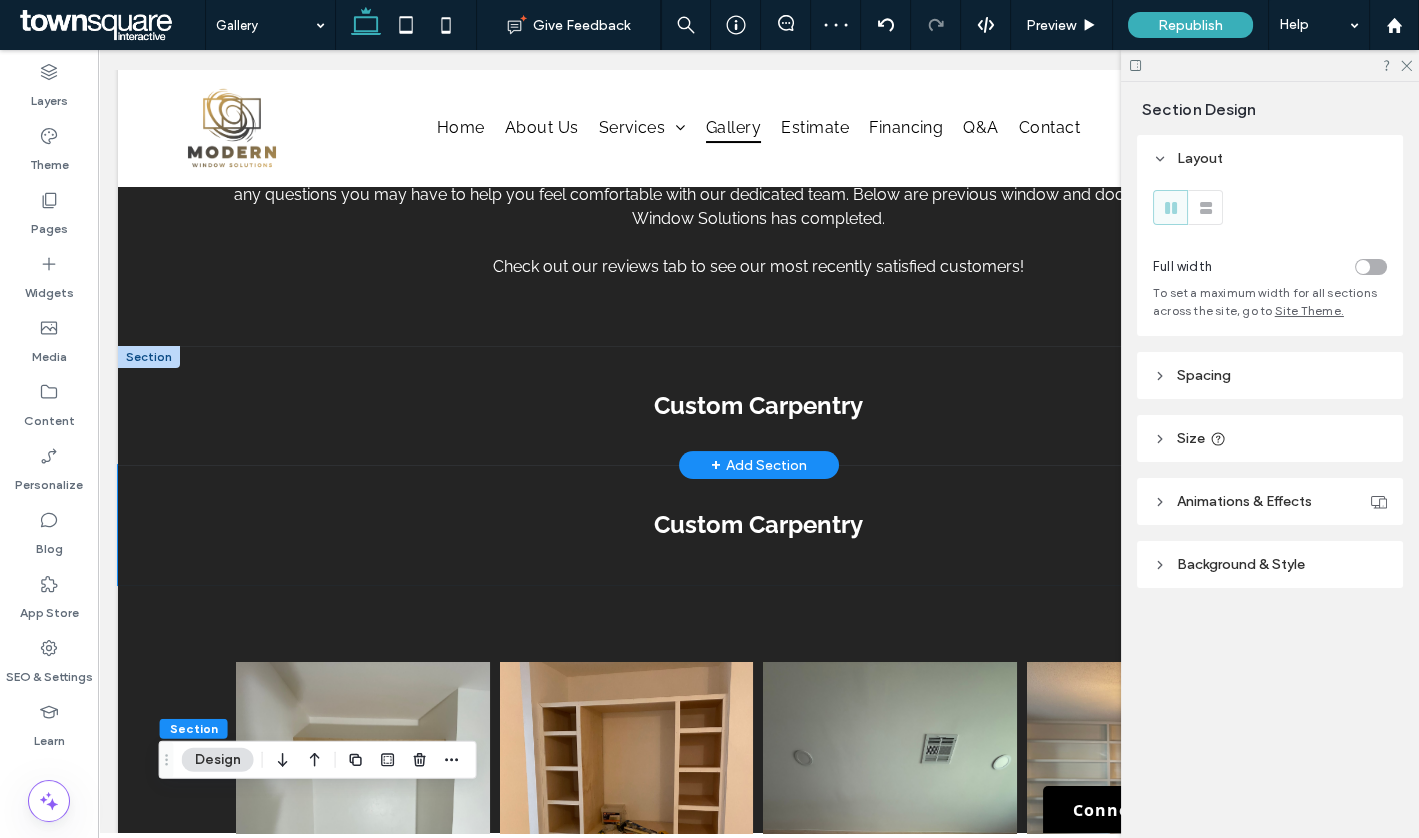 scroll, scrollTop: 585, scrollLeft: 0, axis: vertical 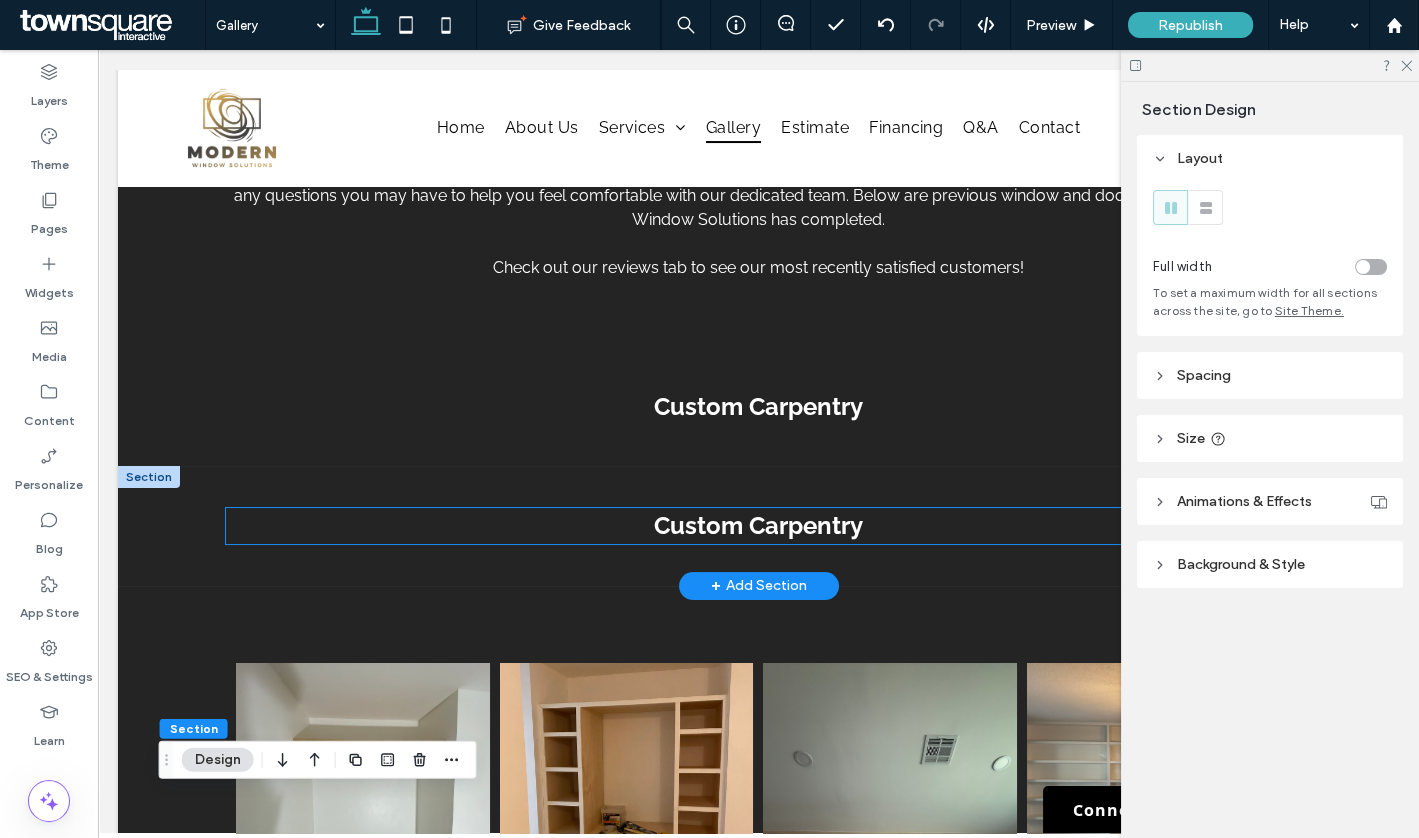 click on "Custom Carpentry" at bounding box center [759, 526] 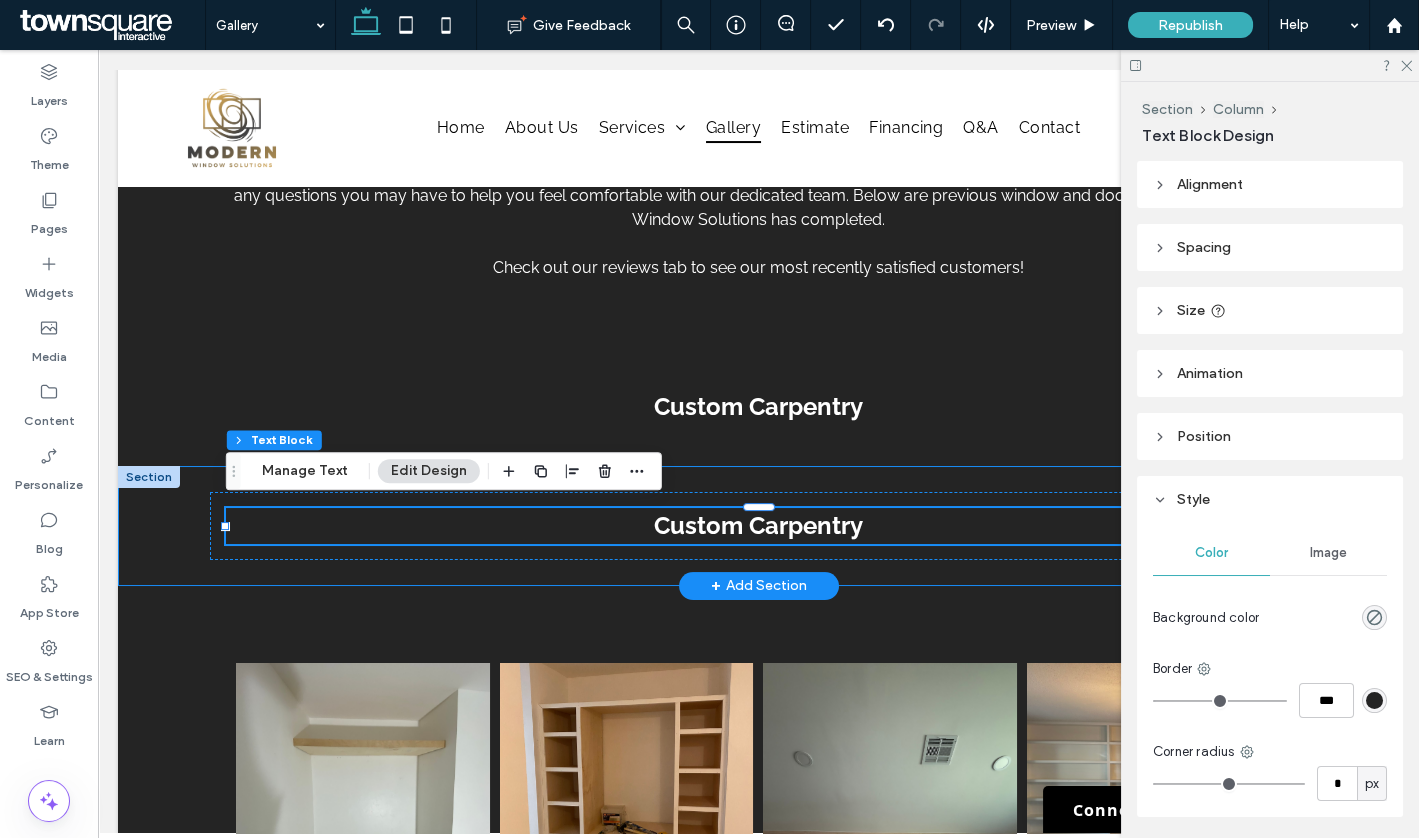 click on "Custom Carpentry" at bounding box center (759, 525) 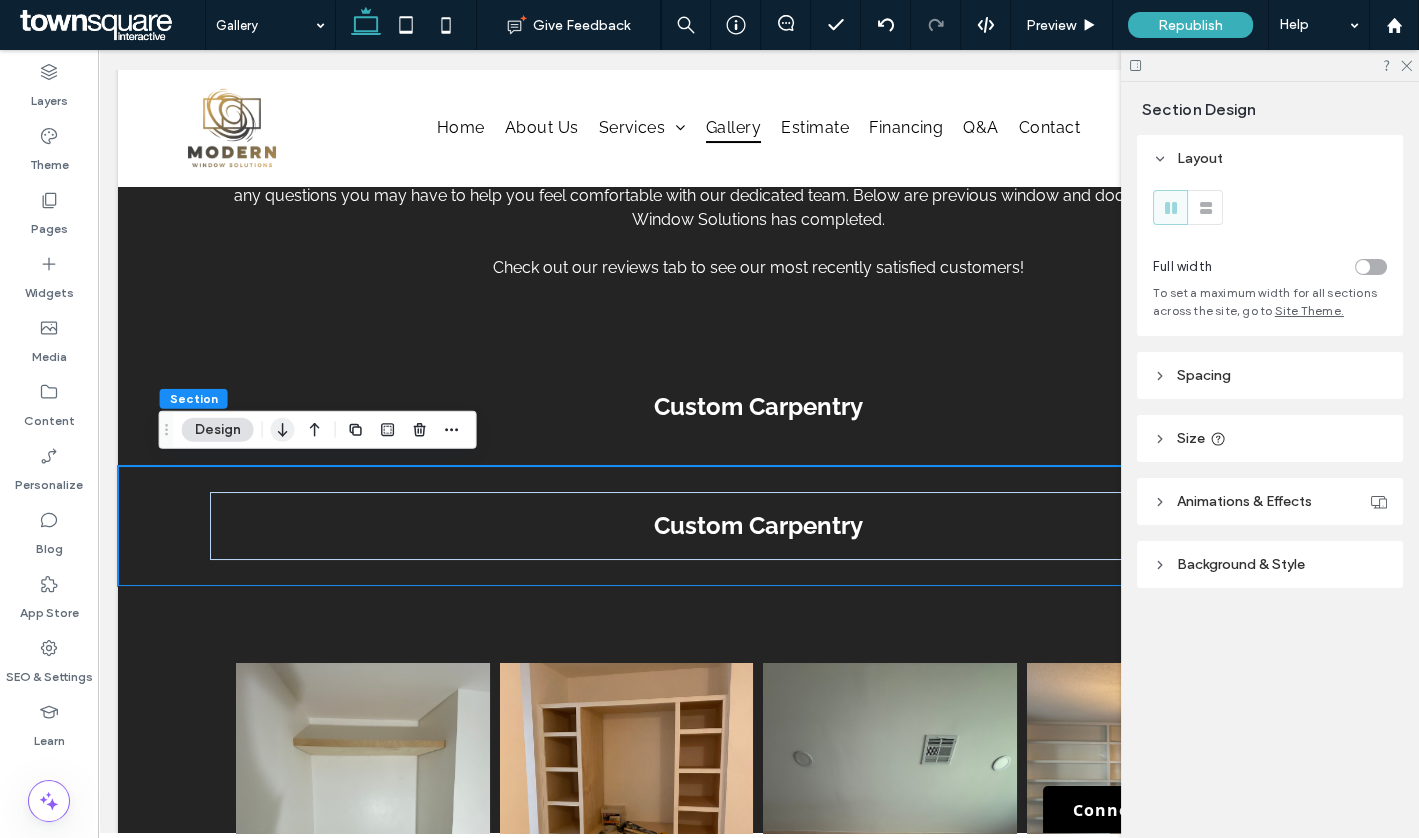 click 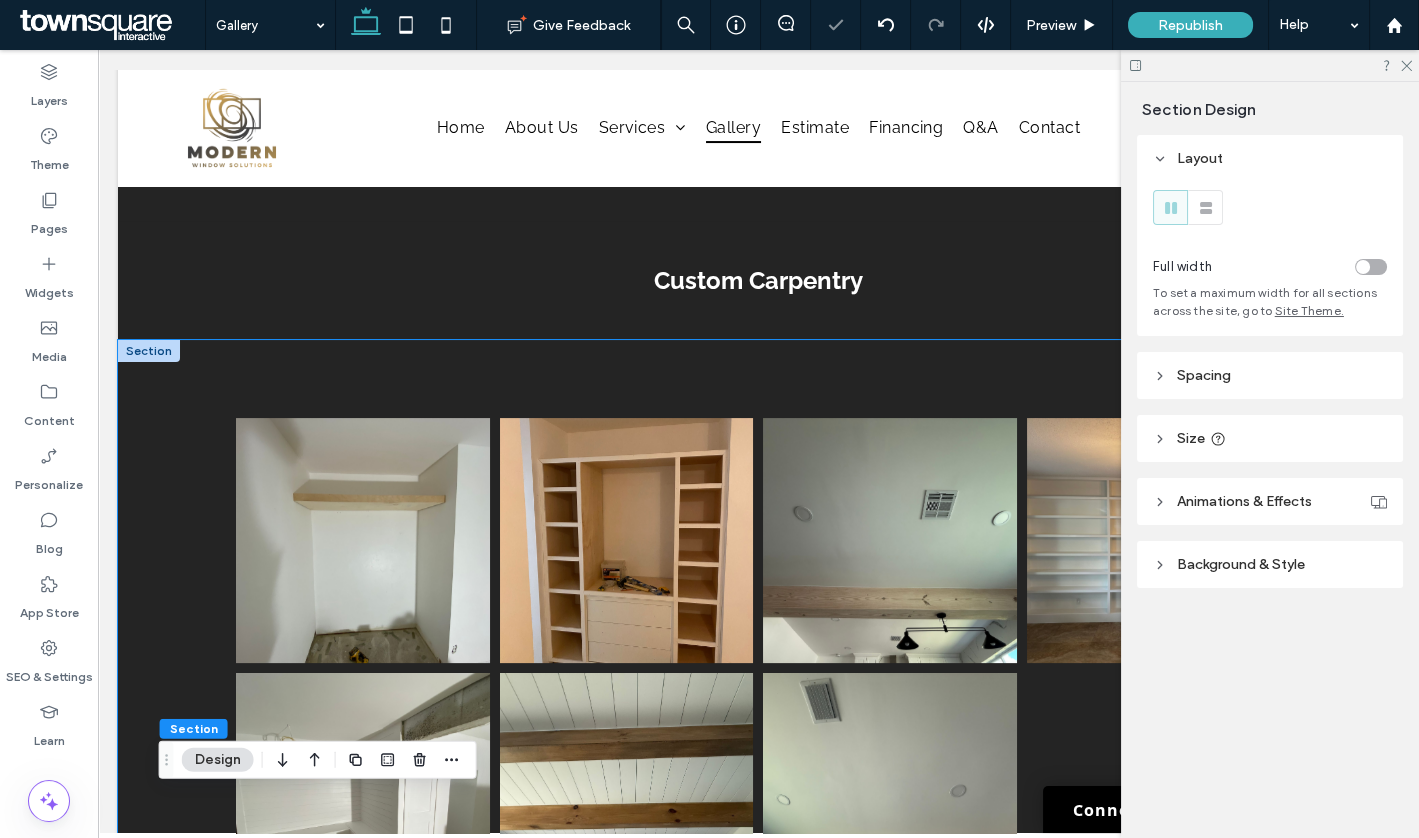 scroll, scrollTop: 685, scrollLeft: 0, axis: vertical 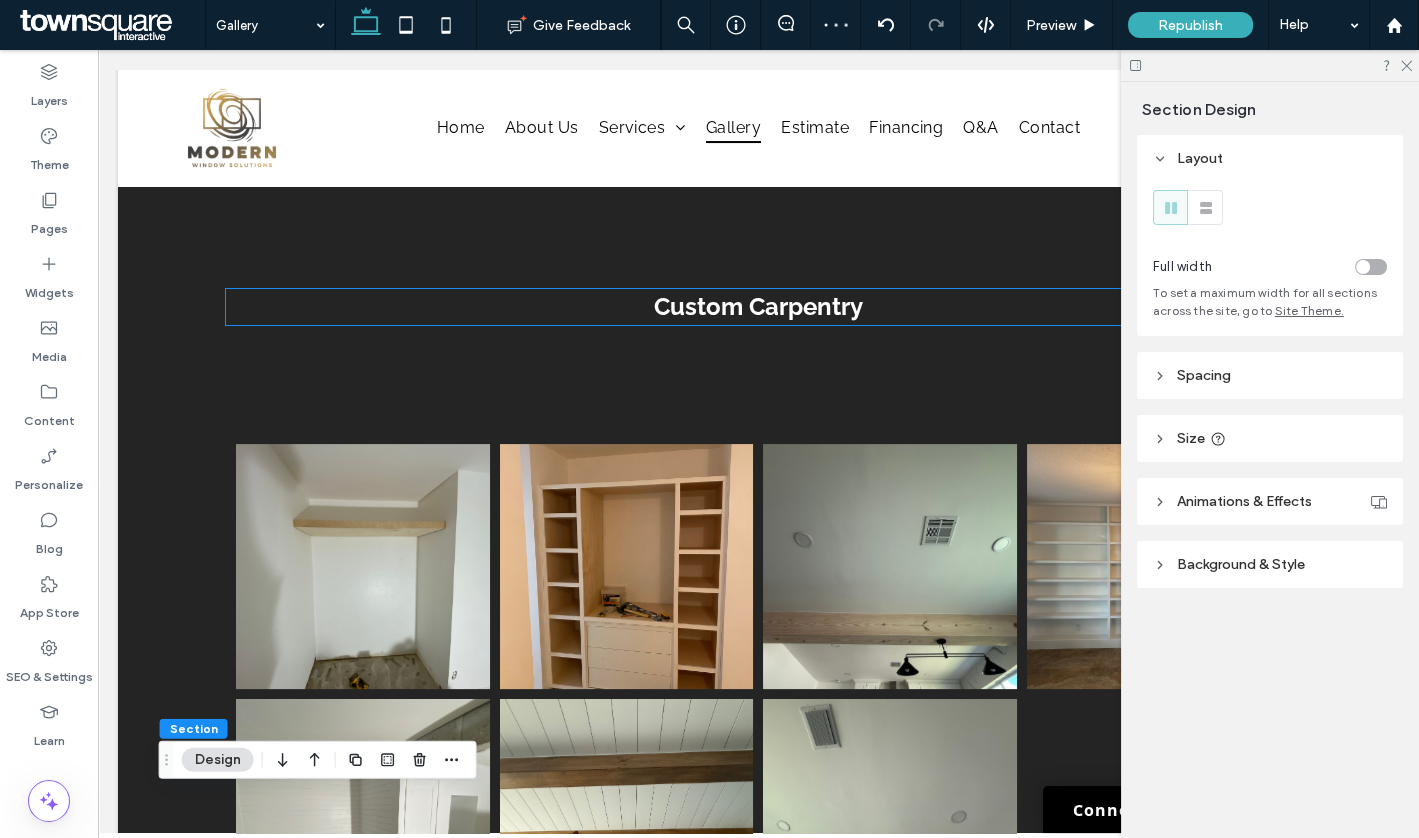 click on "Custom Carpentry" at bounding box center [758, 306] 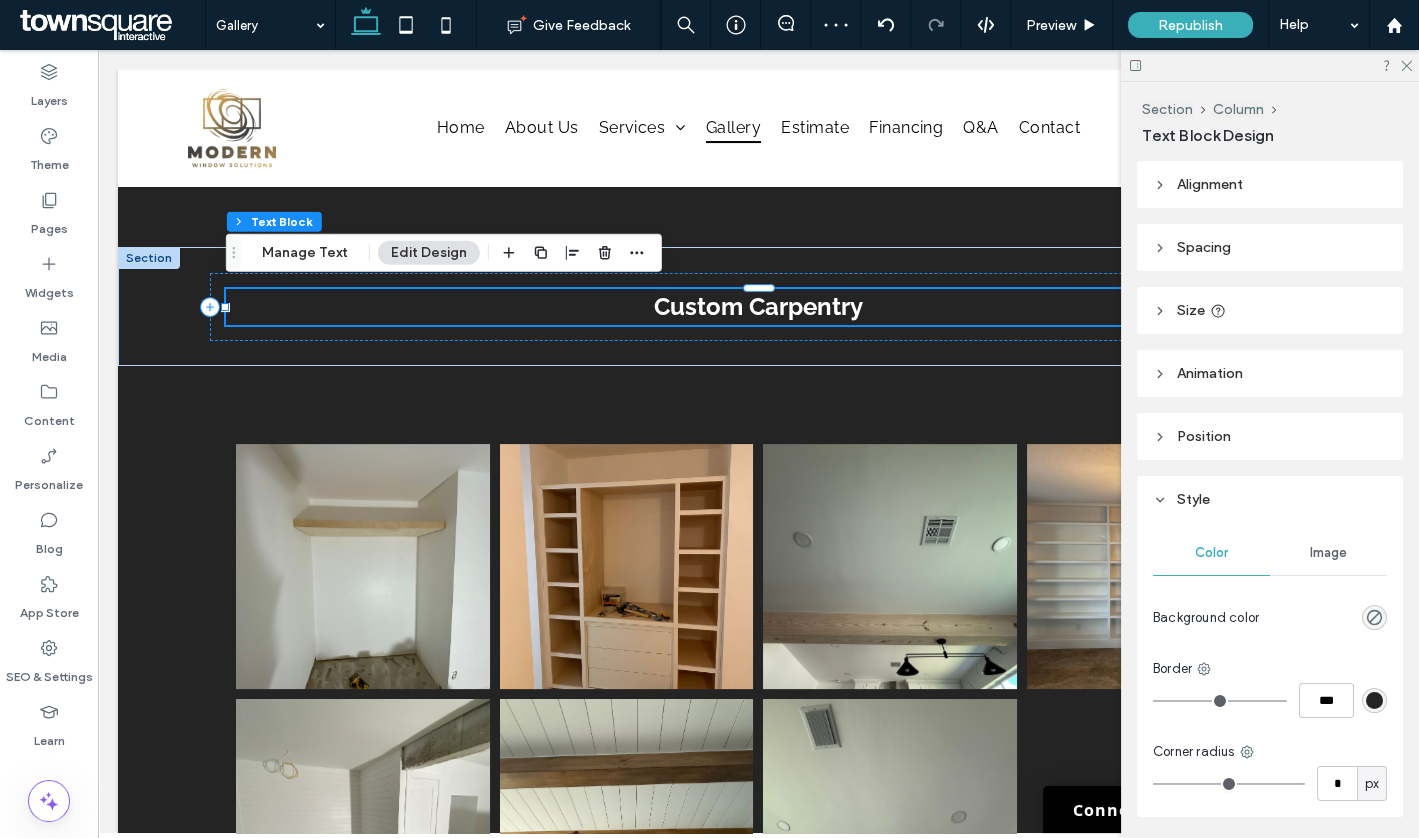 click on "Custom Carpentry" at bounding box center [758, 306] 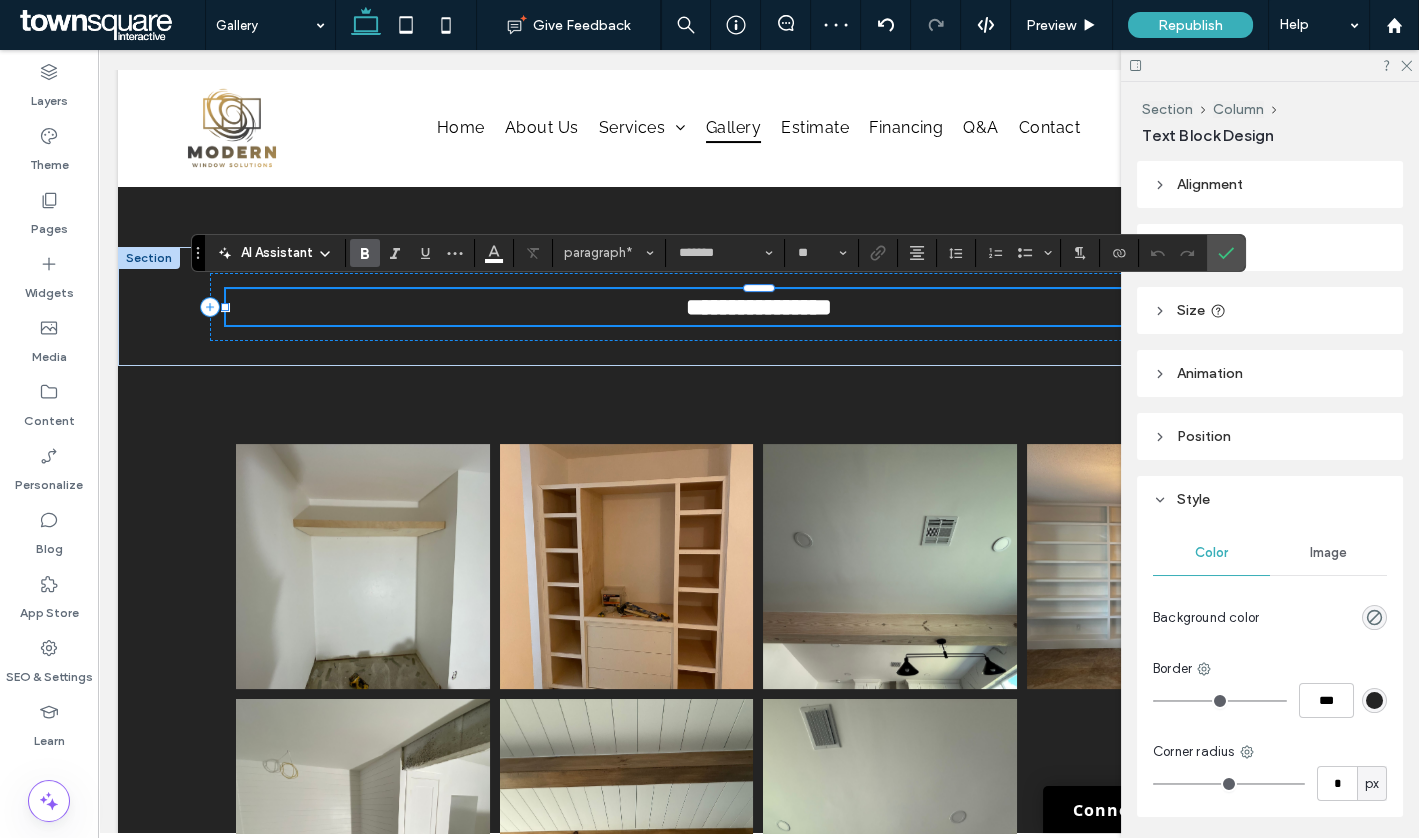 click on "**********" at bounding box center (759, 307) 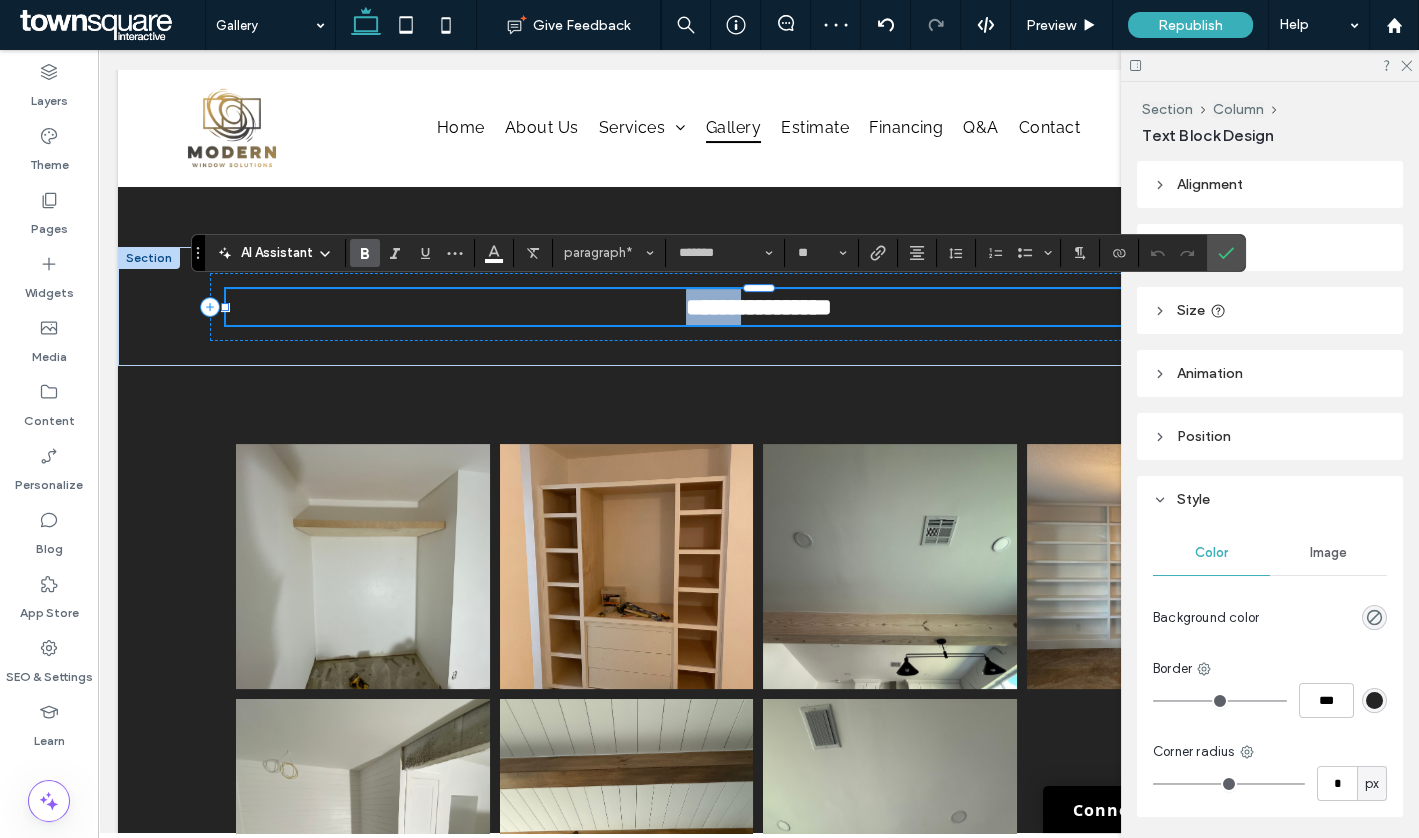 click on "**********" at bounding box center [759, 307] 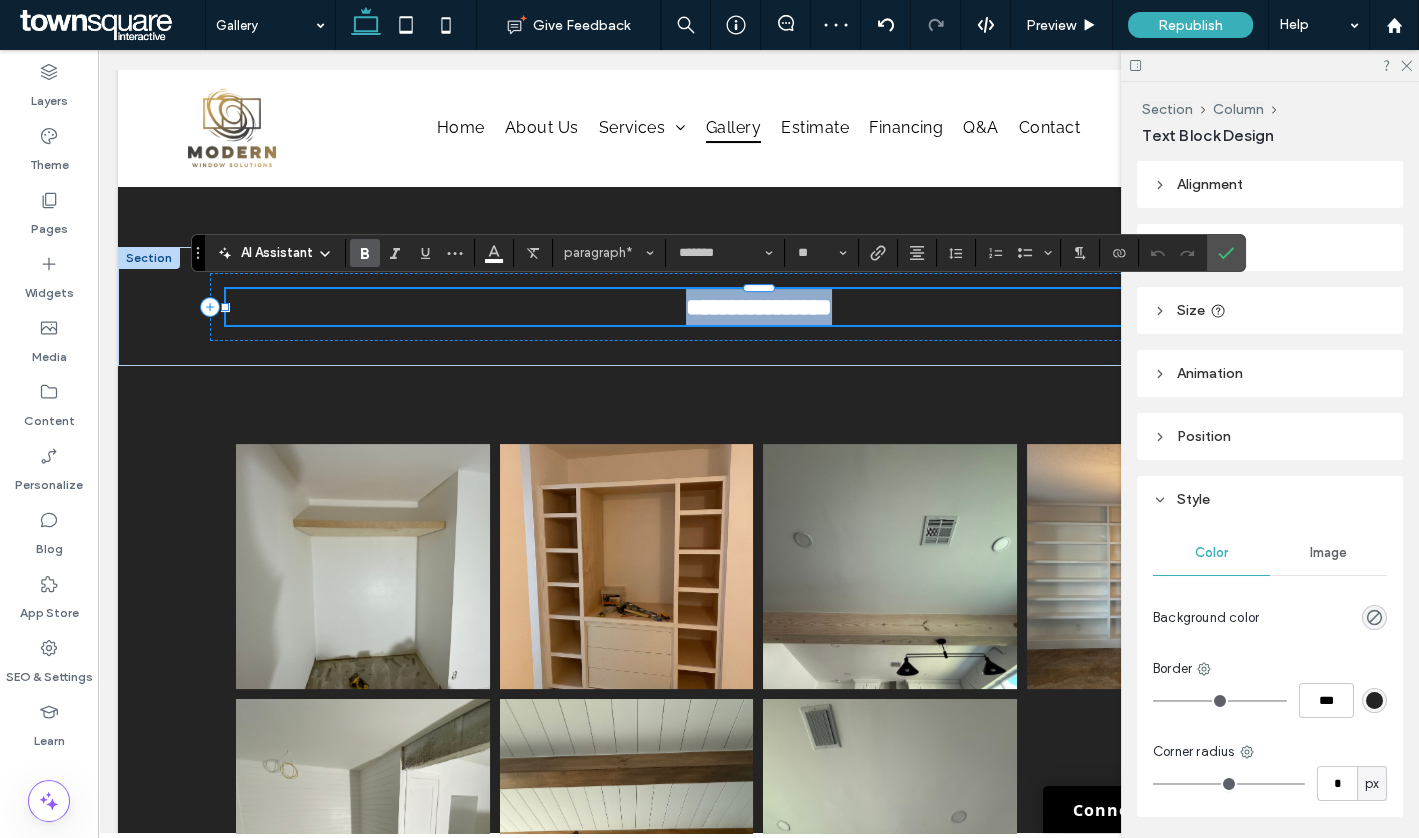 click on "**********" at bounding box center [759, 307] 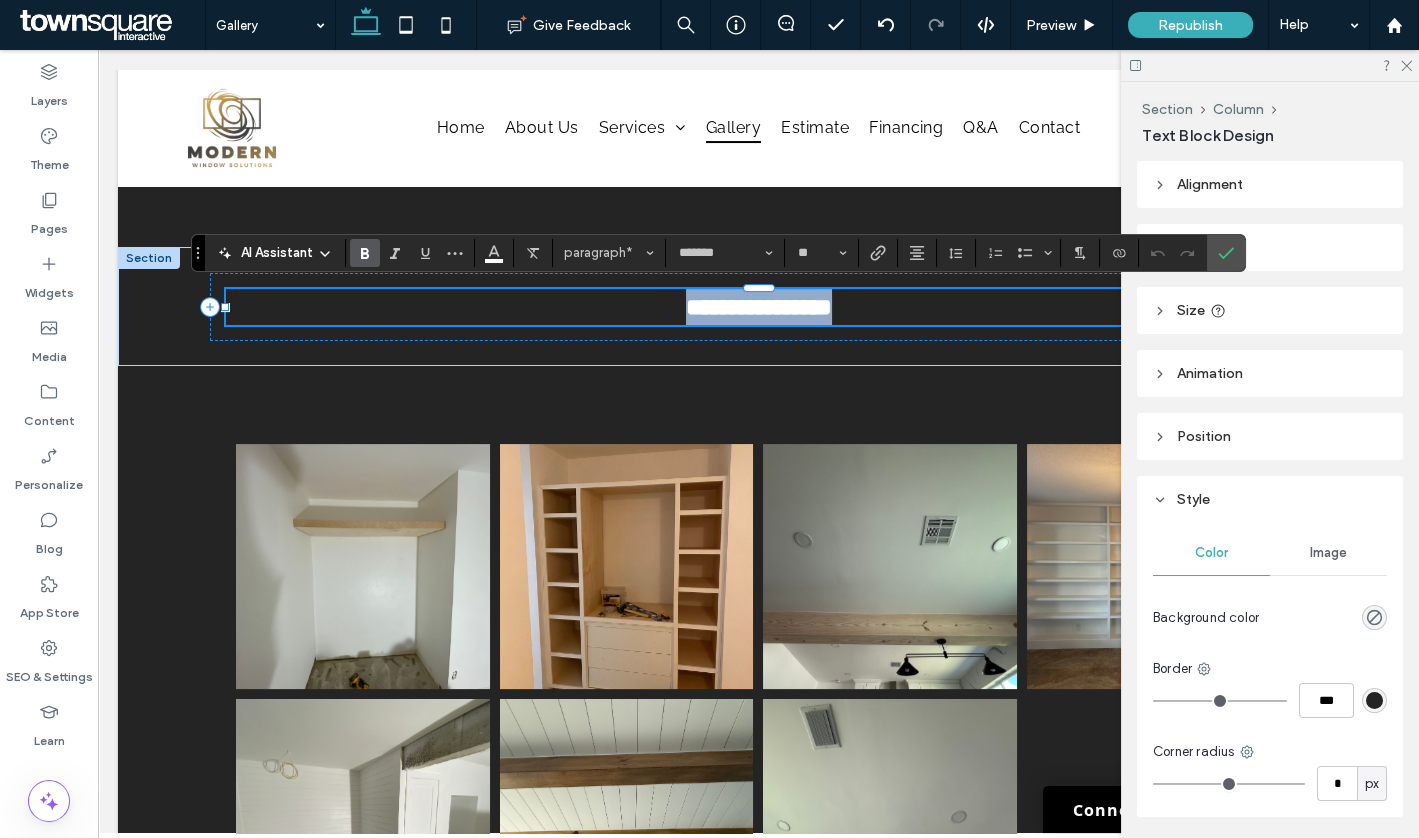 type 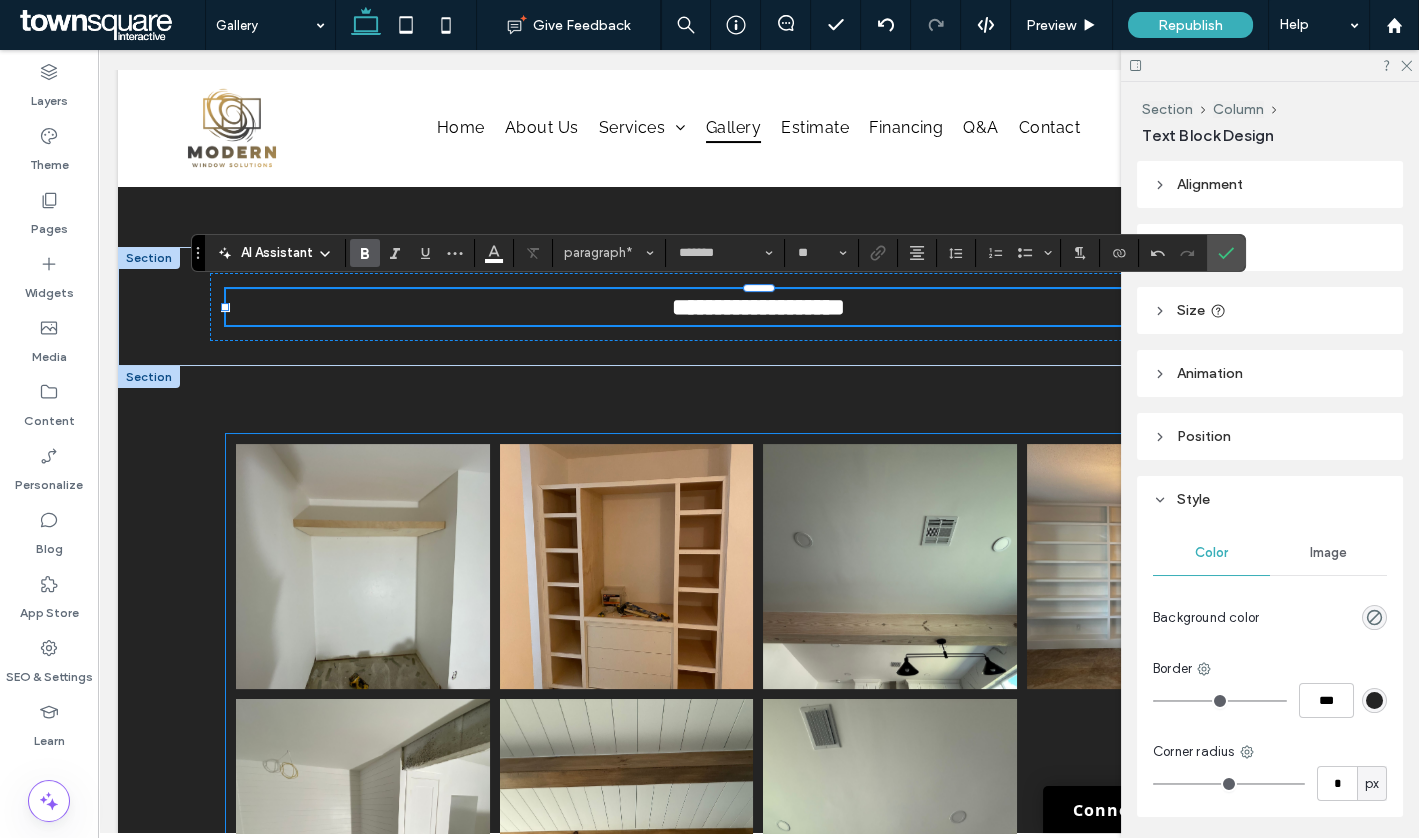 click at bounding box center (627, 566) 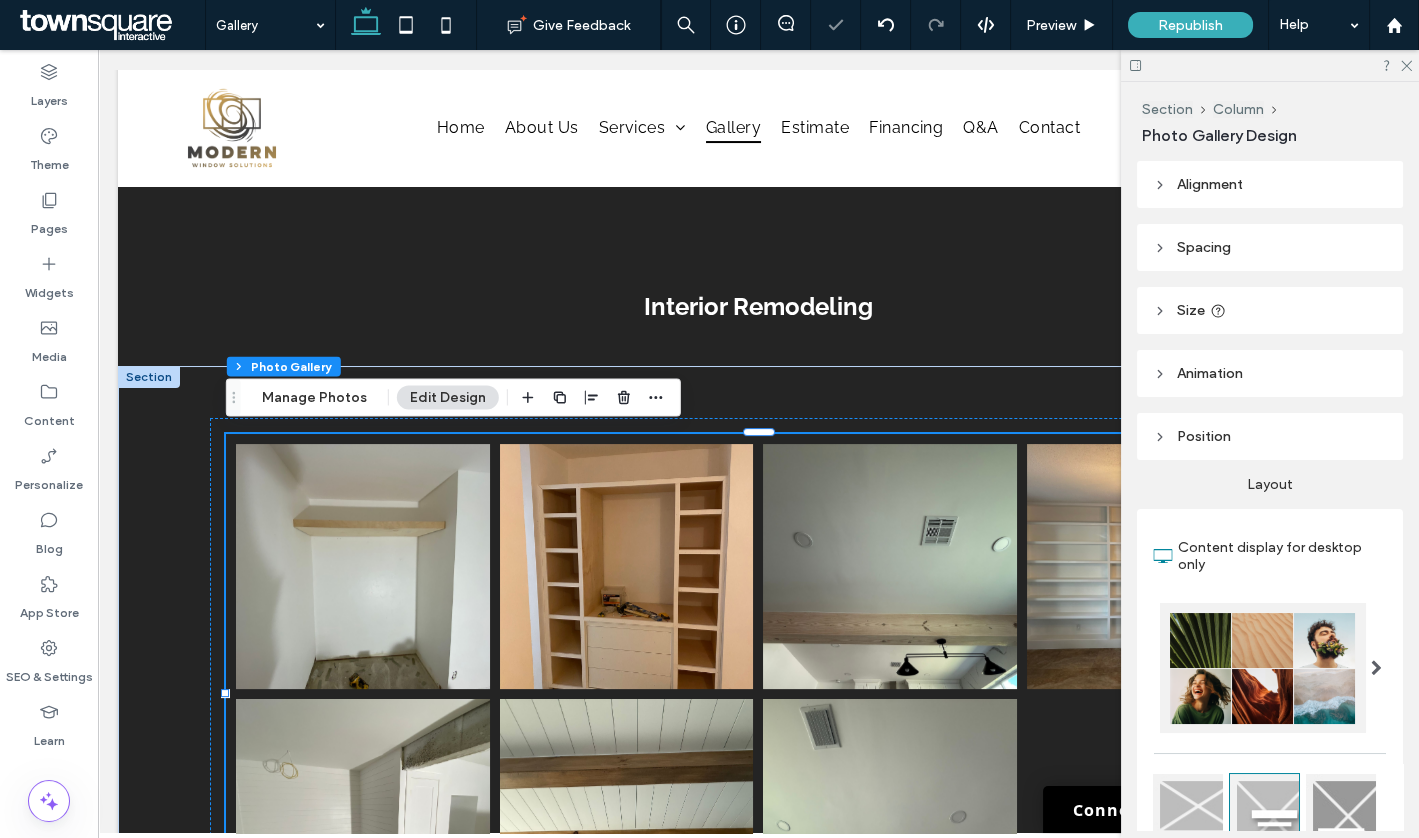 click on "Section Column Photo Gallery Manage Photos Edit Design" at bounding box center [453, 397] 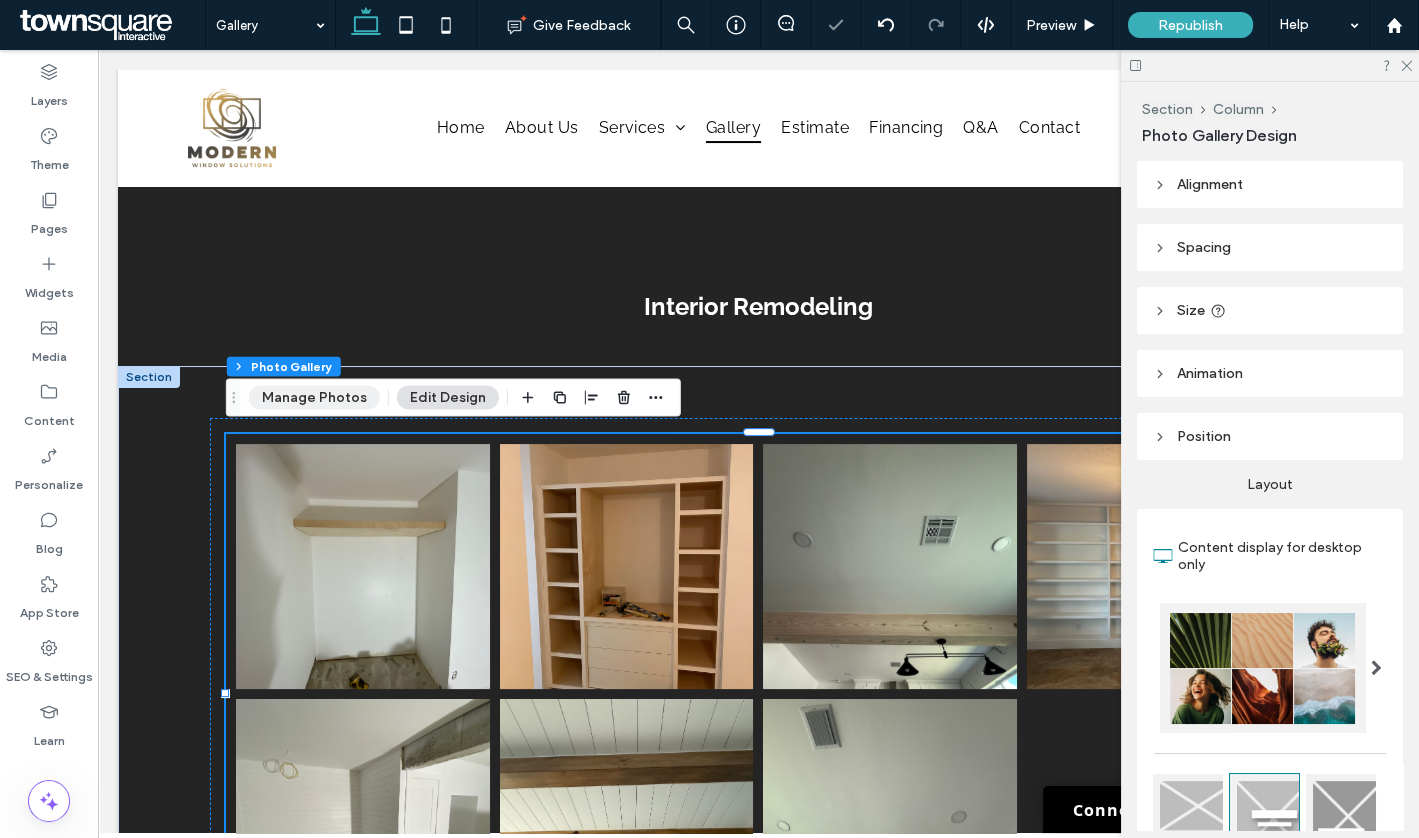 click on "Manage Photos" at bounding box center (314, 397) 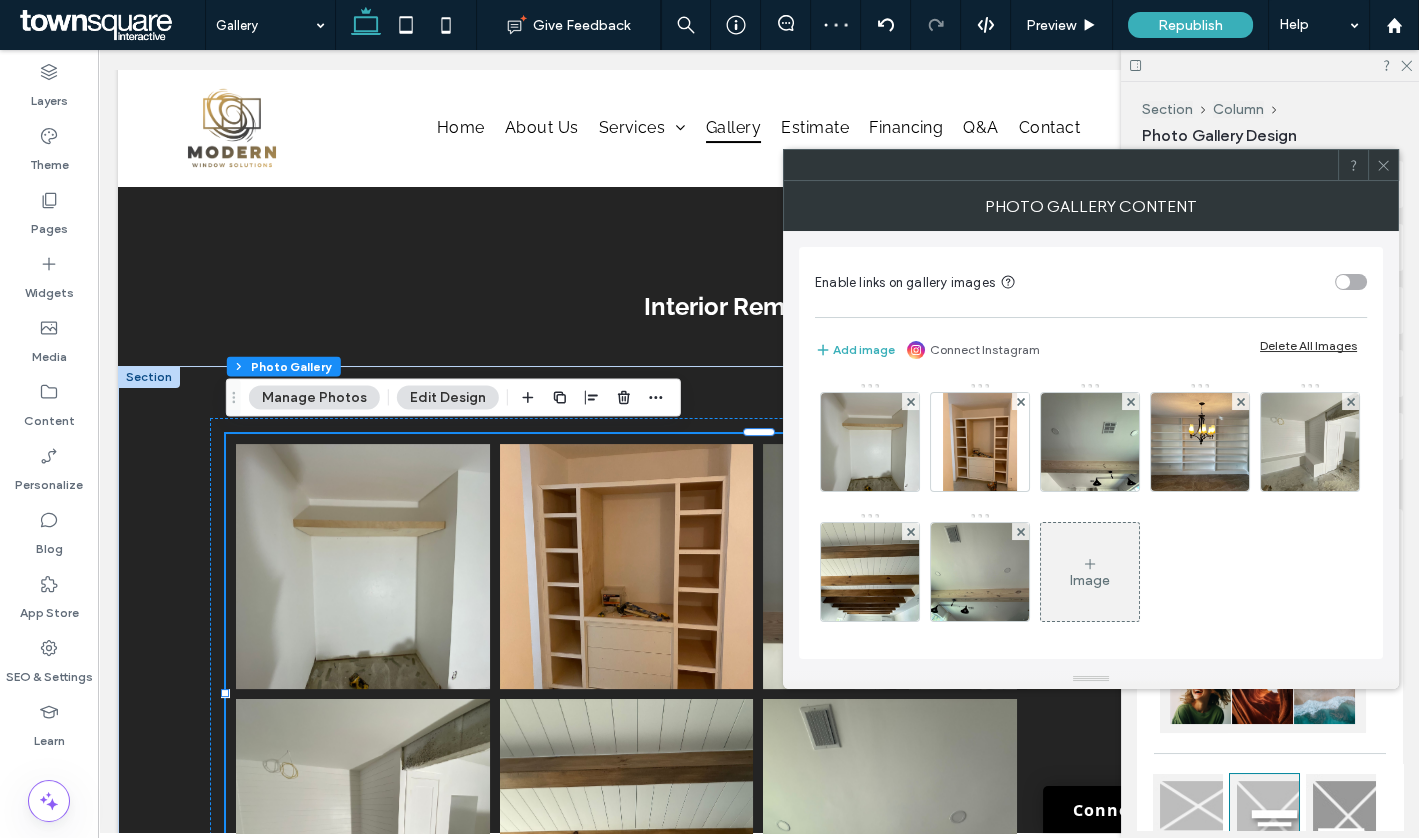 click on "Add image Connect Instagram Delete All Images" at bounding box center (1091, 350) 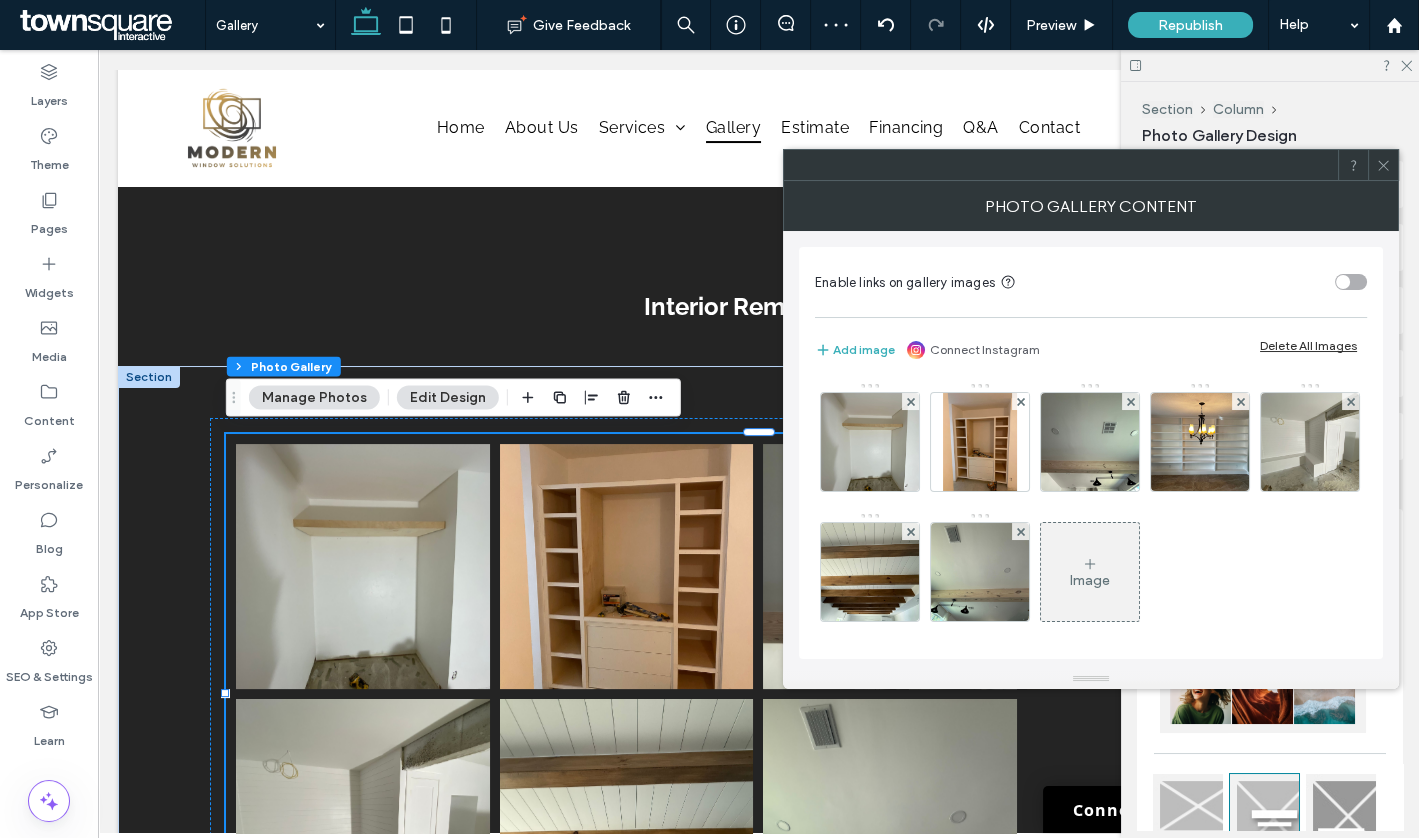 click on "Delete All Images" at bounding box center [1308, 345] 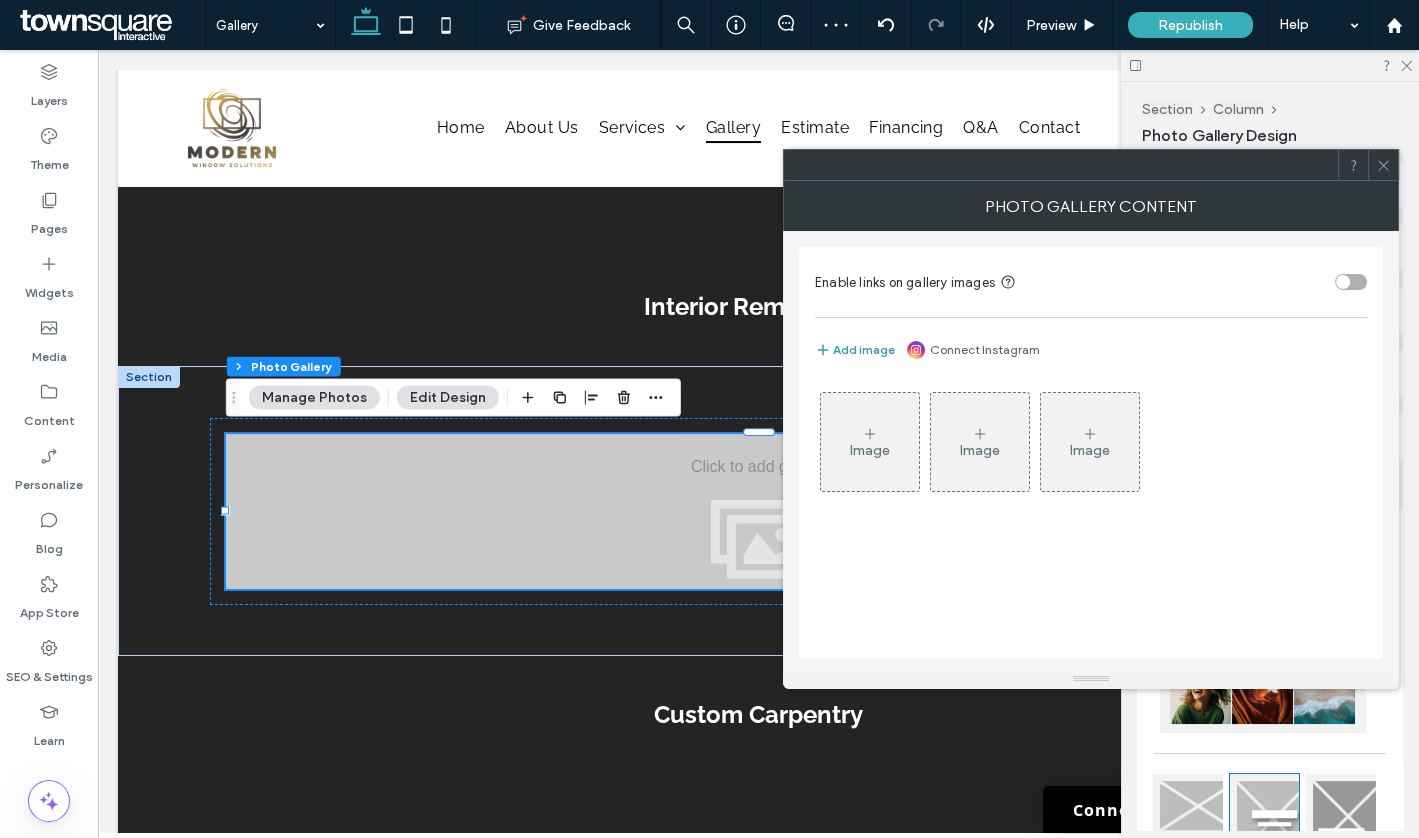 click on "Add image" at bounding box center (855, 350) 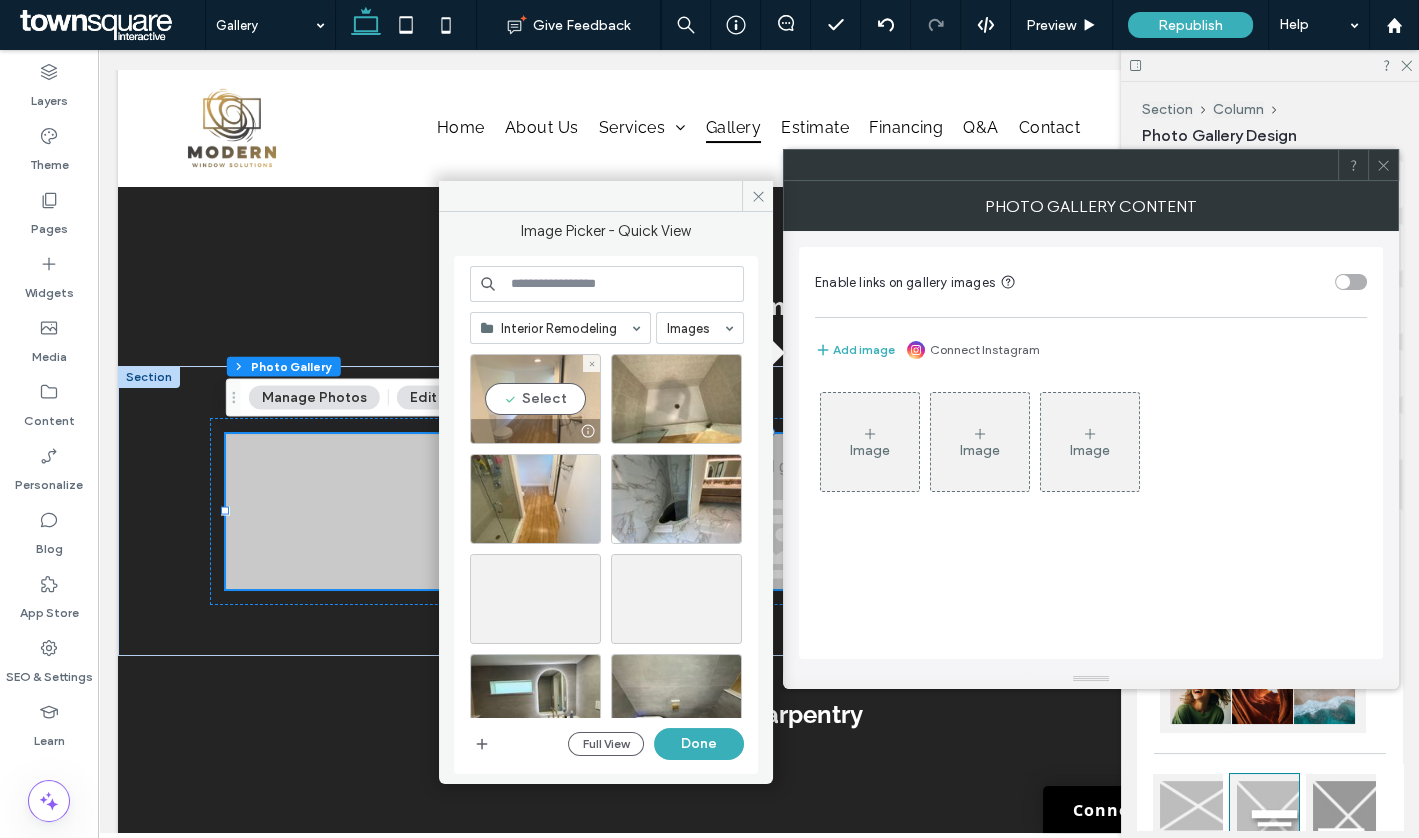 click on "Select" at bounding box center (535, 399) 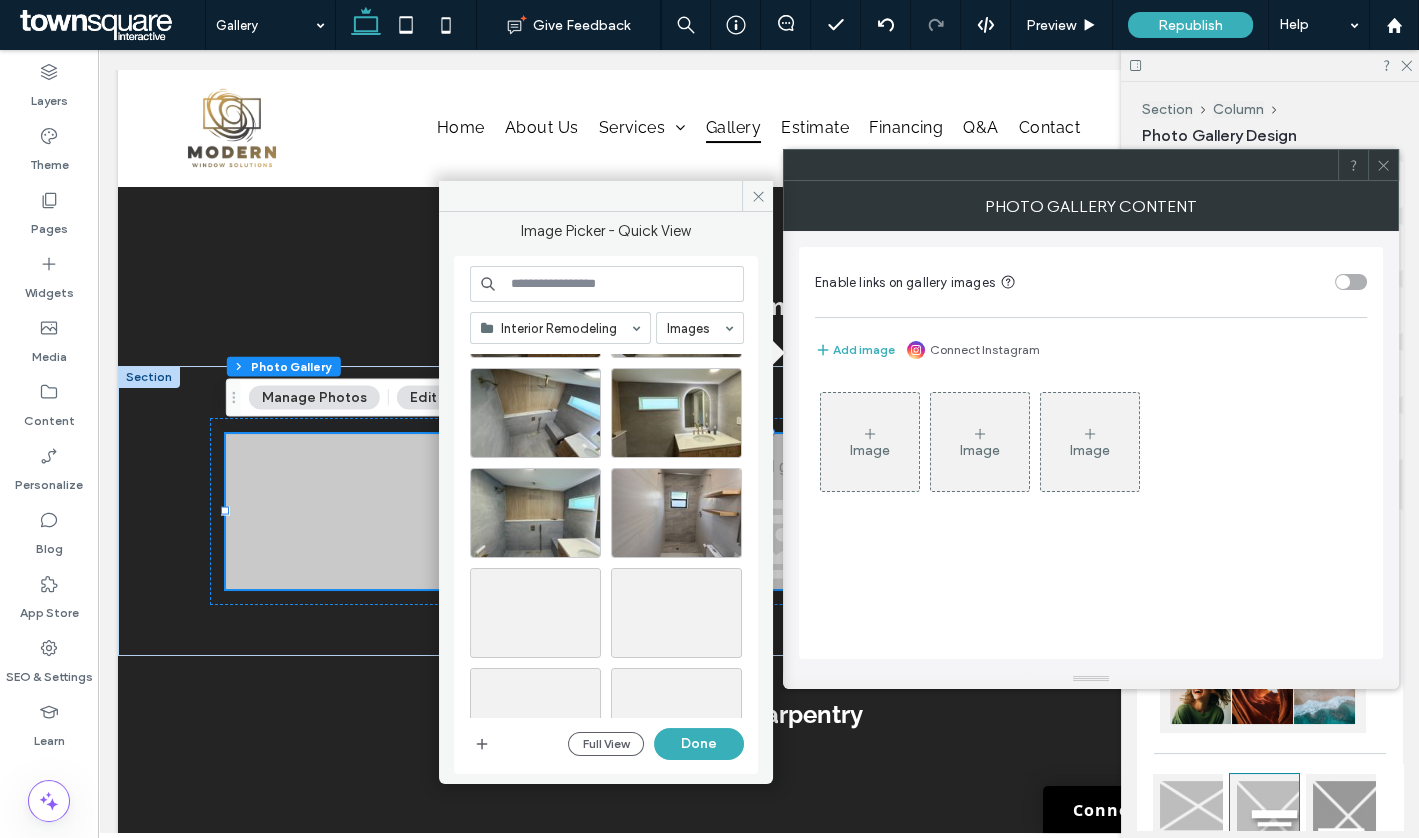 scroll, scrollTop: 735, scrollLeft: 0, axis: vertical 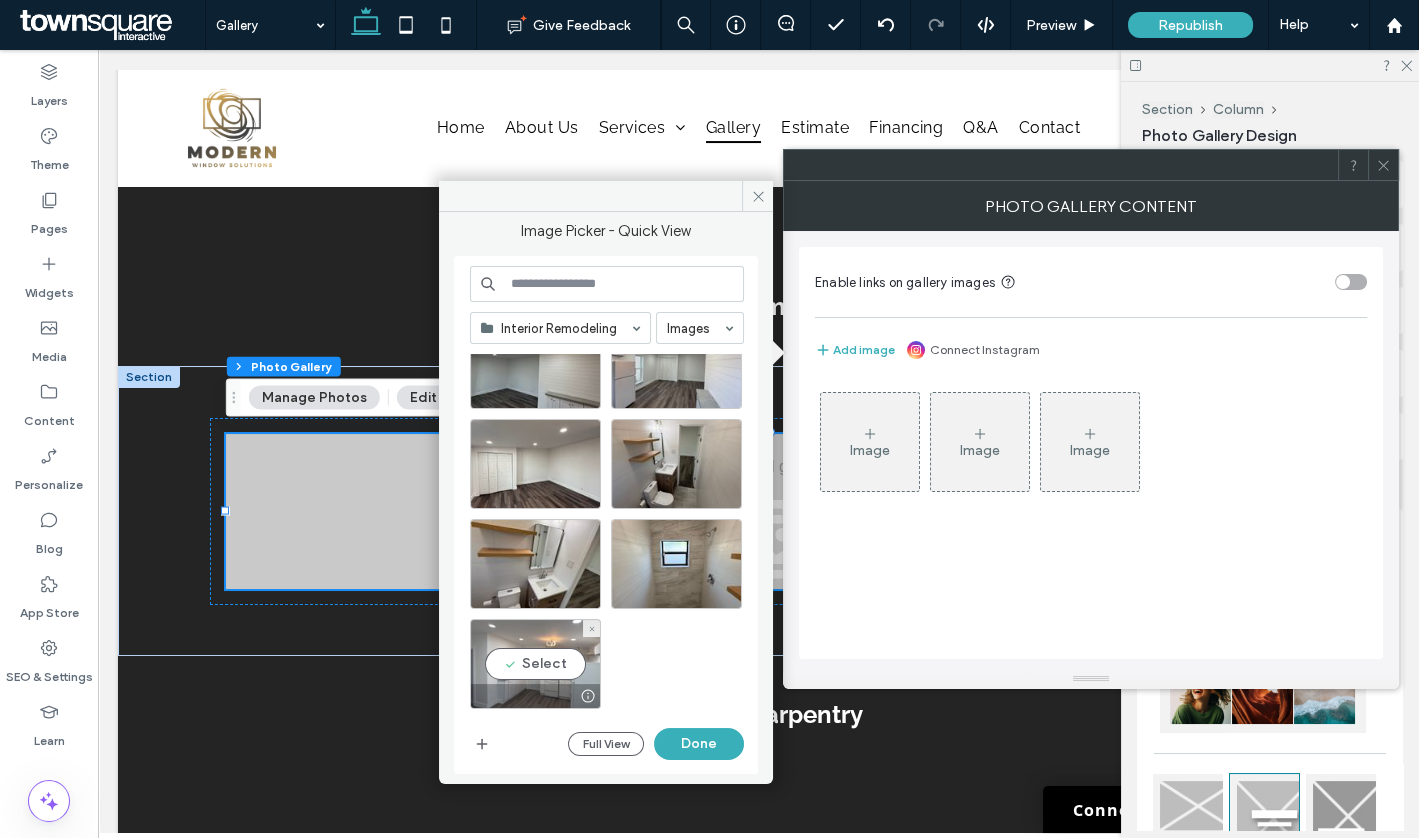 click on "Select" at bounding box center (535, 664) 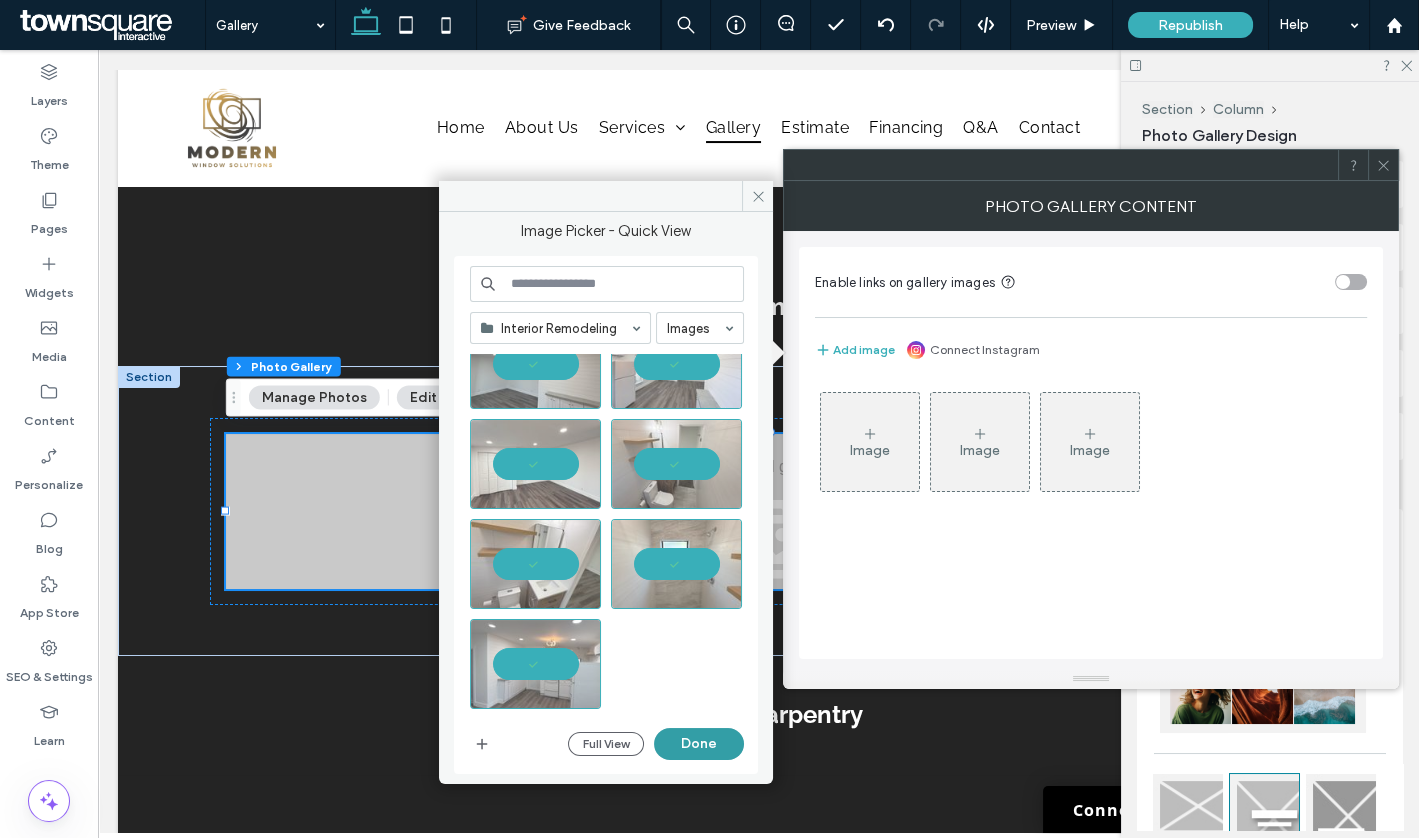 click on "Done" at bounding box center (699, 744) 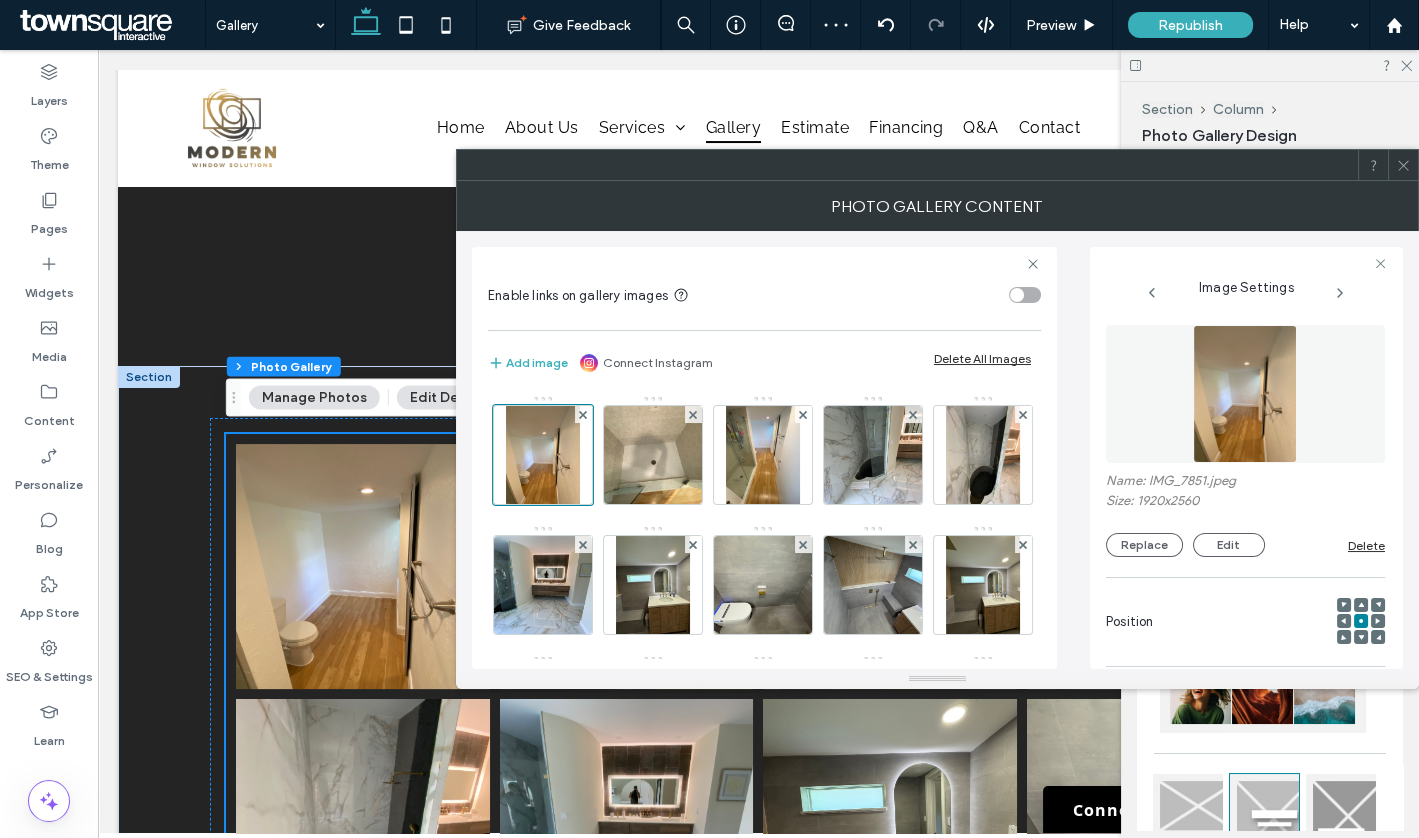 click 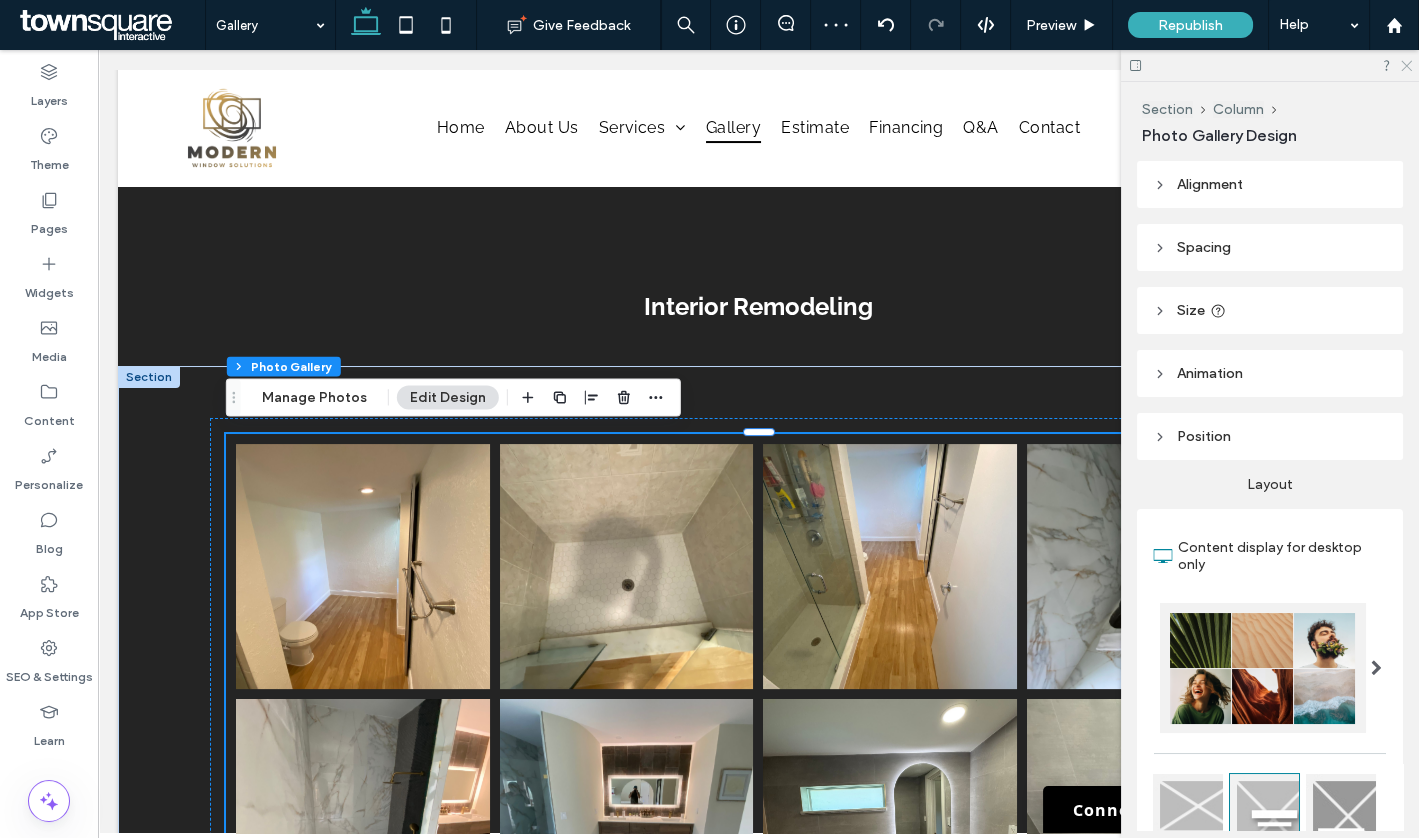 click 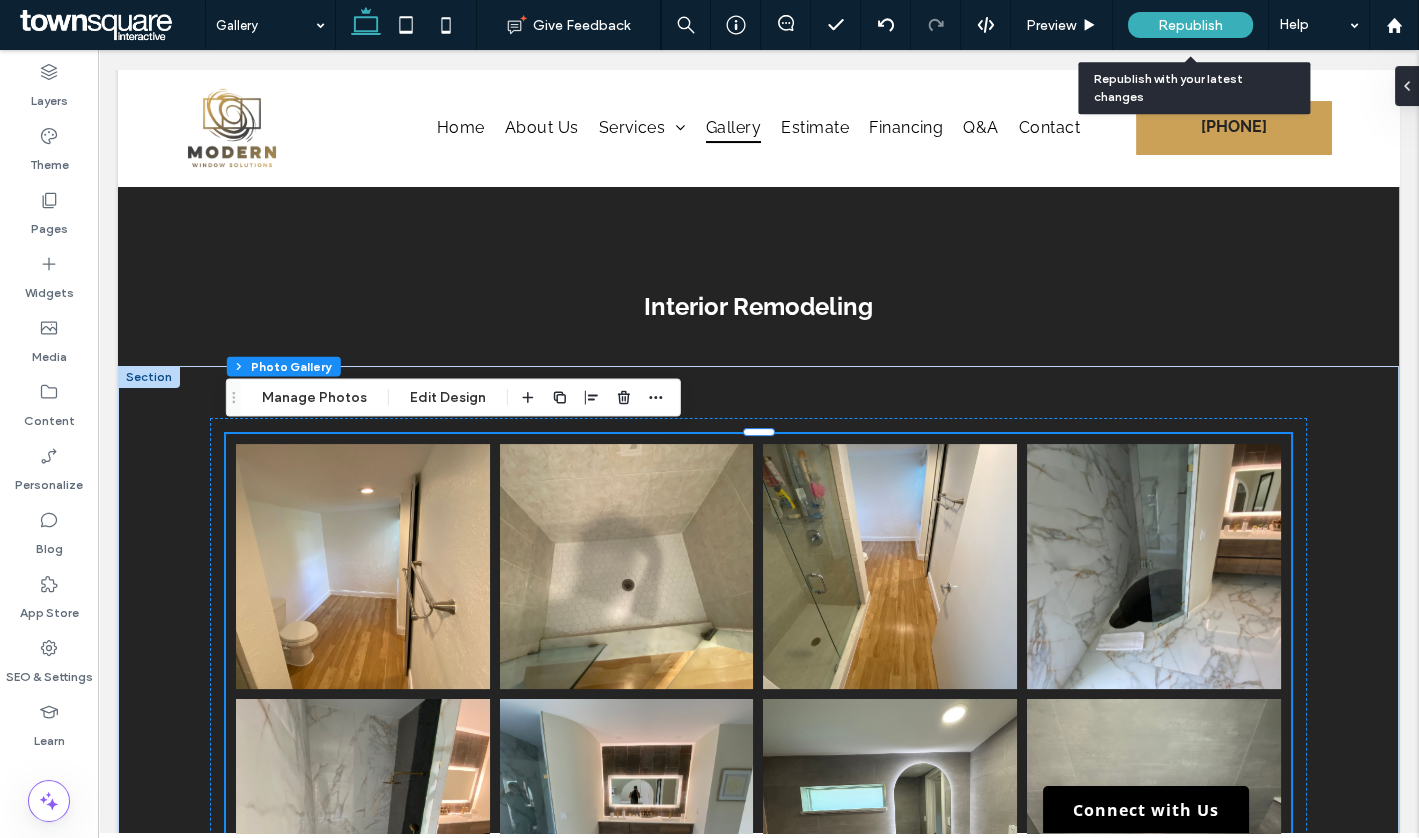 click on "Republish" at bounding box center [1190, 25] 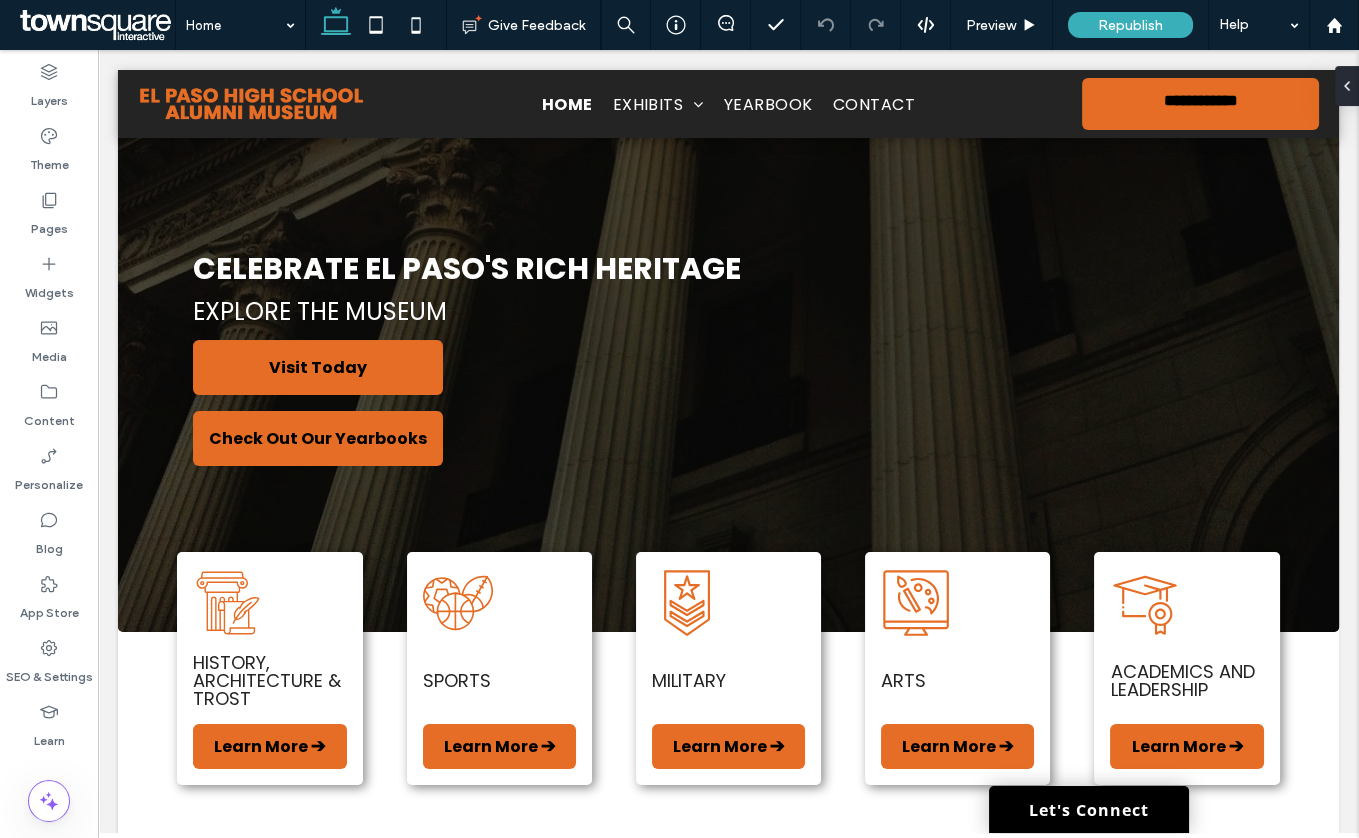 scroll, scrollTop: 0, scrollLeft: 0, axis: both 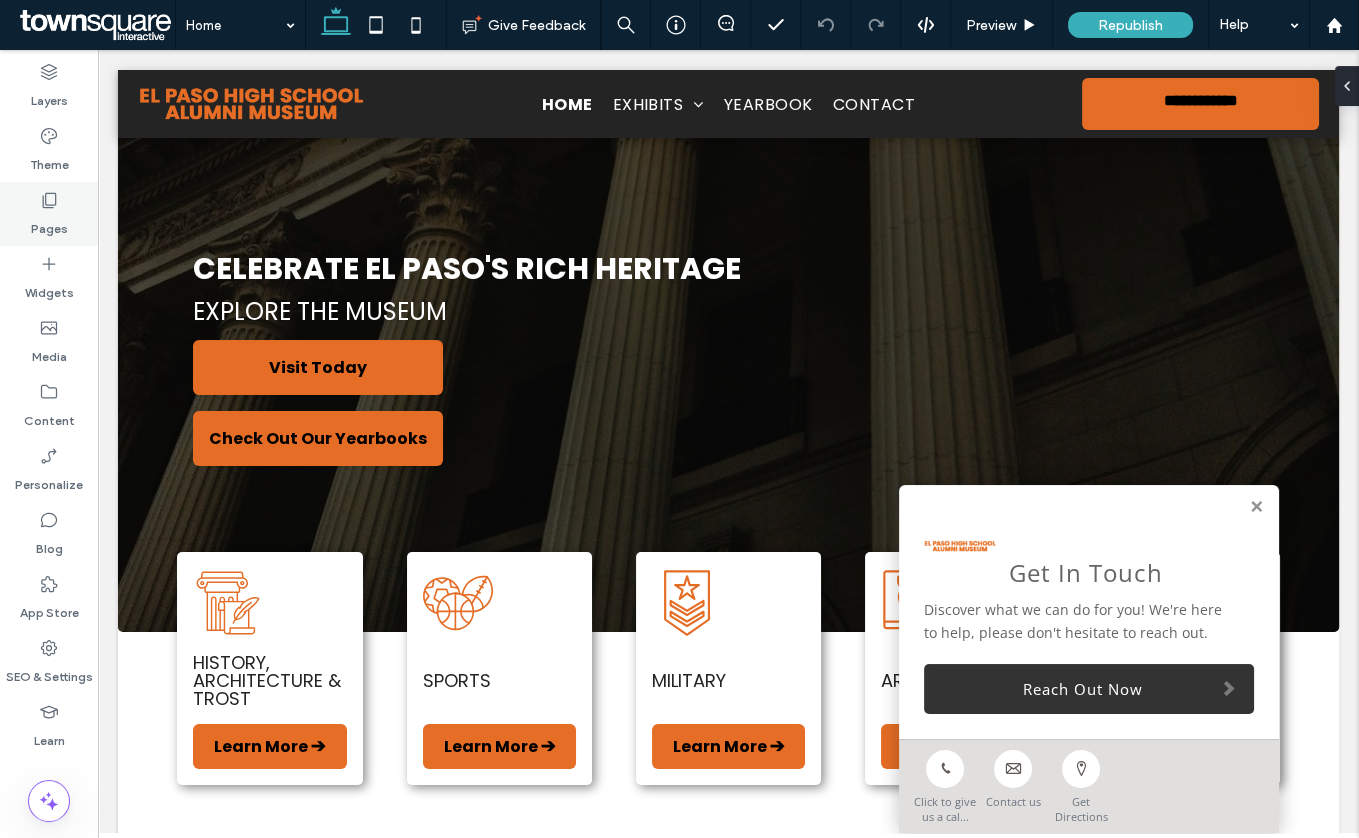 click 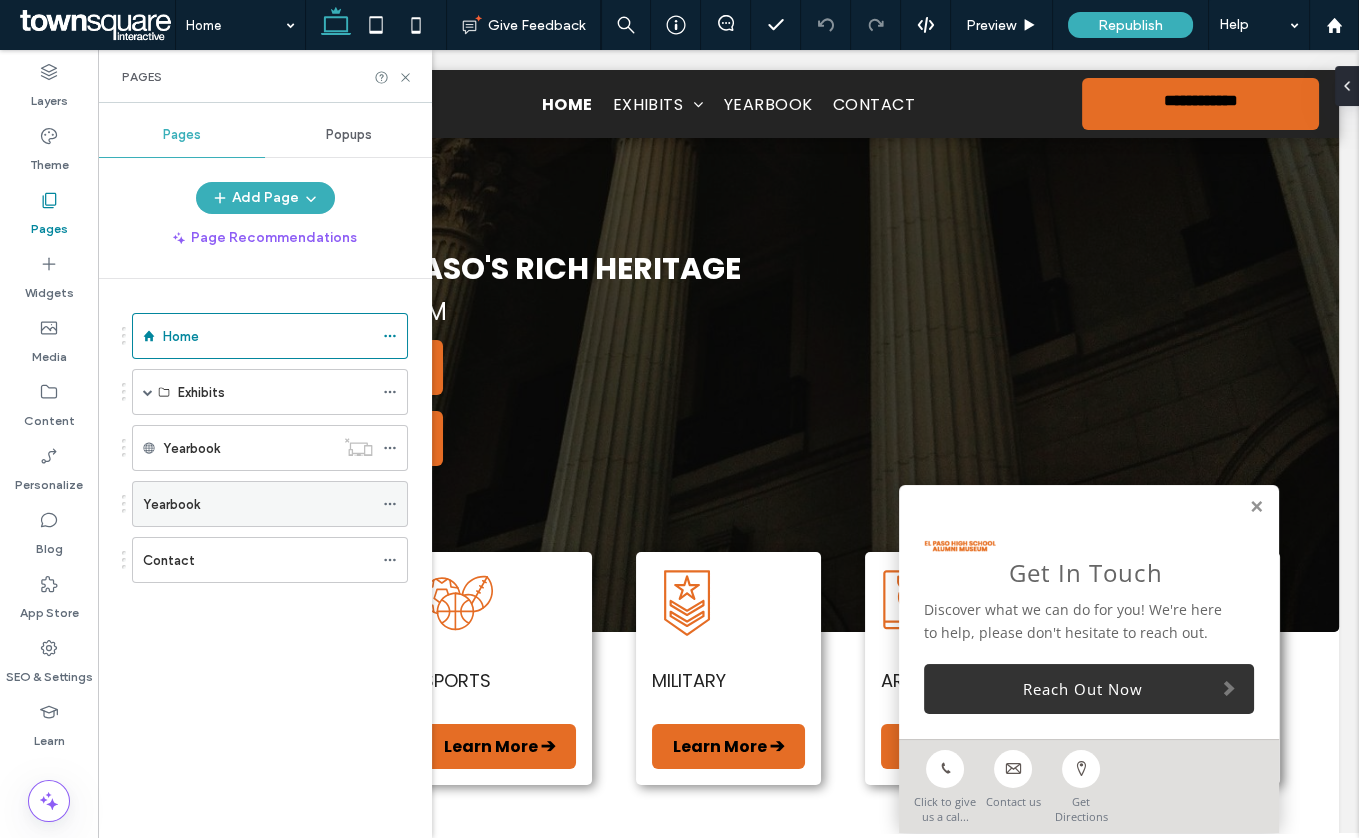 click on "Yearbook" at bounding box center (171, 504) 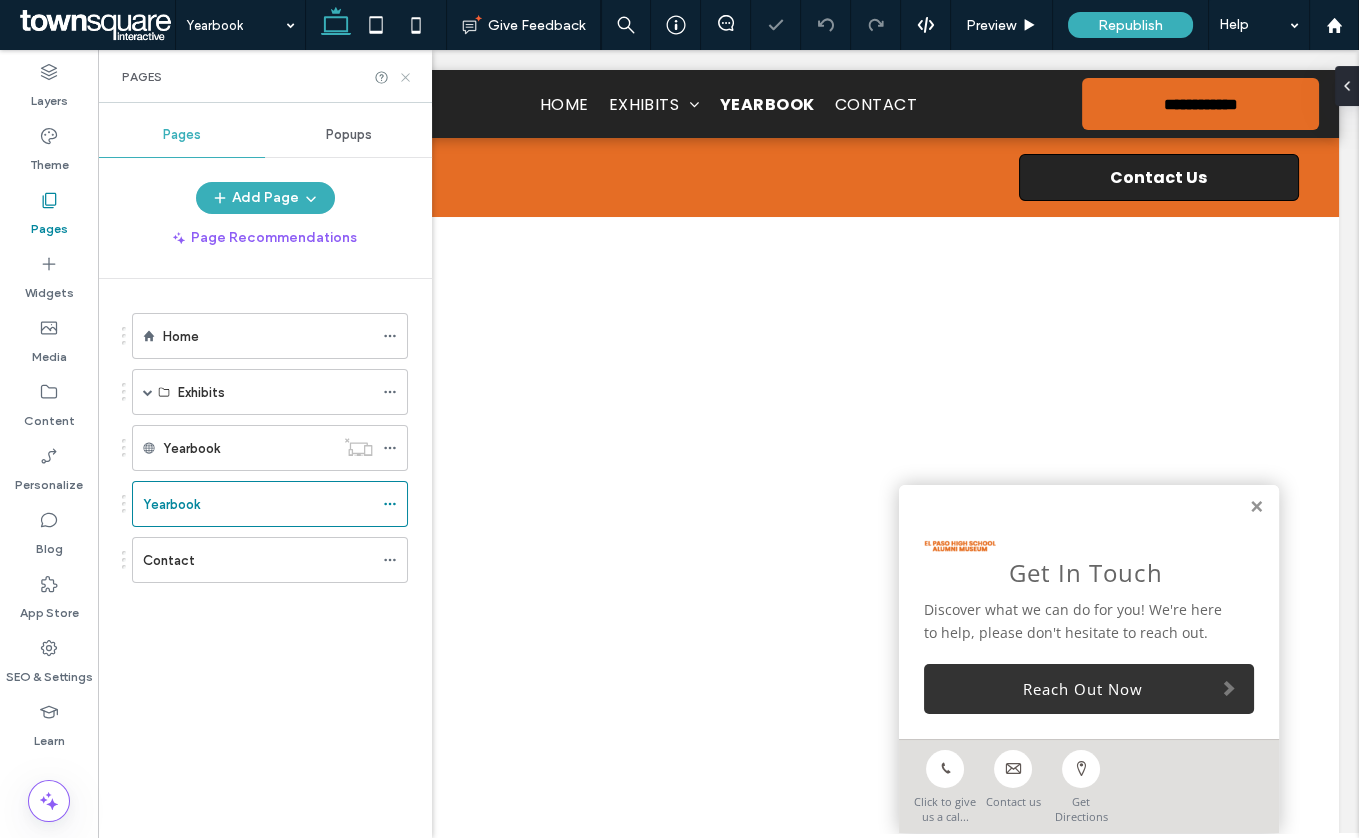scroll, scrollTop: 0, scrollLeft: 0, axis: both 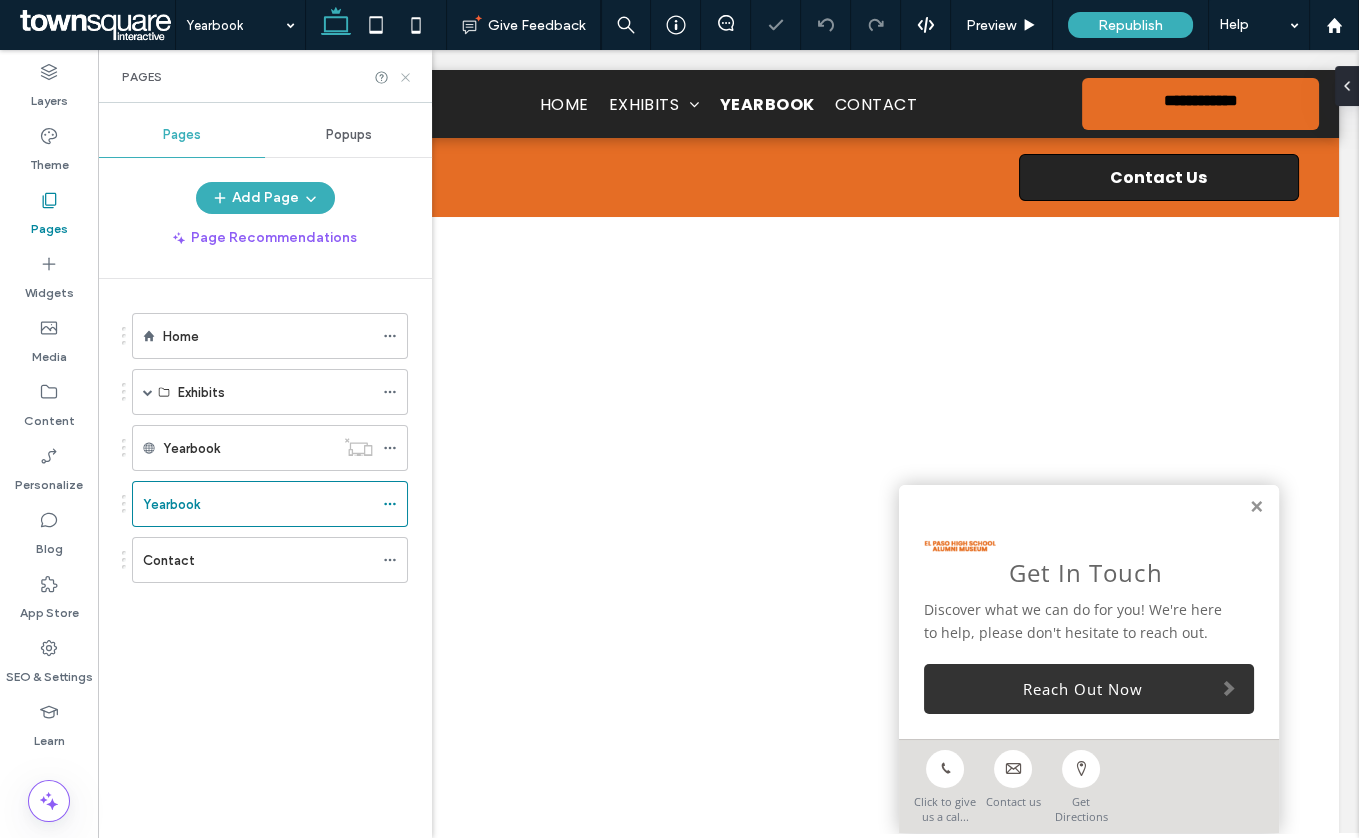 click 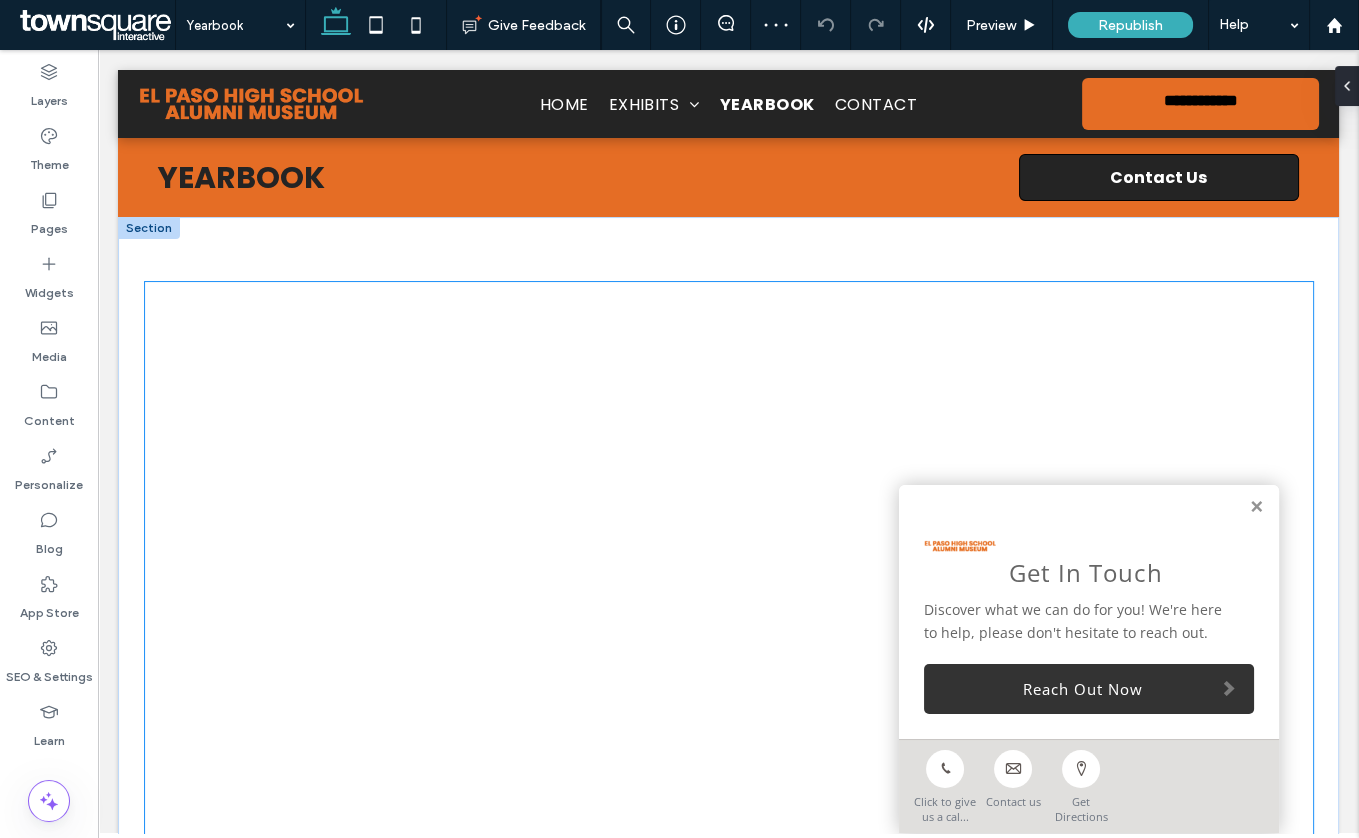 click at bounding box center [729, 782] 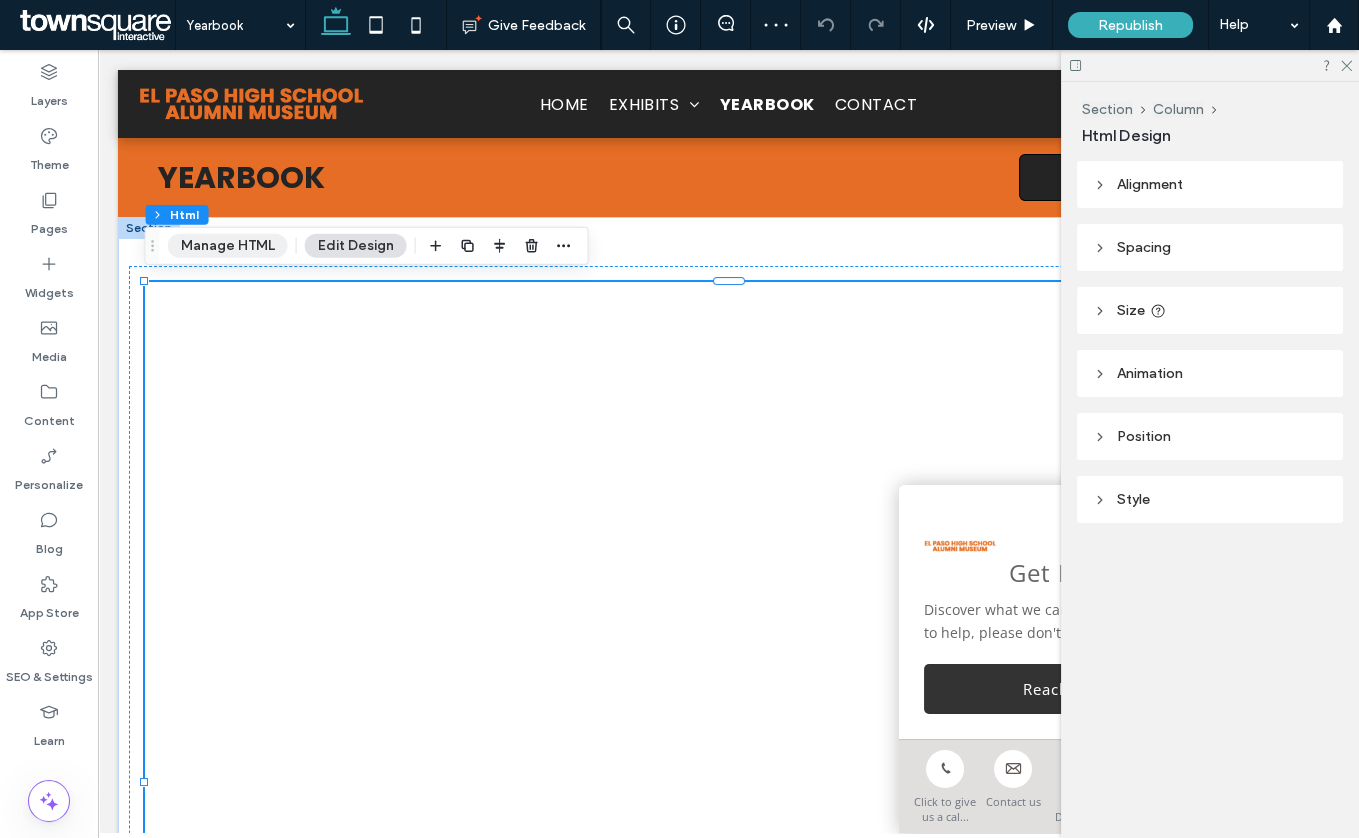 click on "Manage HTML" at bounding box center [228, 246] 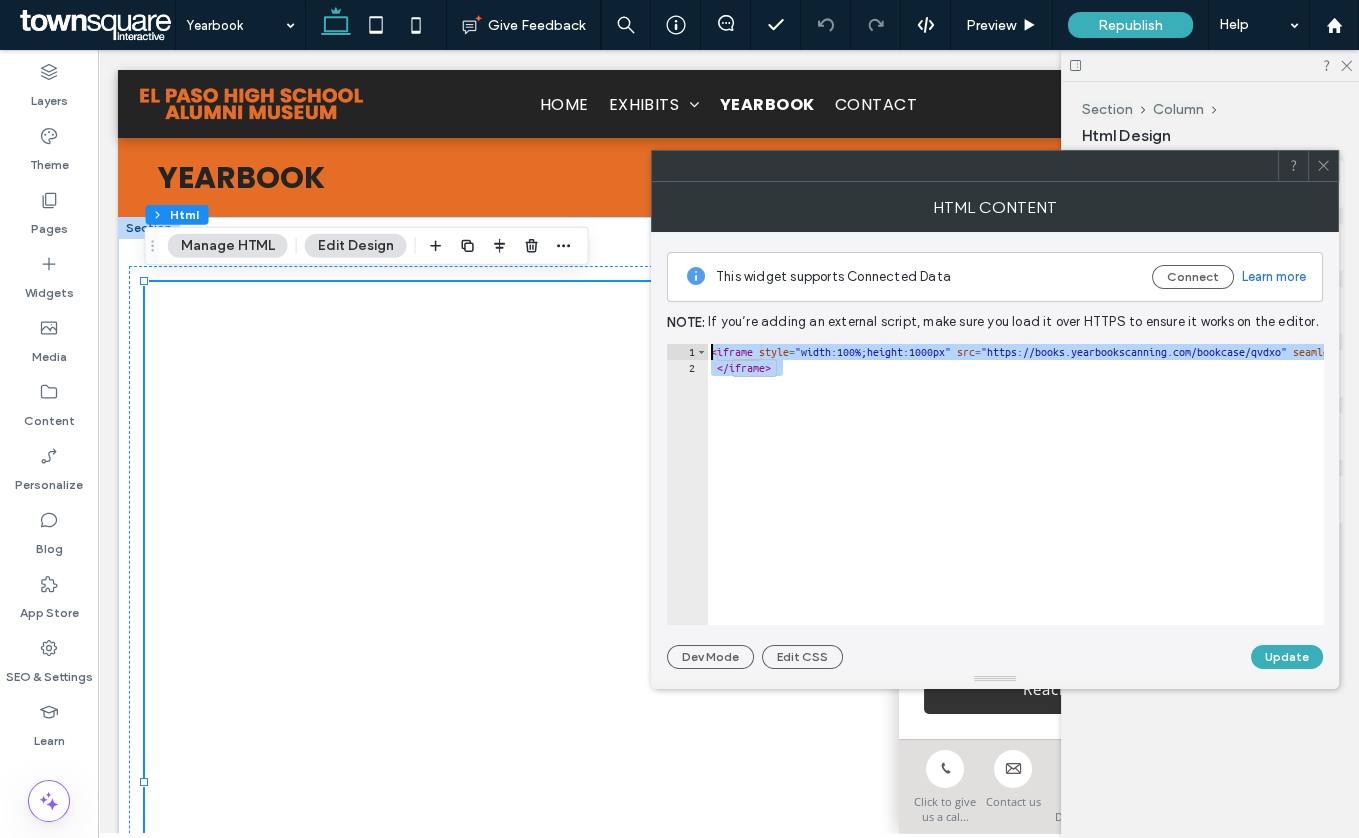 drag, startPoint x: 825, startPoint y: 370, endPoint x: 719, endPoint y: 335, distance: 111.62885 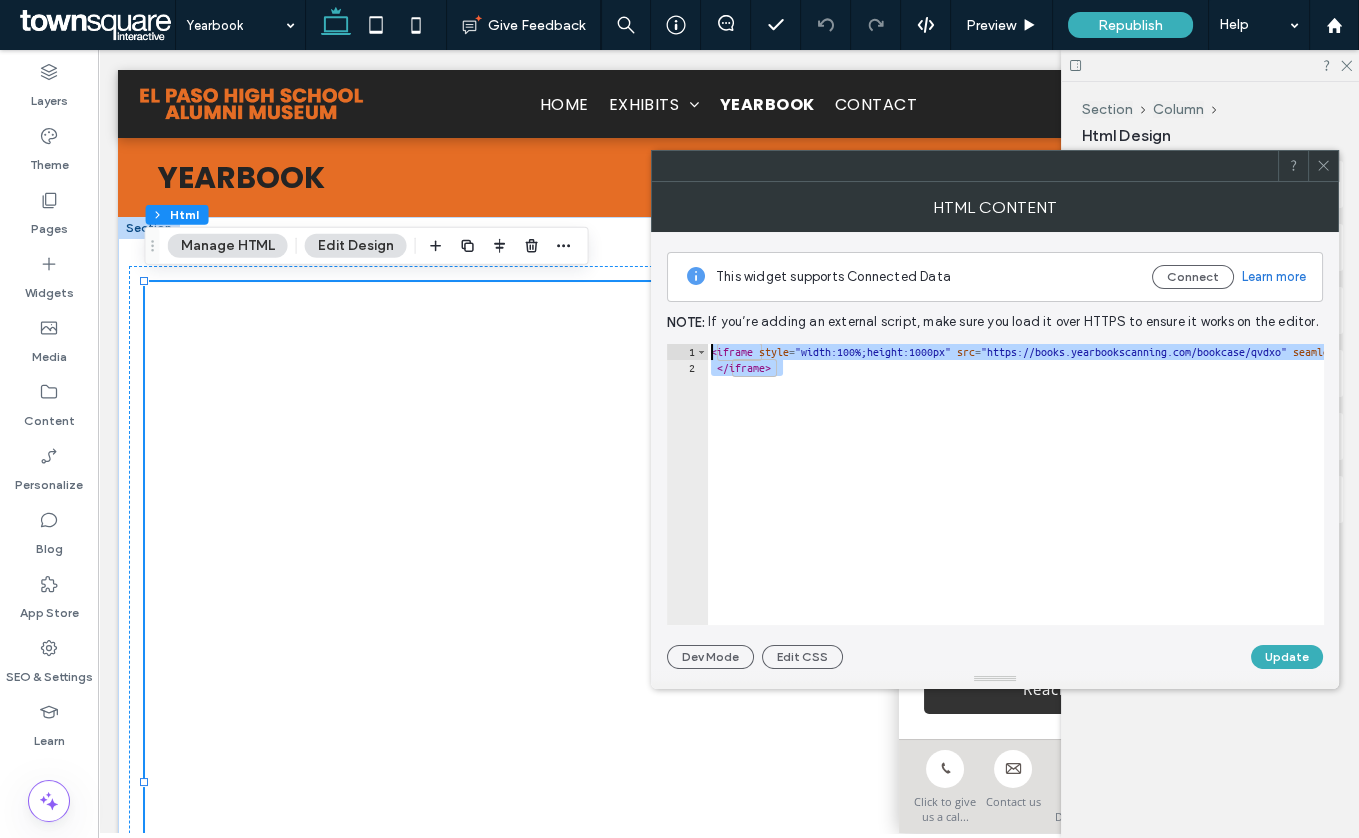 click on "This widget supports Connected Data Connect Learn more Note:   If you’re adding an external script, make sure you load it over HTTPS to ensure it works on the editor. ********* 1 2 < iframe   style = "width:100%;height:1000px"   src = "https://books.yearbookscanning.com/bookcase/qvdxo"   seamless = "seamless"   scrolling = "no"   frameborder = "0"   allowtransparency = "true"   allowfullscreen = "" >   </ iframe >     XXXXXXXXXXXXXXXXXXXXXXXXXXXXXXXXXXXXXXXXXXXXXXXXXXXXXXXXXXXXXXXXXXXXXXXXXXXXXXXXXXXXXXXXXXXXXXXXXXXXXXXXXXXXXXXXXXXXXXXXXXXXXXXXXXXXXXXXXXXXXXXXXXXXXXXXXXXXXXXXXXXXXXXXXXXXXXXXXXXXXXXXXXXXXXXXXXXXXXXXXXXXXXXXXXXXXXXXXXXXXXXXXXXXXXXXXXXXXXXXXXXXXXXXXXXXXXXXXXXXXXXXXXXXXXXXXXXXXXXXXXXXXXXXXXXXXXXXXXXXXXXXXXXXXXXXXXXXXXXXXXXXXXXXXXXXXXXXXXXXXXXXXXXXXXXXXXXXXXXXXXXXXXXXXXXXXXXXXXXXXXXXXXXXXXXXXXXXXXXXXXXXXXXXXXXXXXXXXXXXXXXXXXXXXXXXXXXXXXXXXXXXXXXXXXXXXXXXXXXXXXXXXXXXXXXXXXXXXXXXXXXXXXXXXXXXXXXXXXXXXXXXXXXXXXXX Dev Mode Edit CSS Update" at bounding box center (995, 450) 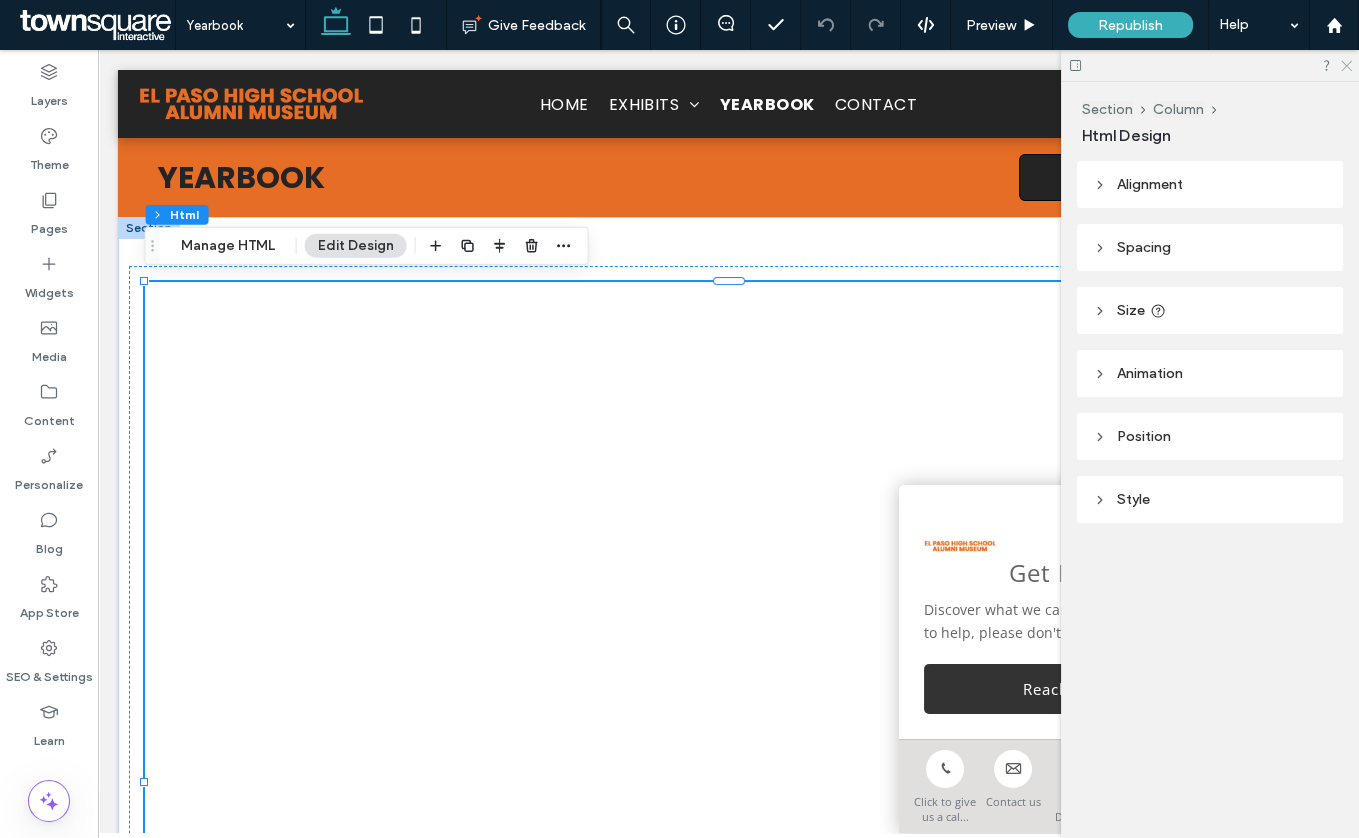 click 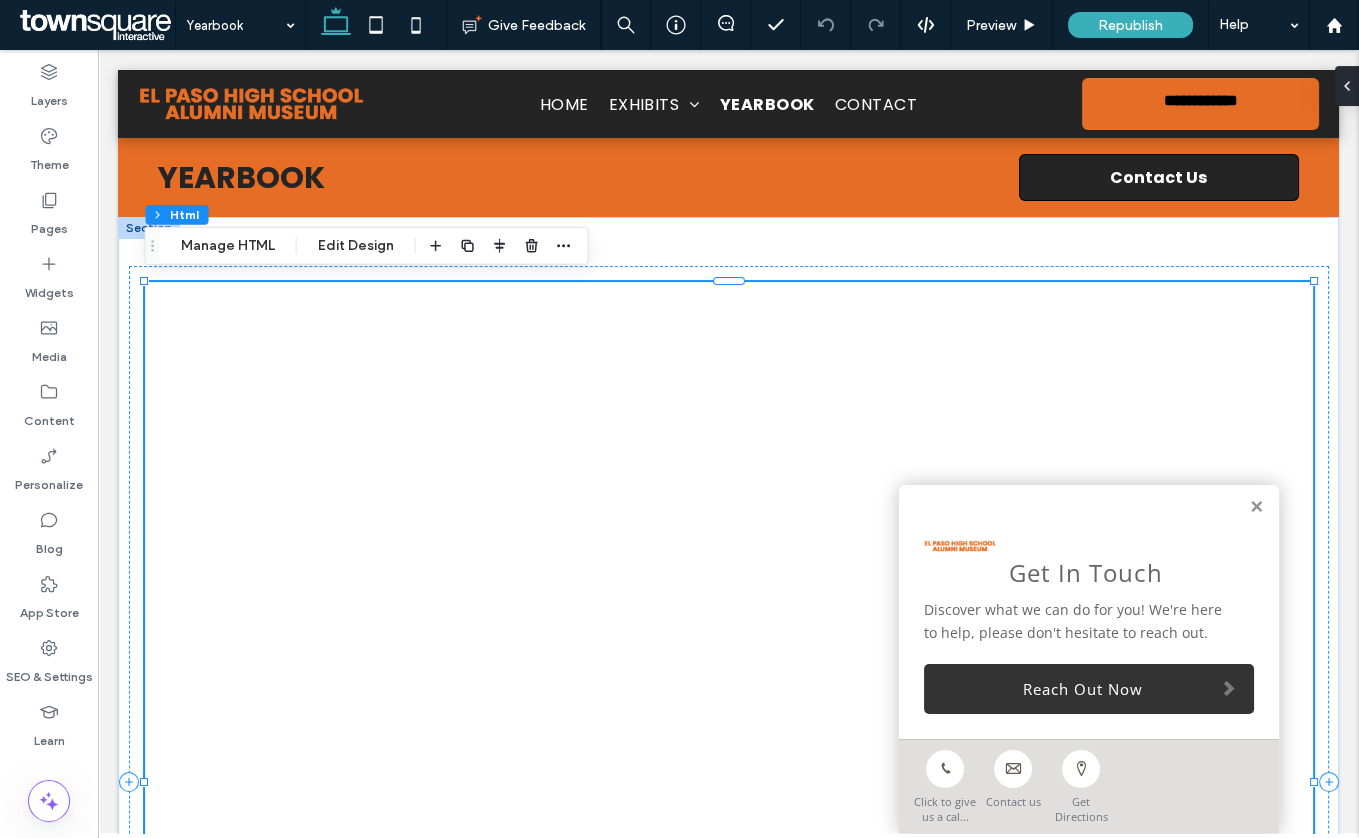 click at bounding box center [729, 782] 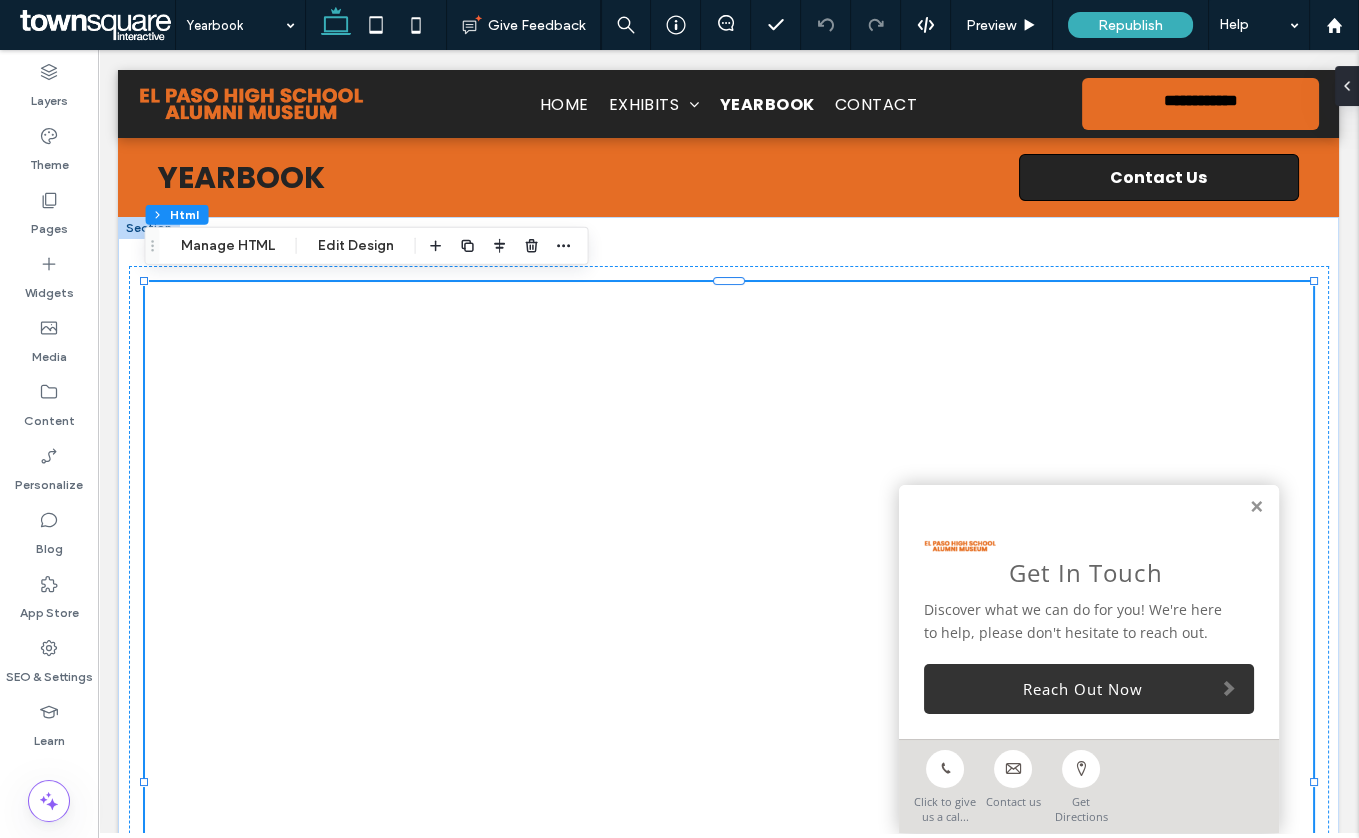 click on "Section Column Html Manage HTML Edit Design" at bounding box center (367, 246) 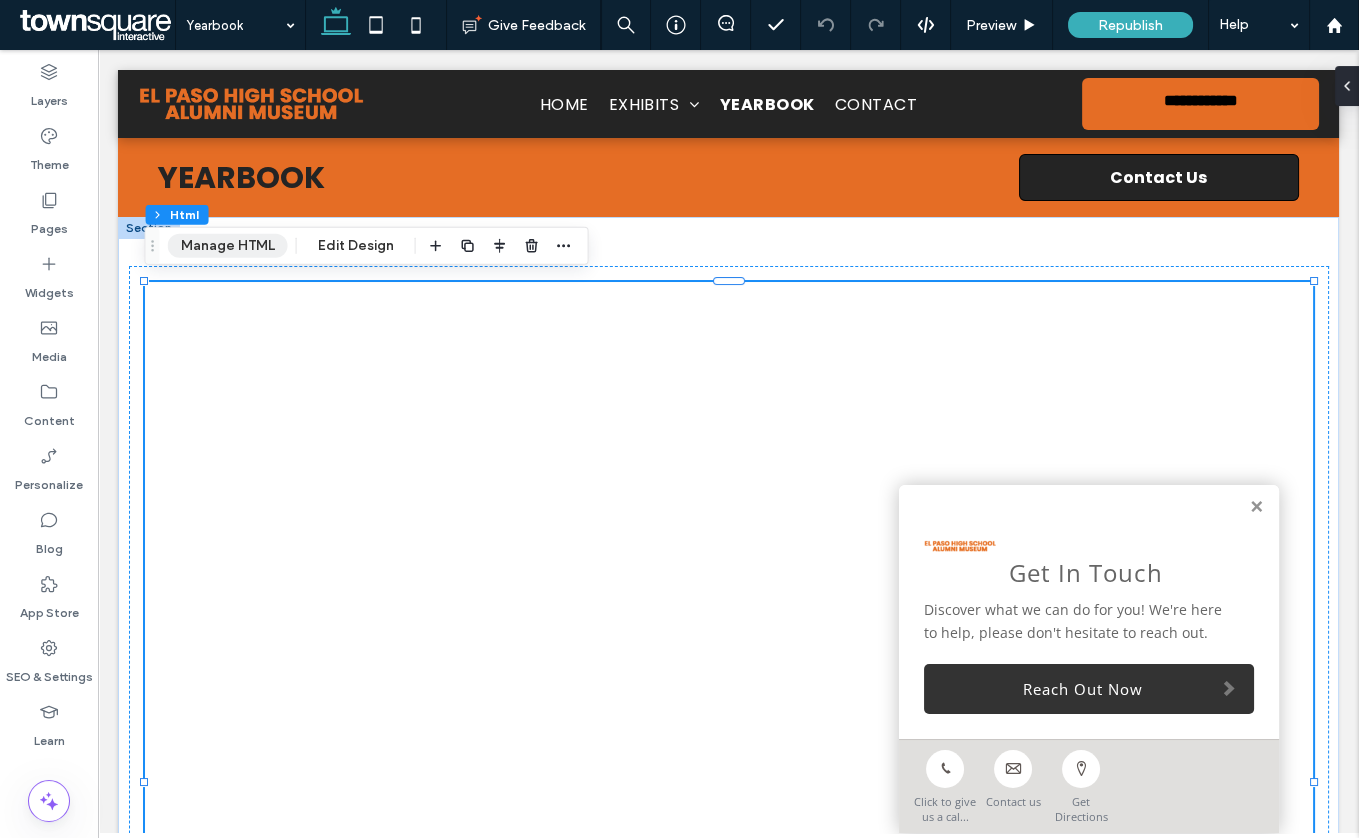 click on "Manage HTML" at bounding box center (228, 246) 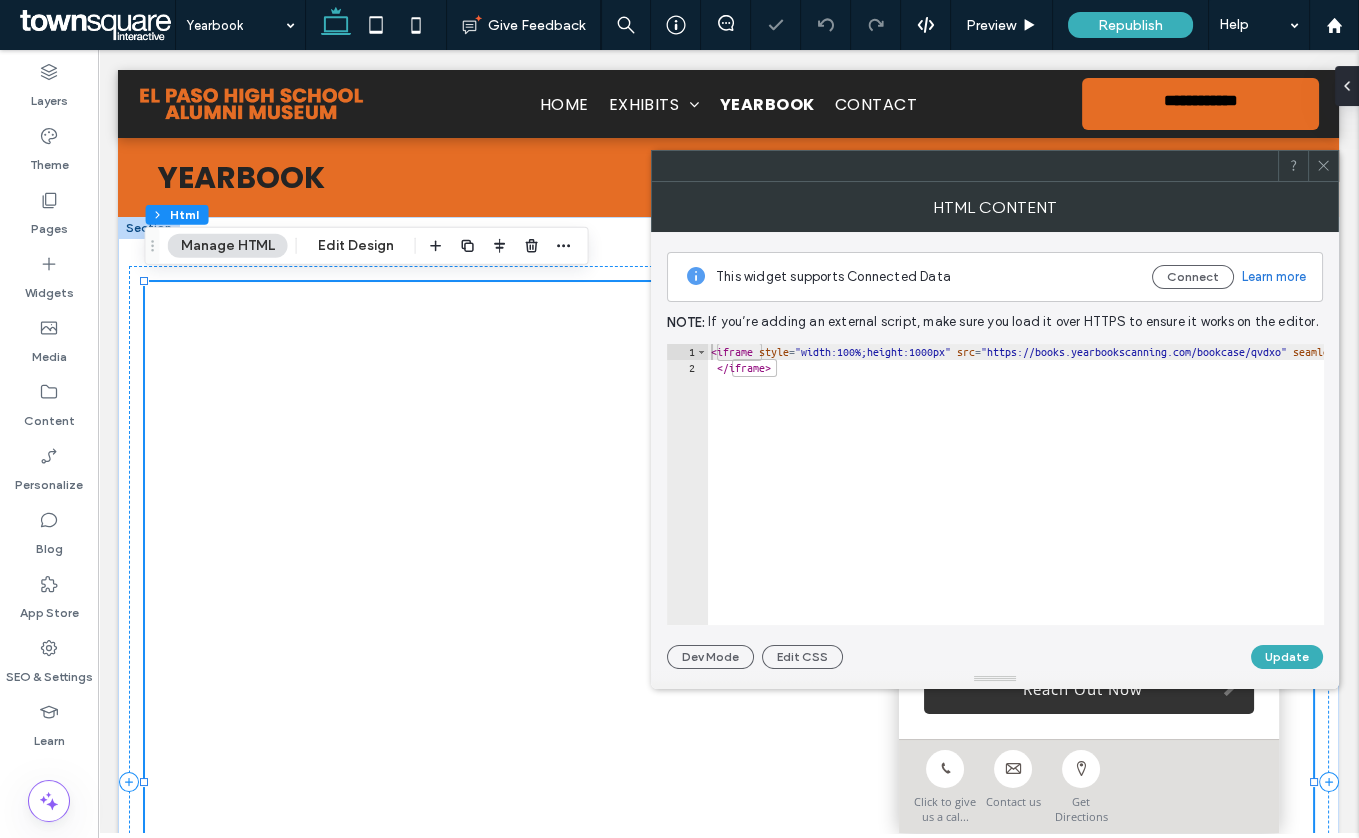 click on "< iframe   style = "width:100%;height:1000px"   src = "https://books.yearbookscanning.com/bookcase/qvdxo"   seamless = "seamless"   scrolling = "no"   frameborder = "0"   allowtransparency = "true"   allowfullscreen = "" >   </ iframe >" at bounding box center [1402, 501] 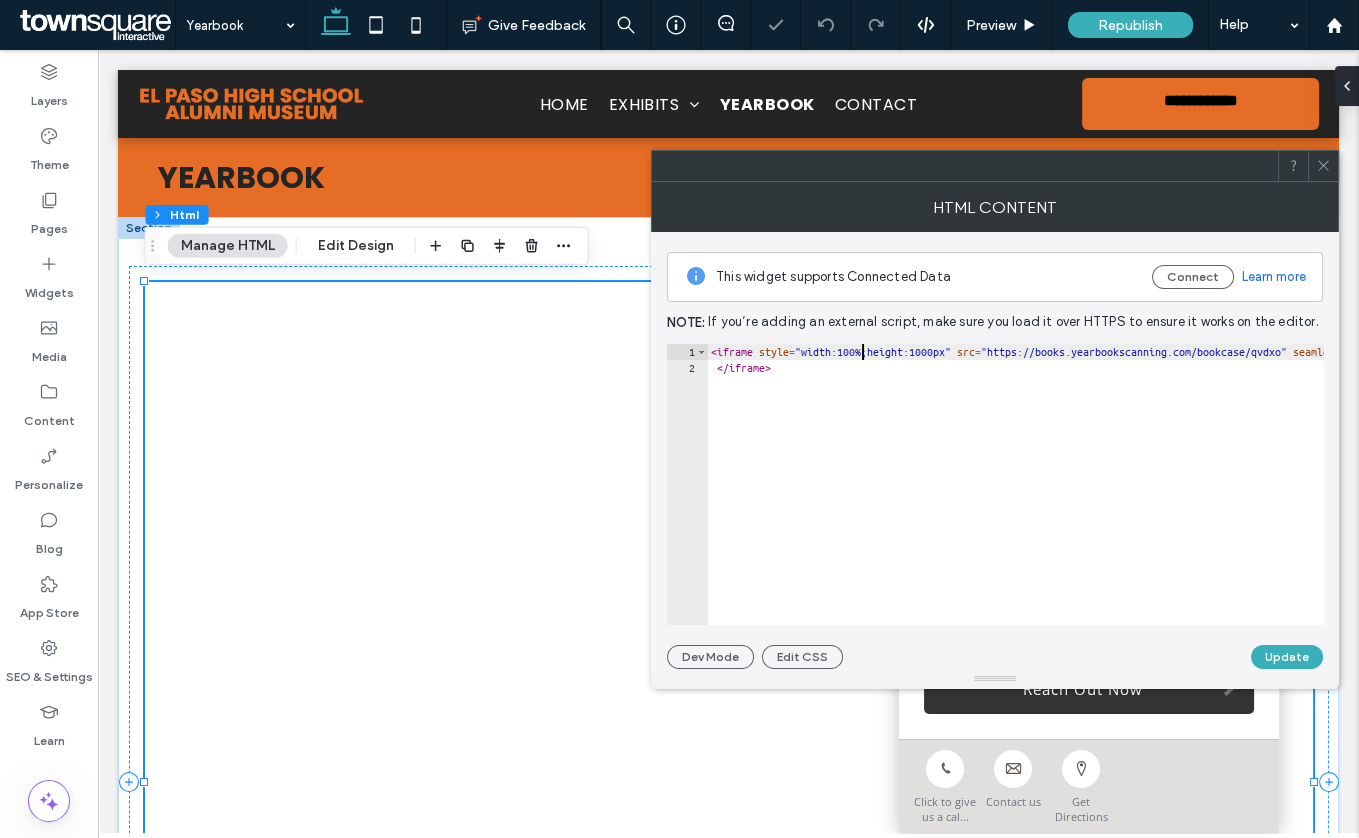 click on "< iframe   style = "width:100%;height:1000px"   src = "https://books.yearbookscanning.com/bookcase/qvdxo"   seamless = "seamless"   scrolling = "no"   frameborder = "0"   allowtransparency = "true"   allowfullscreen = "" >   </ iframe >" at bounding box center (1402, 501) 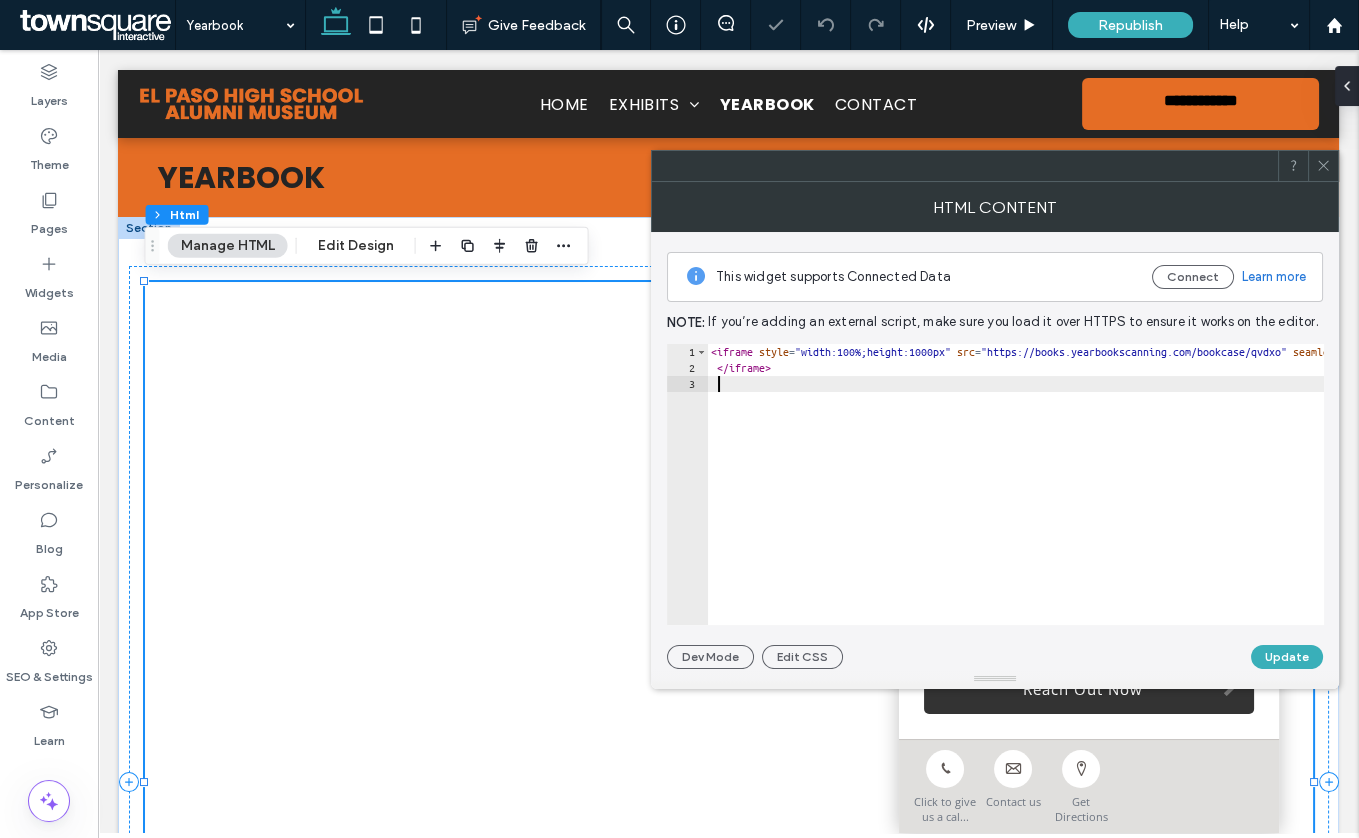 paste on "*" 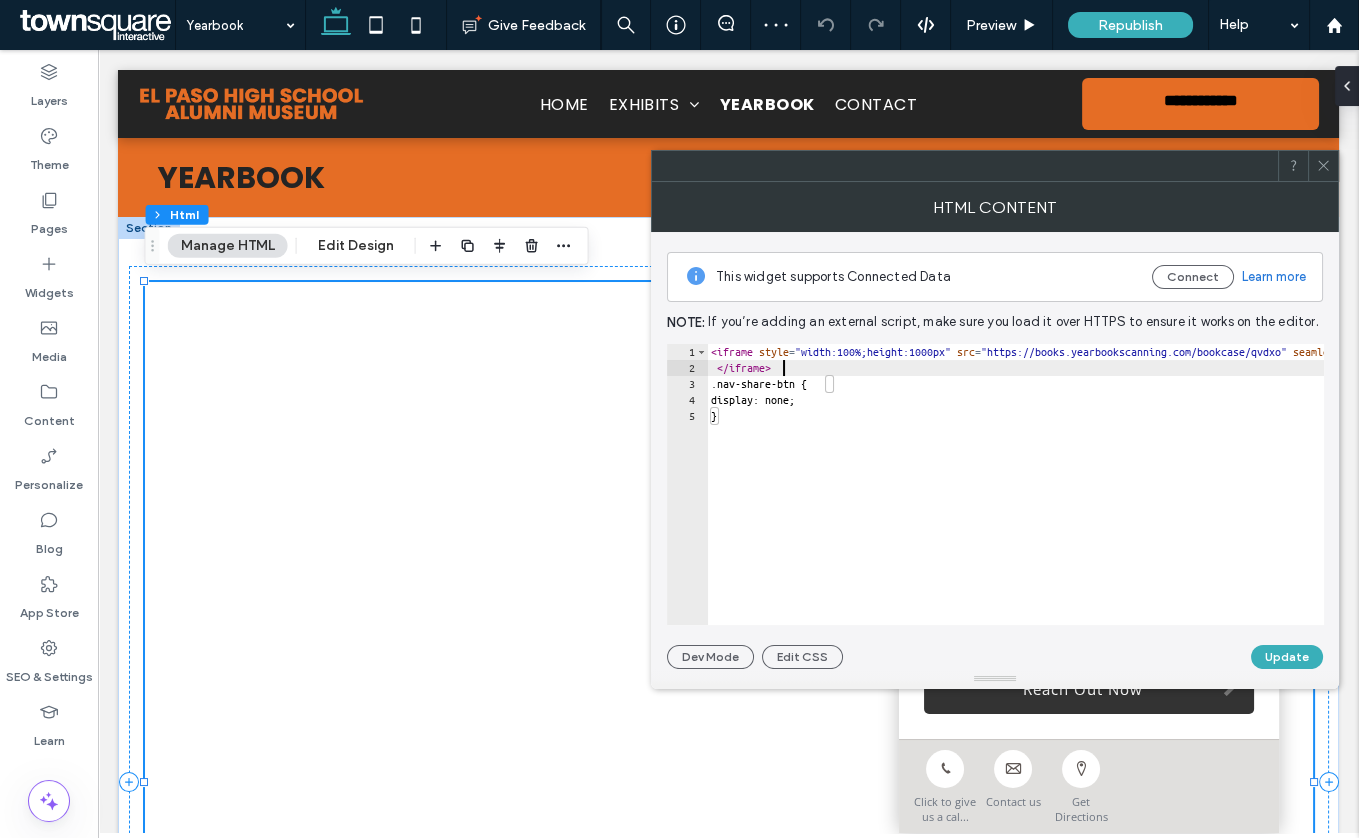 click on "< iframe   style = "width:100%;height:1000px"   src = "https://books.yearbookscanning.com/bookcase/qvdxo"   seamless = "seamless"   scrolling = "no"   frameborder = "0"   allowtransparency = "true"   allowfullscreen = "" >   </ iframe >  .nav-share-btn {     display: none; }" at bounding box center [1402, 501] 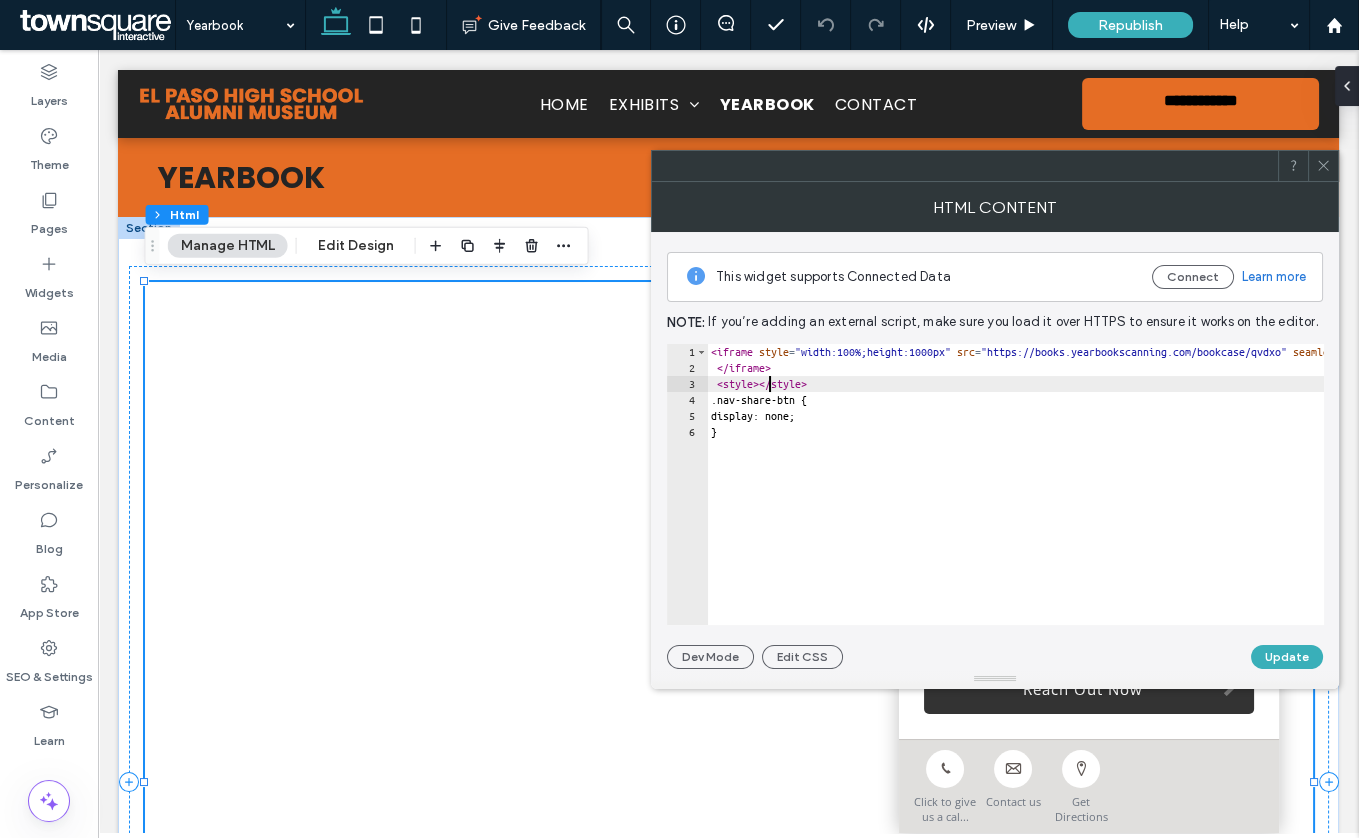 scroll, scrollTop: 0, scrollLeft: 3, axis: horizontal 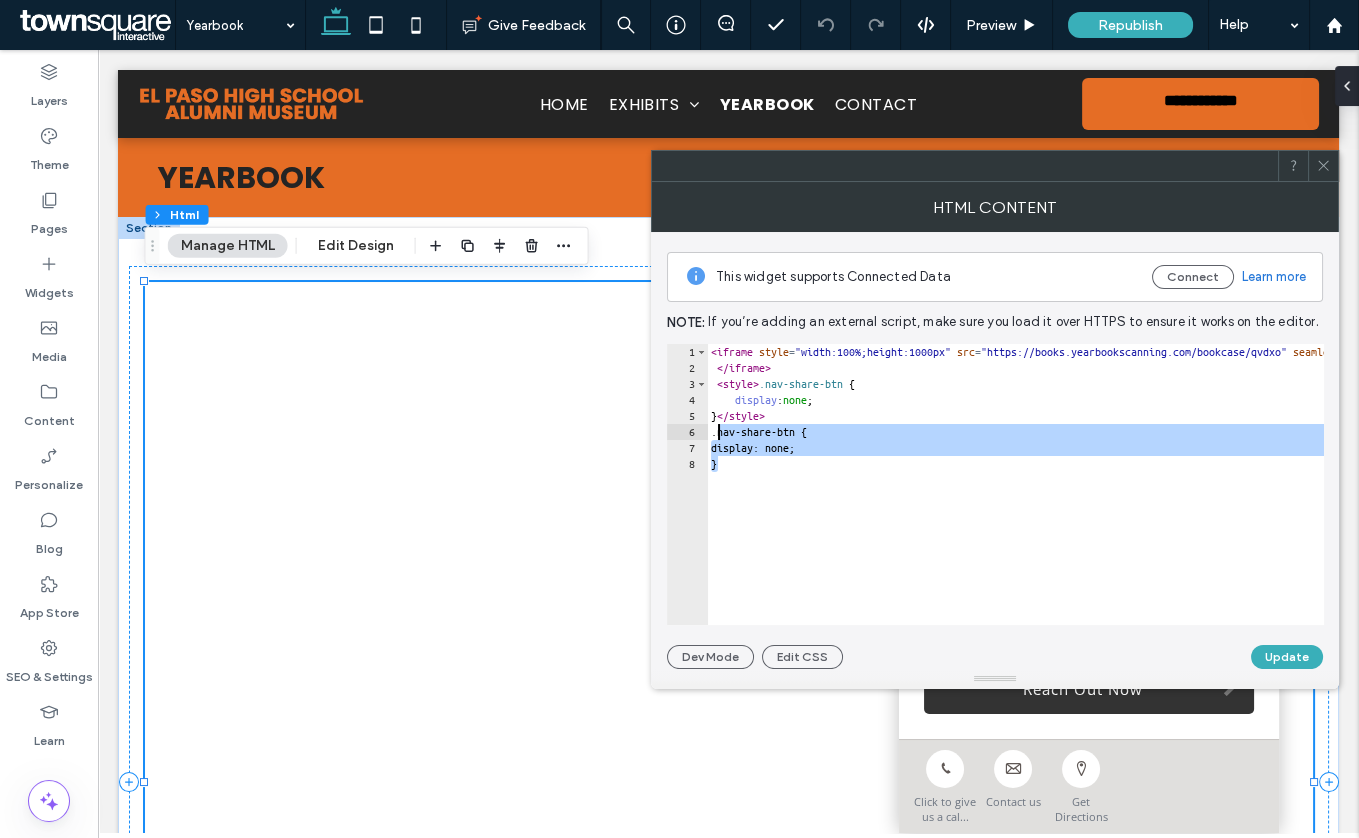 drag, startPoint x: 735, startPoint y: 473, endPoint x: 715, endPoint y: 426, distance: 51.078373 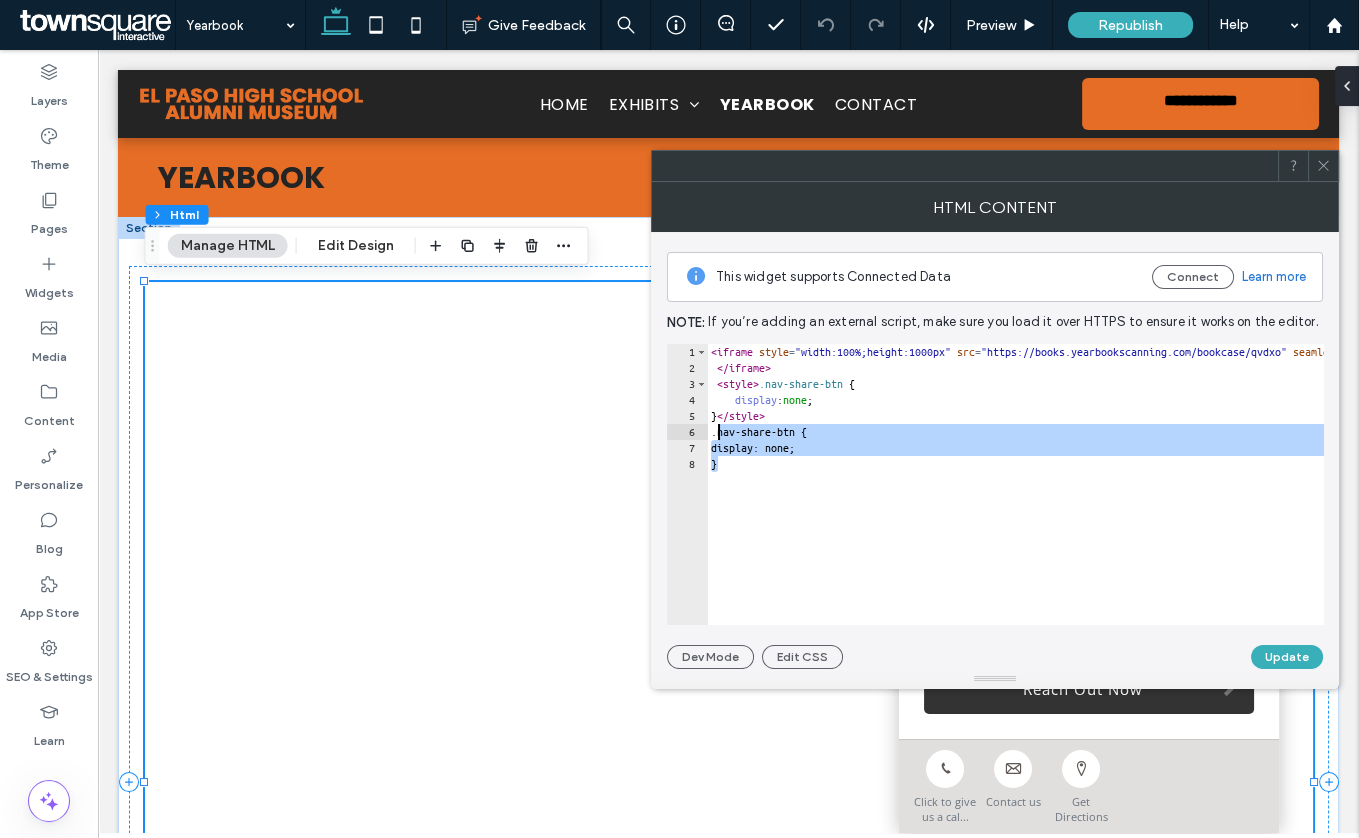 click on "< iframe   style = "width:100%;height:1000px"   src = "https://books.yearbookscanning.com/bookcase/qvdxo"   seamless = "seamless"   scrolling = "no"   frameborder = "0"   allowtransparency = "true"   allowfullscreen = "" >   </ iframe >   < style > .nav-share-btn   {      display :  none ; } </ style >  .nav-share-btn {     display: none; }" at bounding box center (1402, 501) 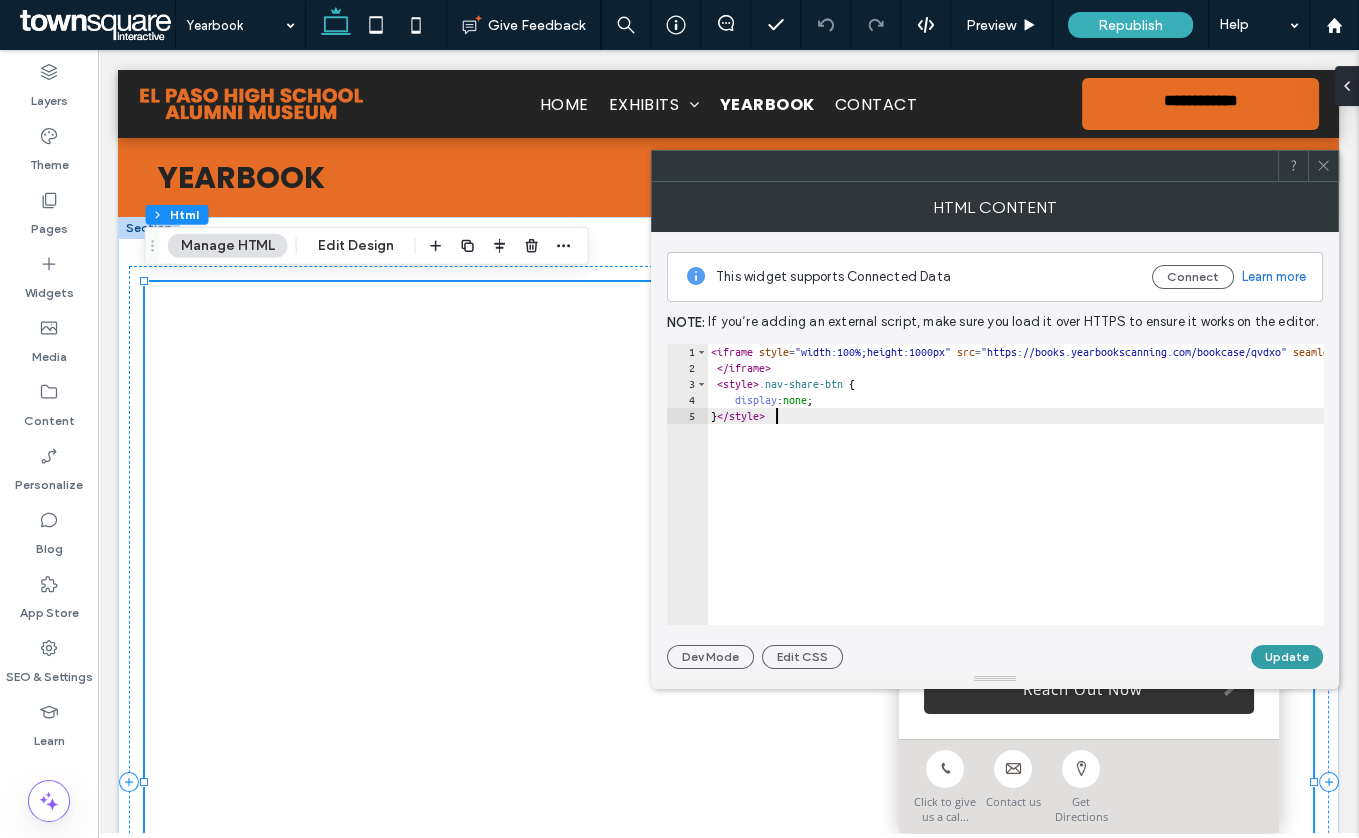 type on "*********" 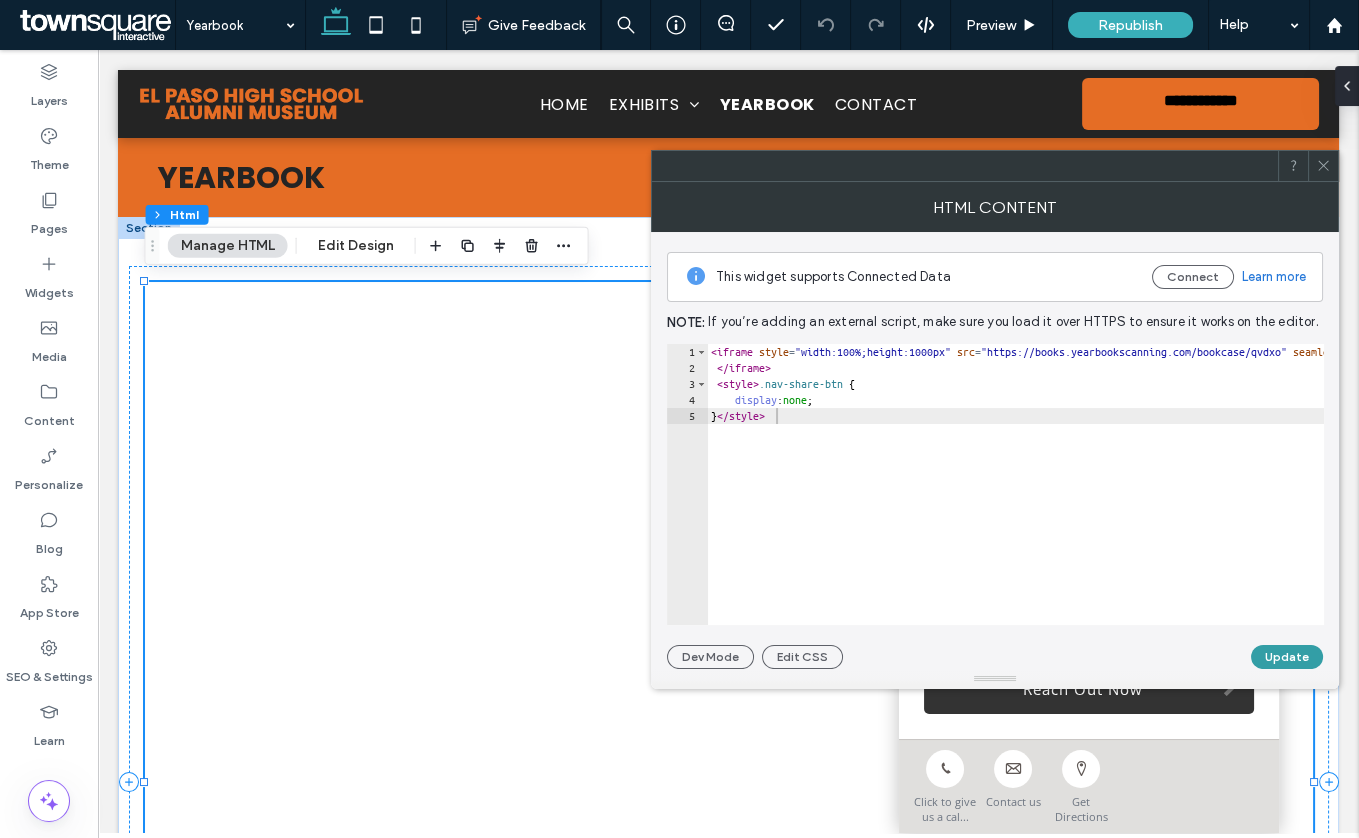 click on "Update" at bounding box center [1287, 657] 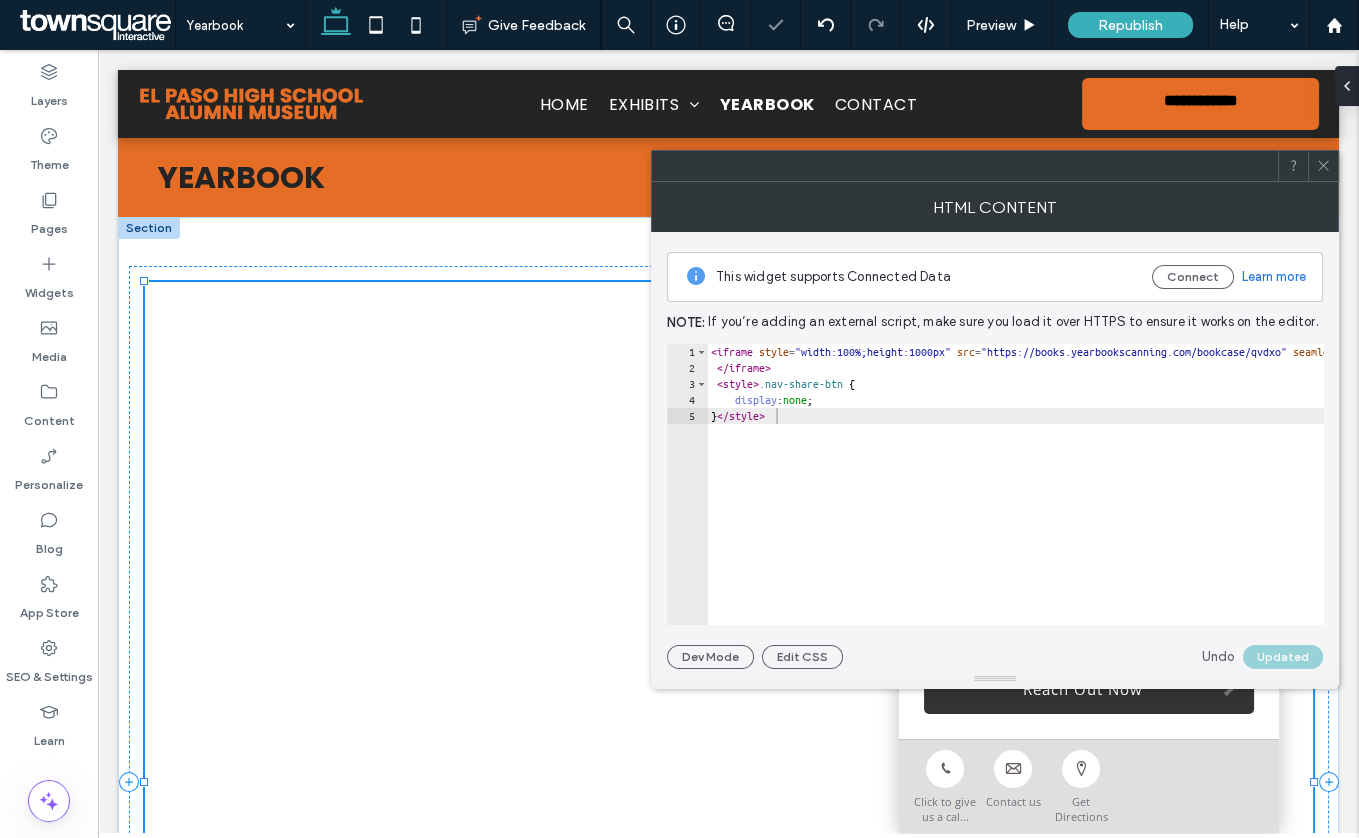 click 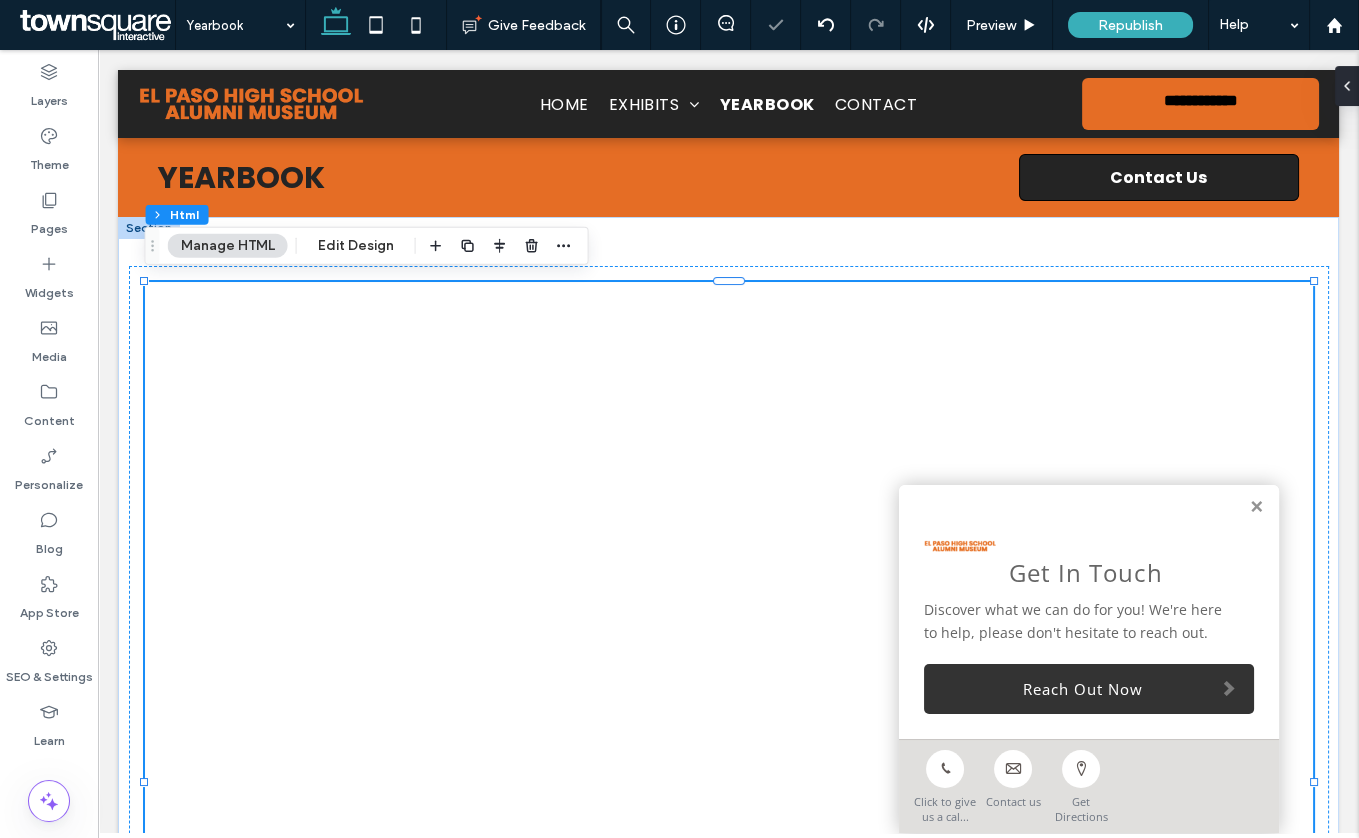 scroll, scrollTop: 0, scrollLeft: 0, axis: both 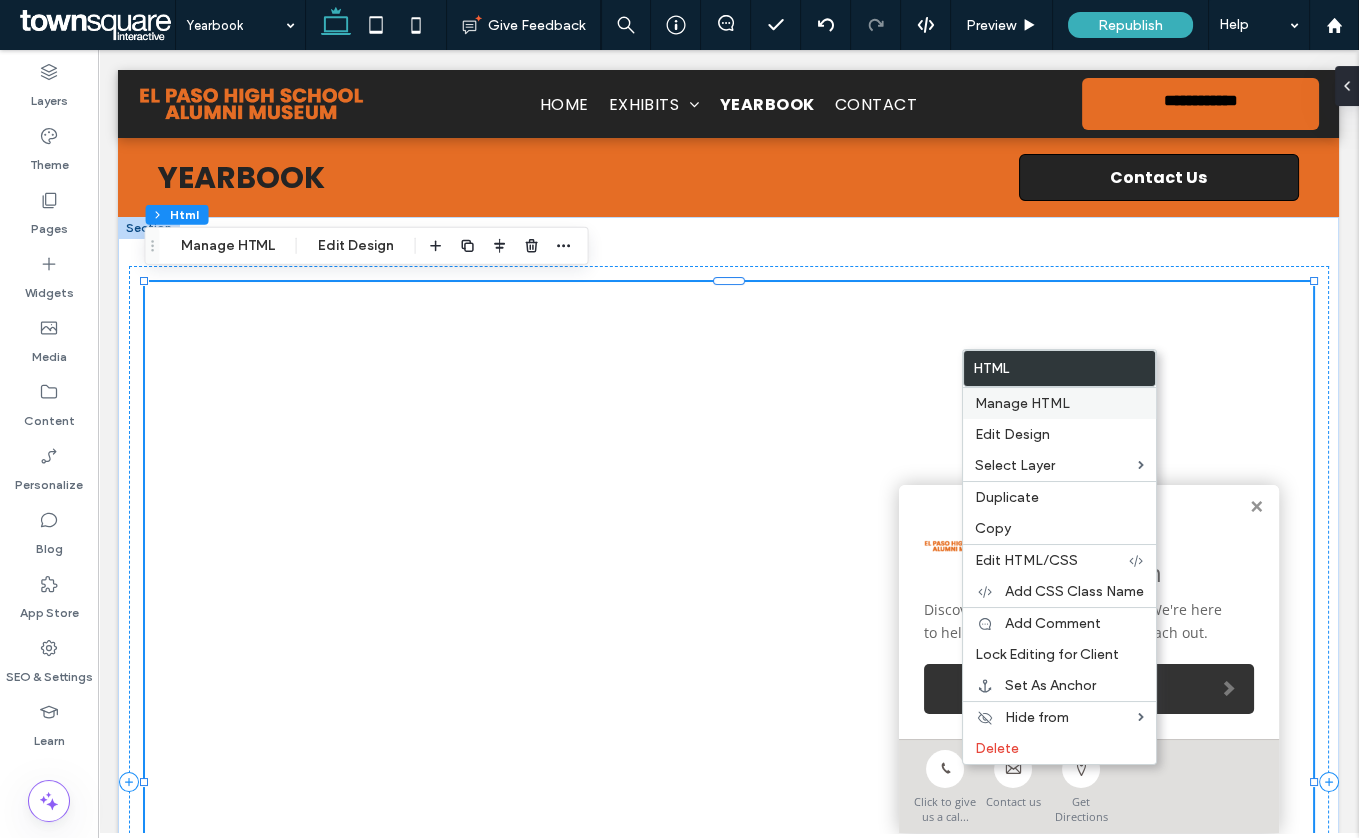 click on "Manage HTML" at bounding box center (1059, 403) 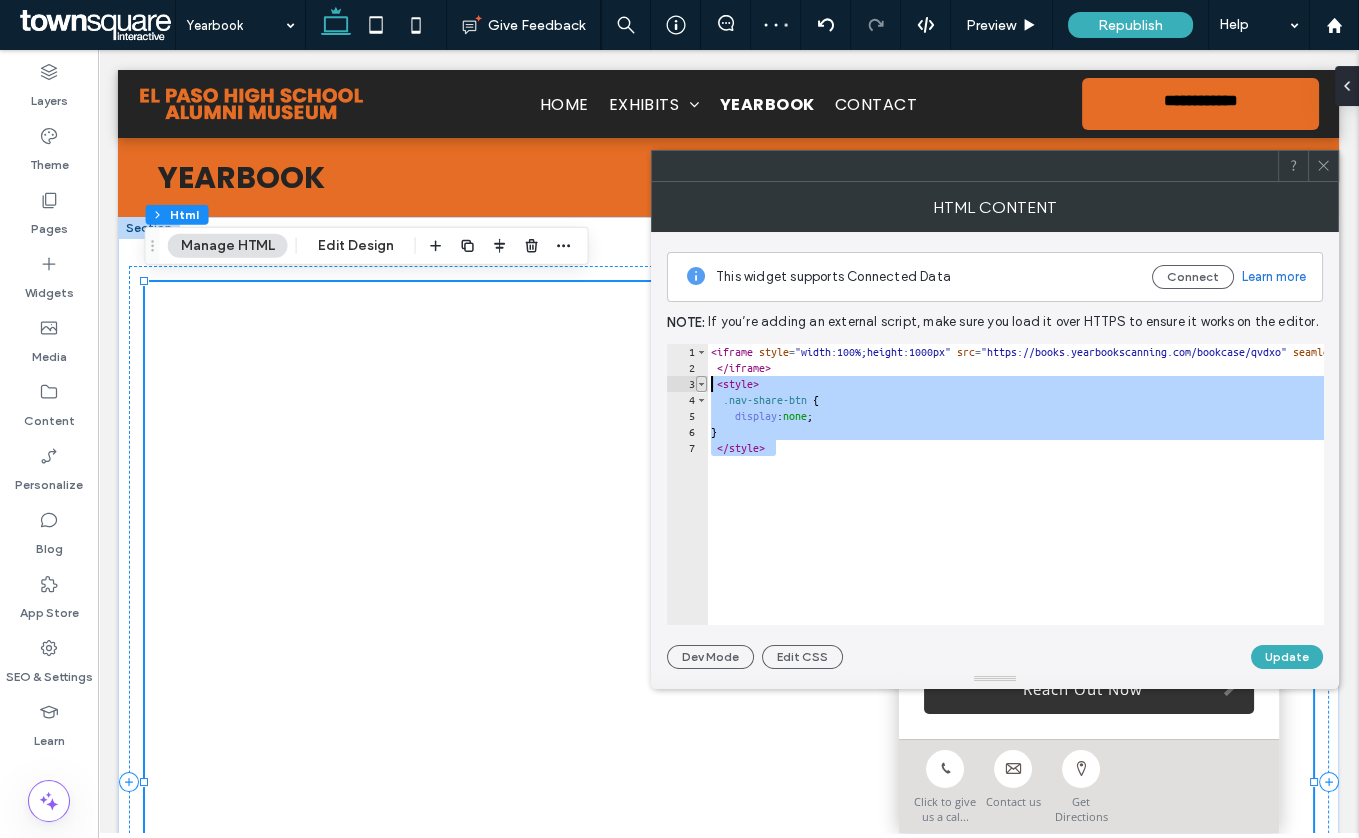 drag, startPoint x: 790, startPoint y: 446, endPoint x: 703, endPoint y: 385, distance: 106.25441 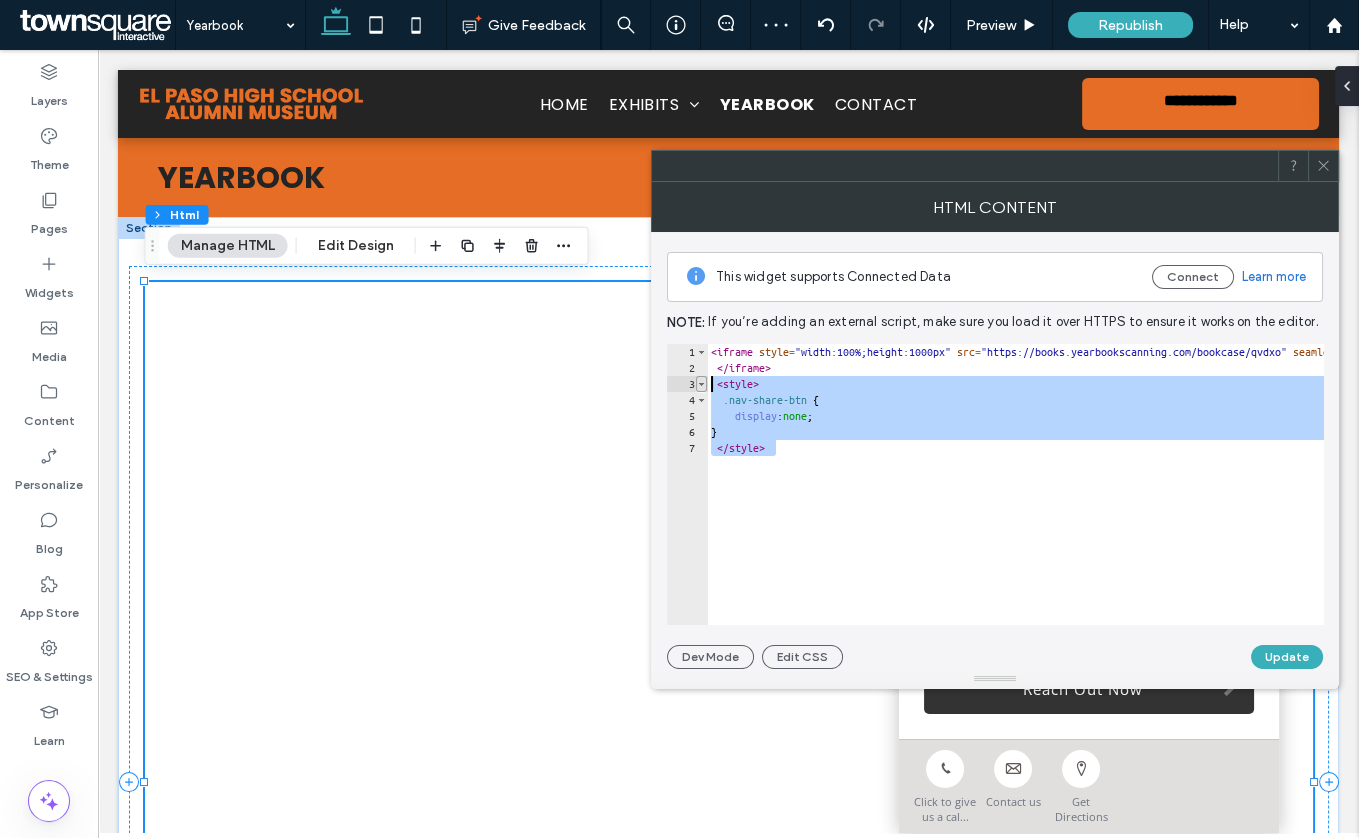 click on "******** 1 2 3 4 5 6 7 < iframe   style = "width:100%;height:1000px"   src = "https://books.yearbookscanning.com/bookcase/qvdxo"   seamless = "seamless"   scrolling = "no"   frameborder = "0"   allowtransparency = "true"   allowfullscreen = "" >   </ iframe >   < style >    .nav-share-btn   {      display :  none ; }   </ style >     XXXXXXXXXXXXXXXXXXXXXXXXXXXXXXXXXXXXXXXXXXXXXXXXXXXXXXXXXXXXXXXXXXXXXXXXXXXXXXXXXXXXXXXXXXXXXXXXXXXXXXXXXXXXXXXXXXXXXXXXXXXXXXXXXXXXXXXXXXXXXXXXXXXXXXXXXXXXXXXXXXXXXXXXXXXXXXXXXXXXXXXXXXXXXXXXXXXXXXXXXXXXXXXXXXXXXXXXXXXXXXXXXXXXXXXXXXXXXXXXXXXXXXXXXXXXXXXXXXXXXXXXXXXXXXXXXXXXXXXXXXXXXXXXXXXXXXXXXXXXXXXXXXXXXXXXXXXXXXXXXXXXXXXXXXXXXXXXXXXXXXXXXXXXXXXXXXXXXXXXXXXXXXXXXXXXXXXXXXXXXXXXXXXXXXXXXXXXXXXXXXXXXXXXXXXXXXXXXXXXXXXXXXXXXXXXXXXXXXXXXXXXXXXXXXXXXXXXXXXXXXXXXXXXXXXXXXXXXXXXXXXXXXXXXXXXXXXXXXXXXXXXXXXXXXXX" at bounding box center [995, 484] 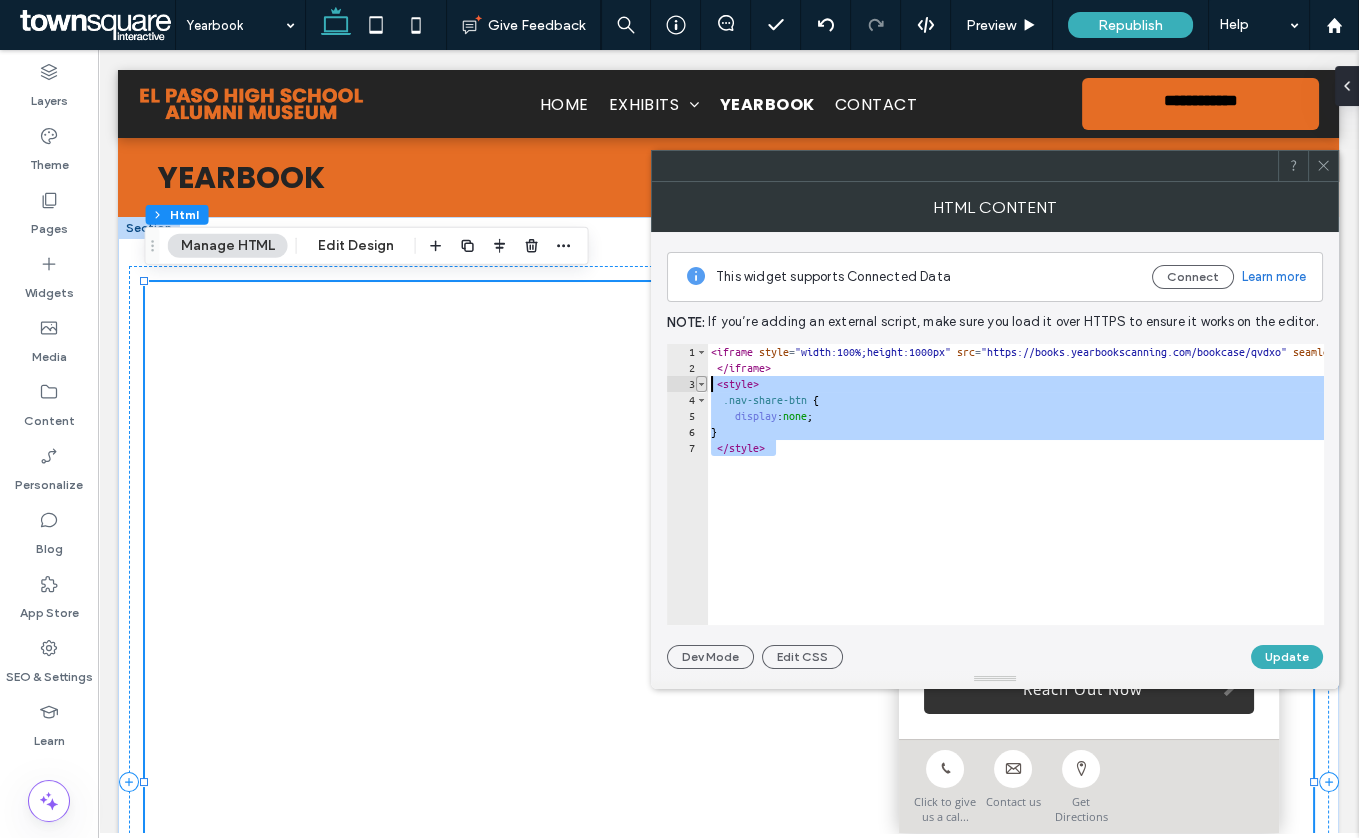 type 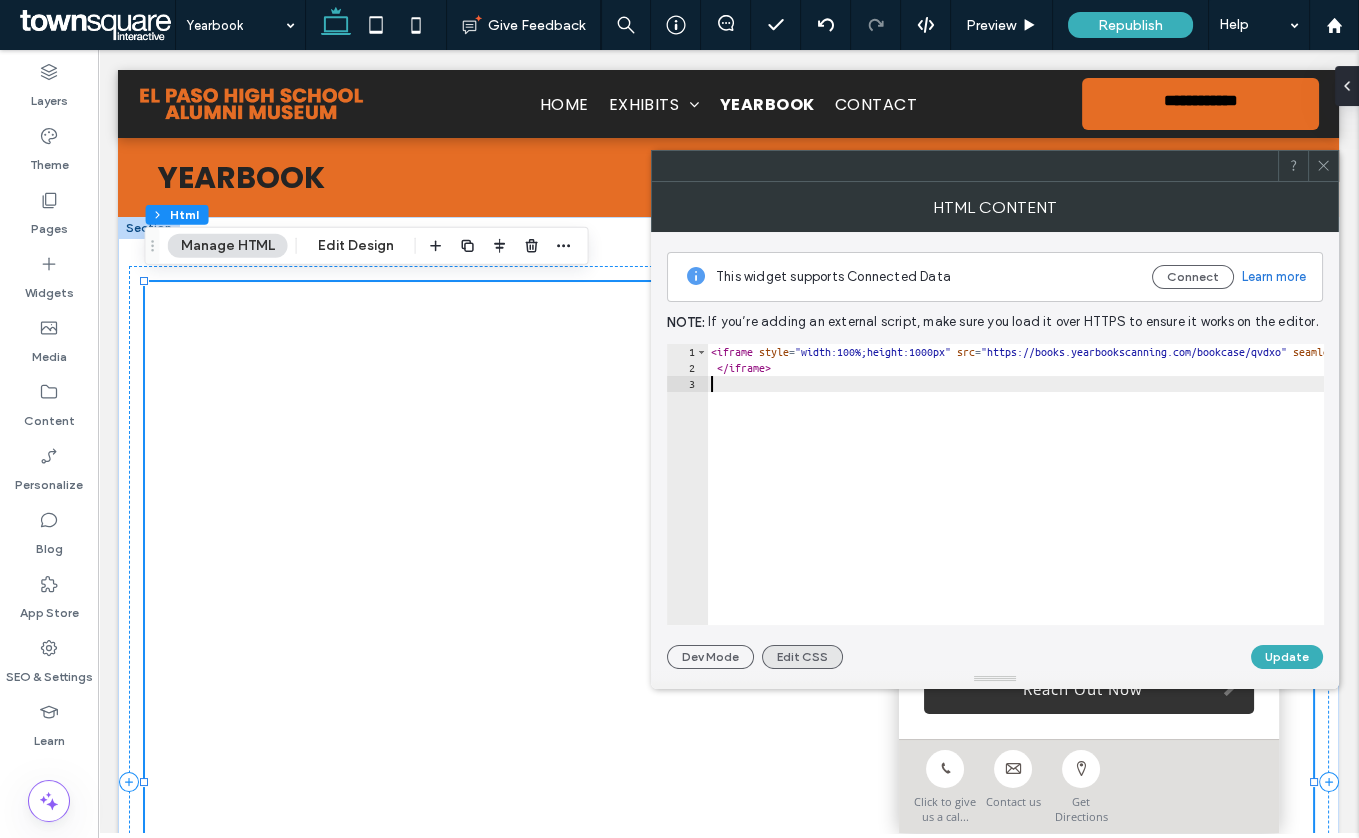 click on "Edit CSS" at bounding box center [802, 657] 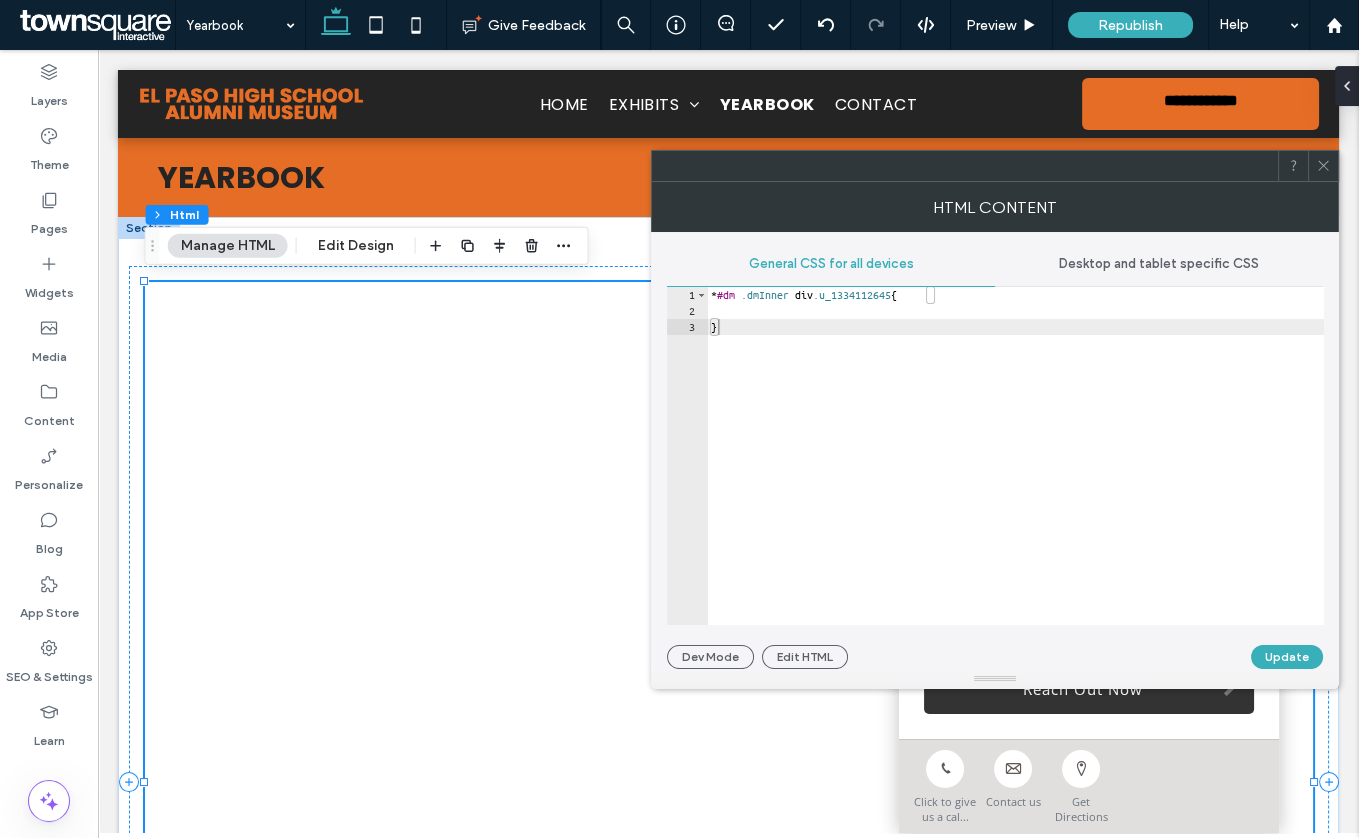 type 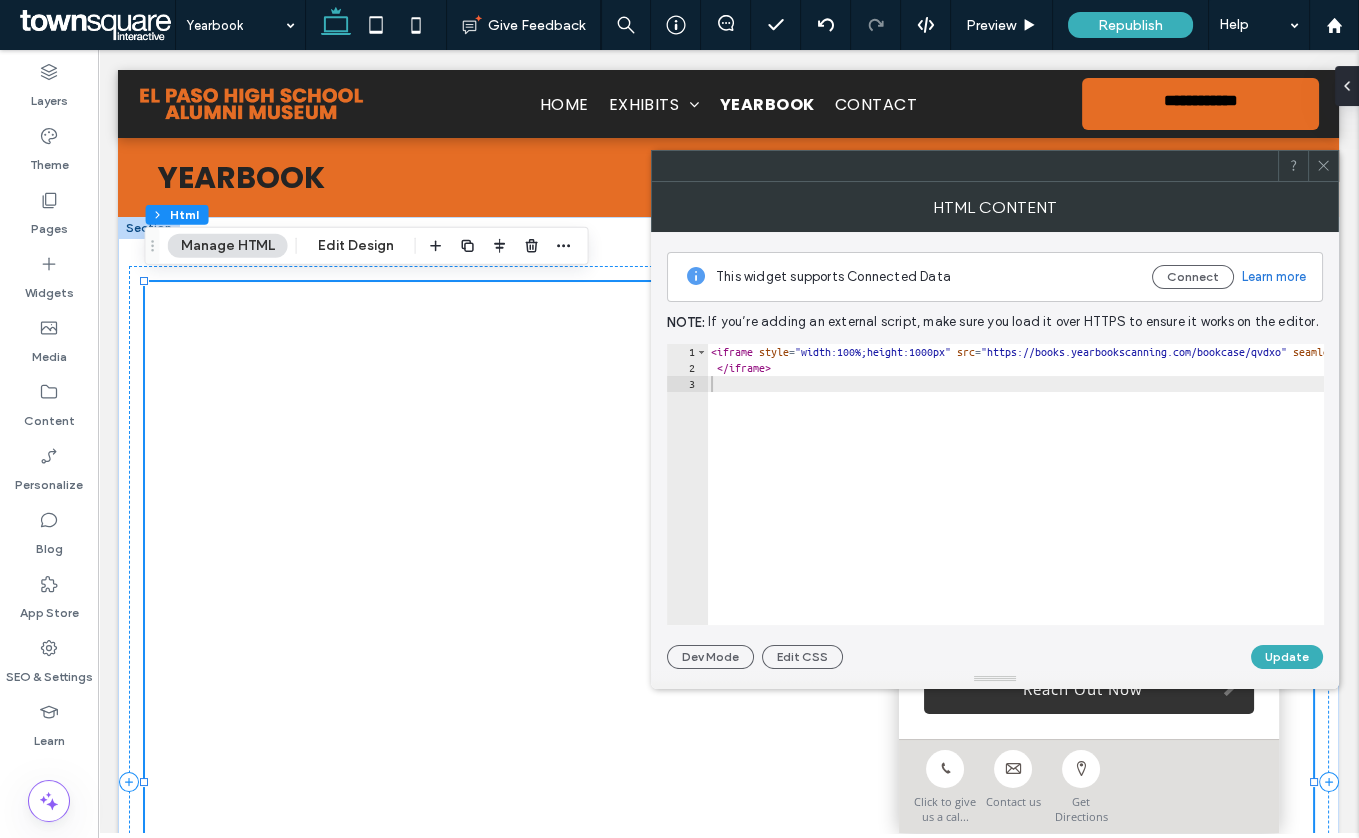 click on "This widget supports Connected Data Connect Learn more Note:   If you’re adding an external script, make sure you load it over HTTPS to ensure it works on the editor. 1 2 3 < iframe   style = "width:100%;height:1000px"   src = "https://books.yearbookscanning.com/bookcase/qvdxo"   seamless = "seamless"   scrolling = "no"   frameborder = "0"   allowtransparency = "true"   allowfullscreen = "" >   </ iframe >     XXXXXXXXXXXXXXXXXXXXXXXXXXXXXXXXXXXXXXXXXXXXXXXXXXXXXXXXXXXXXXXXXXXXXXXXXXXXXXXXXXXXXXXXXXXXXXXXXXXXXXXXXXXXXXXXXXXXXXXXXXXXXXXXXXXXXXXXXXXXXXXXXXXXXXXXXXXXXXXXXXXXXXXXXXXXXXXXXXXXXXXXXXXXXXXXXXXXXXXXXXXXXXXXXXXXXXXXXXXXXXXXXXXXXXXXXXXXXXXXXXXXXXXXXXXXXXXXXXXXXXXXXXXXXXXXXXXXXXXXXXXXXXXXXXXXXXXXXXXXXXXXXXXXXXXXXXXXXXXXXXXXXXXXXXXXXXXXXXXXXXXXXXXXXXXXXXXXXXXXXXXXXXXXXXXXXXXXXXXXXXXXXXXXXXXXXXXXXXXXXXXXXXXXXXXXXXXXXXXXXXXXXXXXXXXXXXXXXXXXXXXXXXXXXXXXXXXXXXXXXXXXXXXXXXXXXXXXXXXXXXXXXXXXXXXXXXXXXXXXXXXXXXXXXXXX Dev Mode Edit CSS Update" at bounding box center (995, 450) 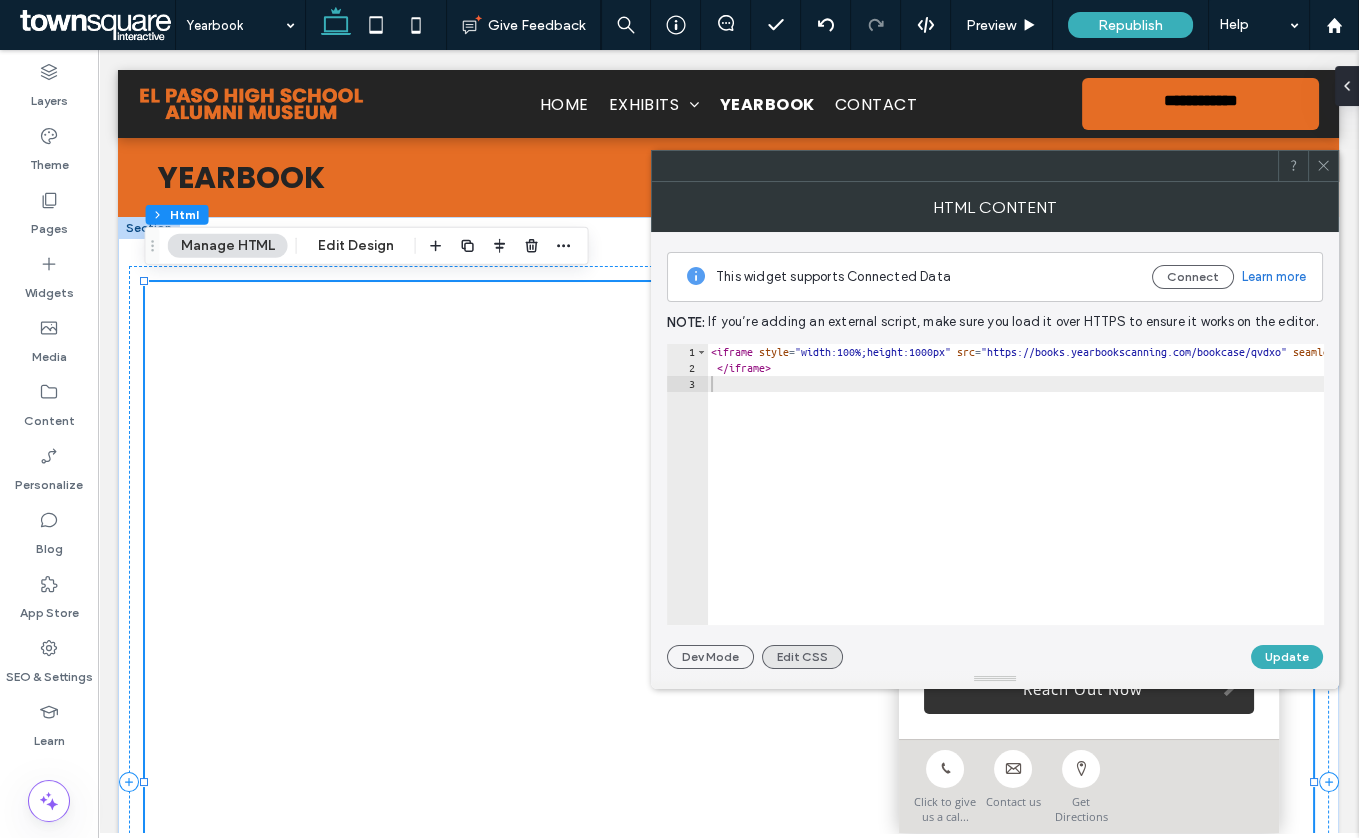 click on "Edit CSS" at bounding box center (802, 657) 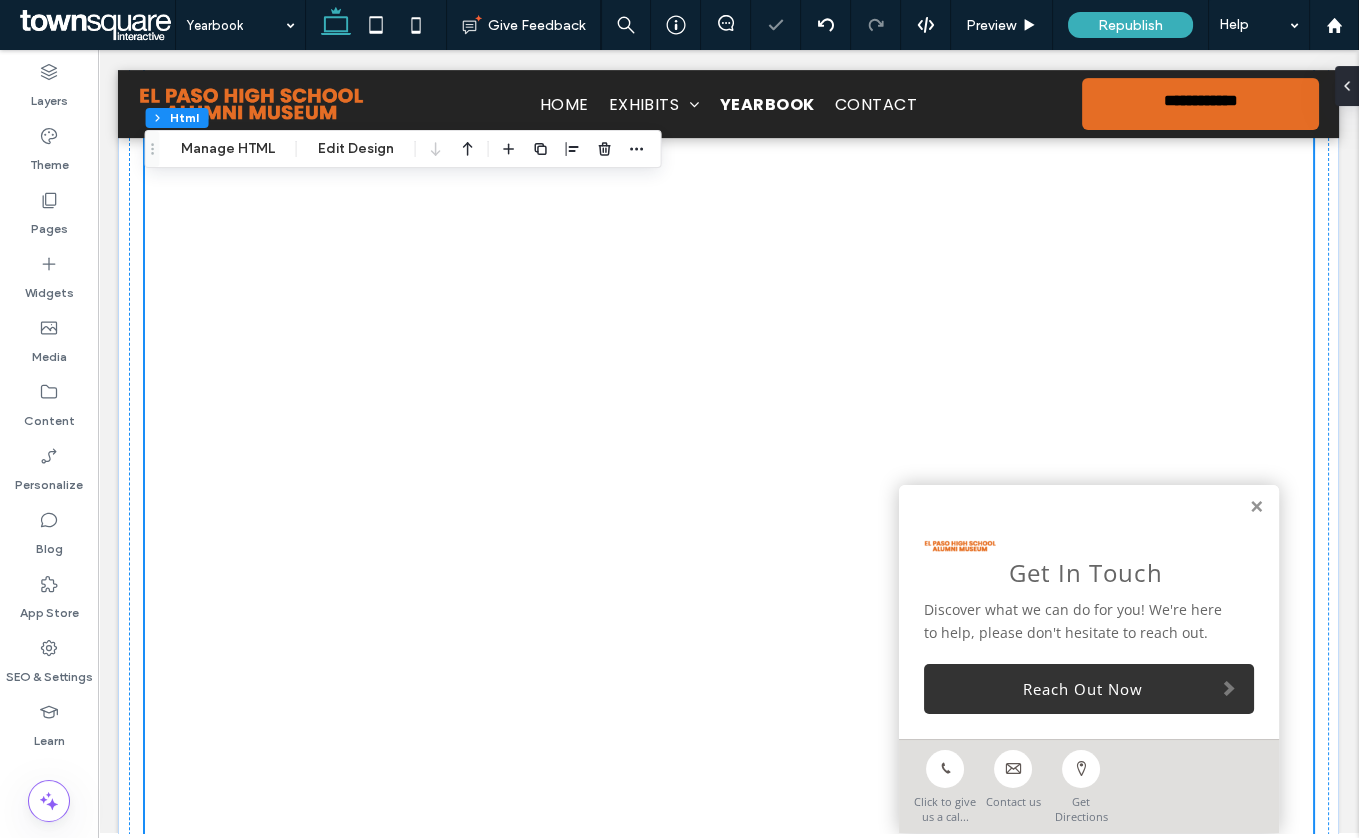 scroll, scrollTop: 954, scrollLeft: 0, axis: vertical 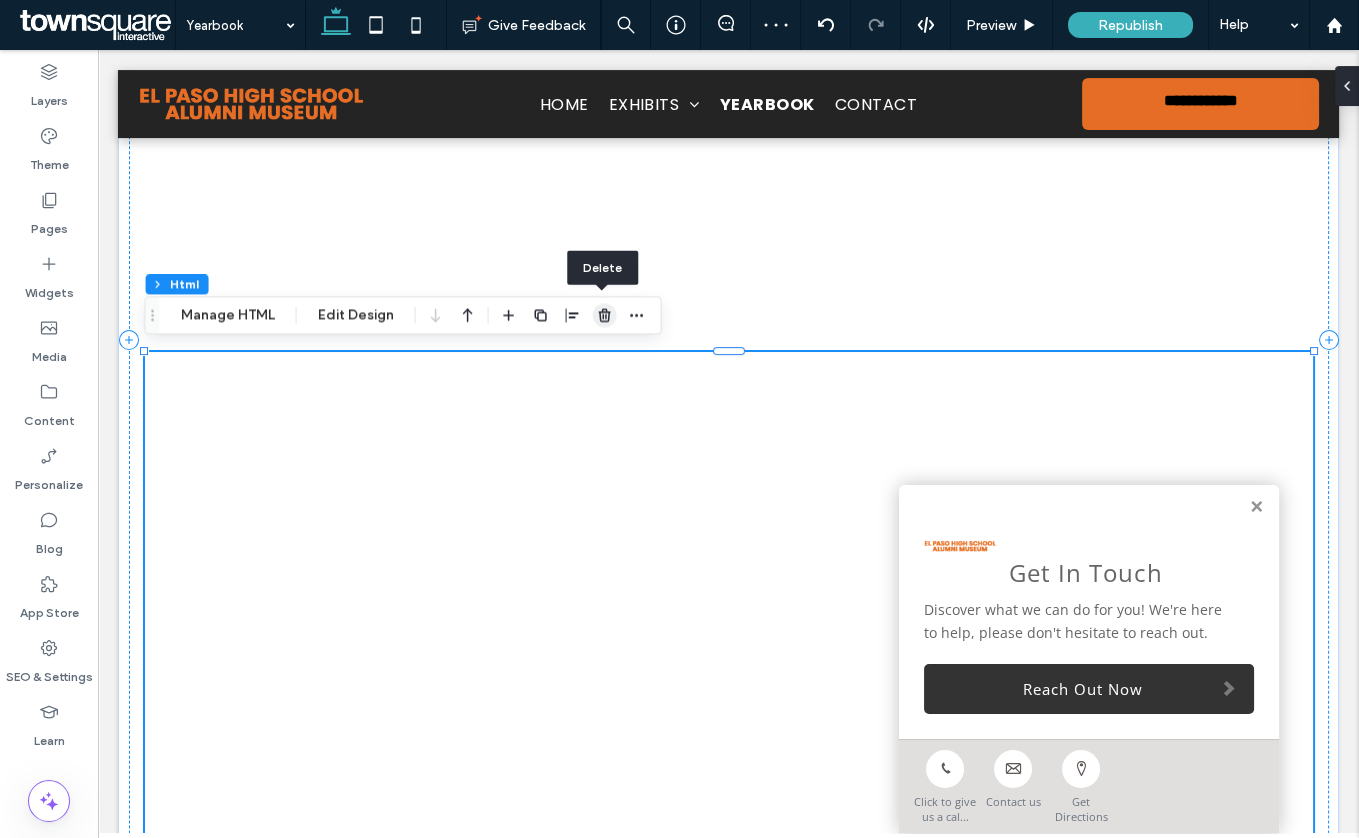 click 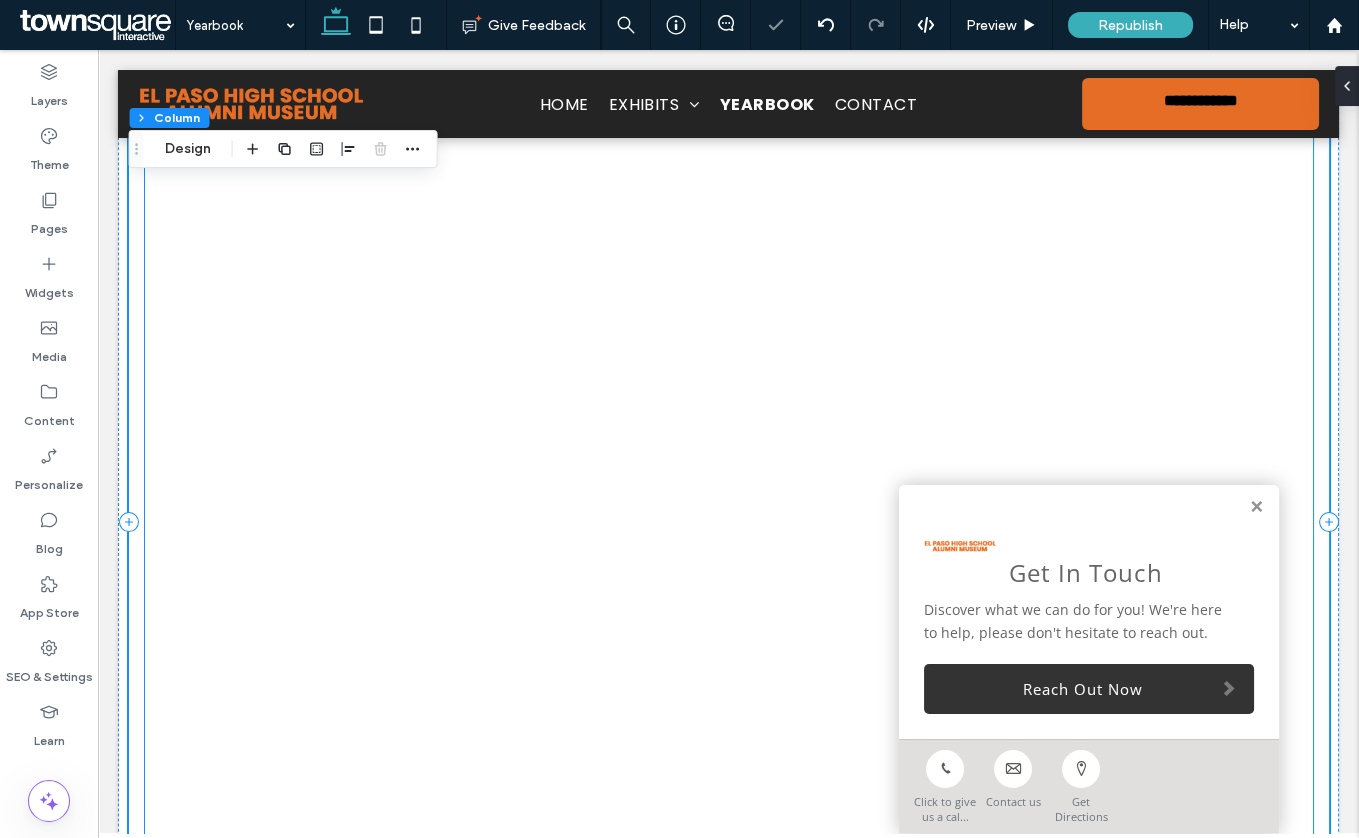 scroll, scrollTop: 98, scrollLeft: 0, axis: vertical 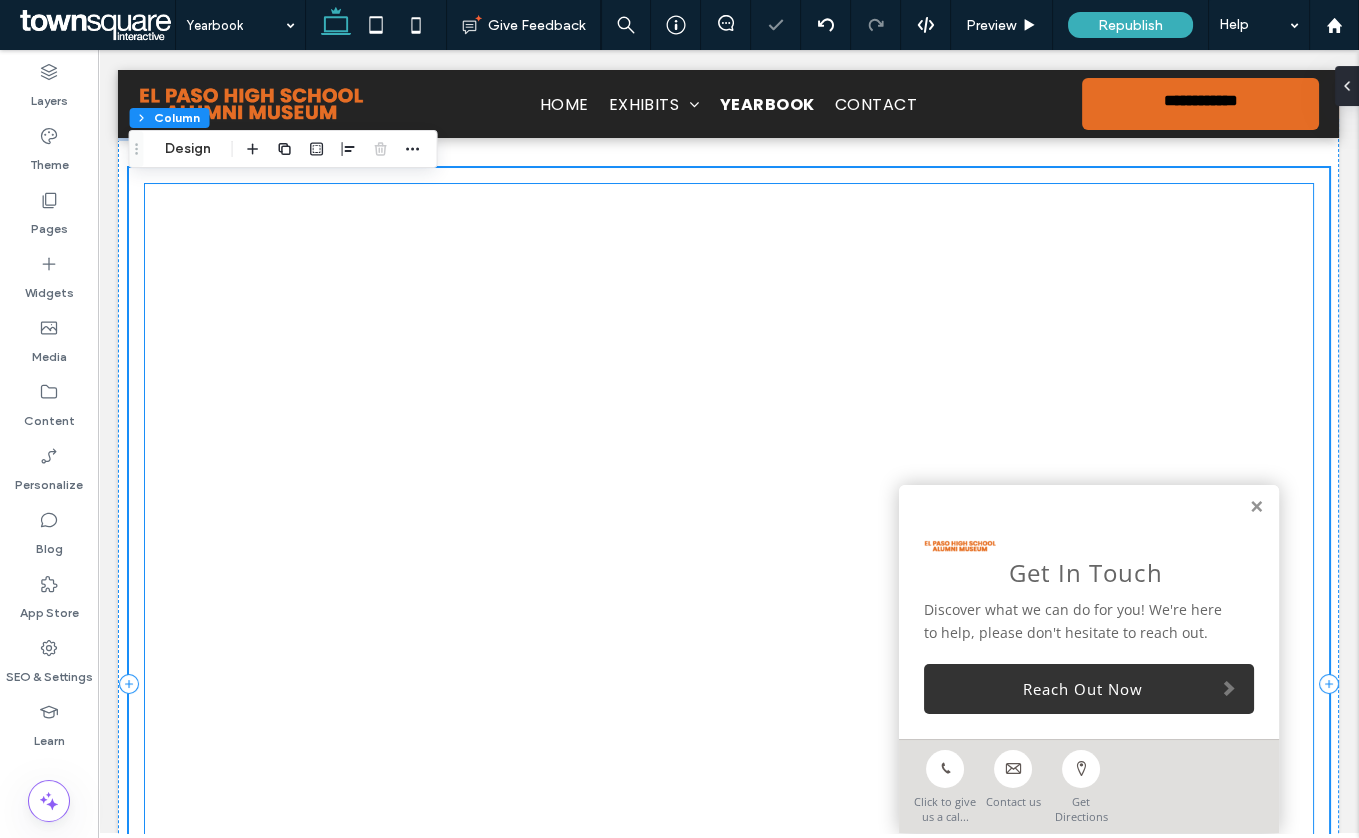 click at bounding box center (729, 684) 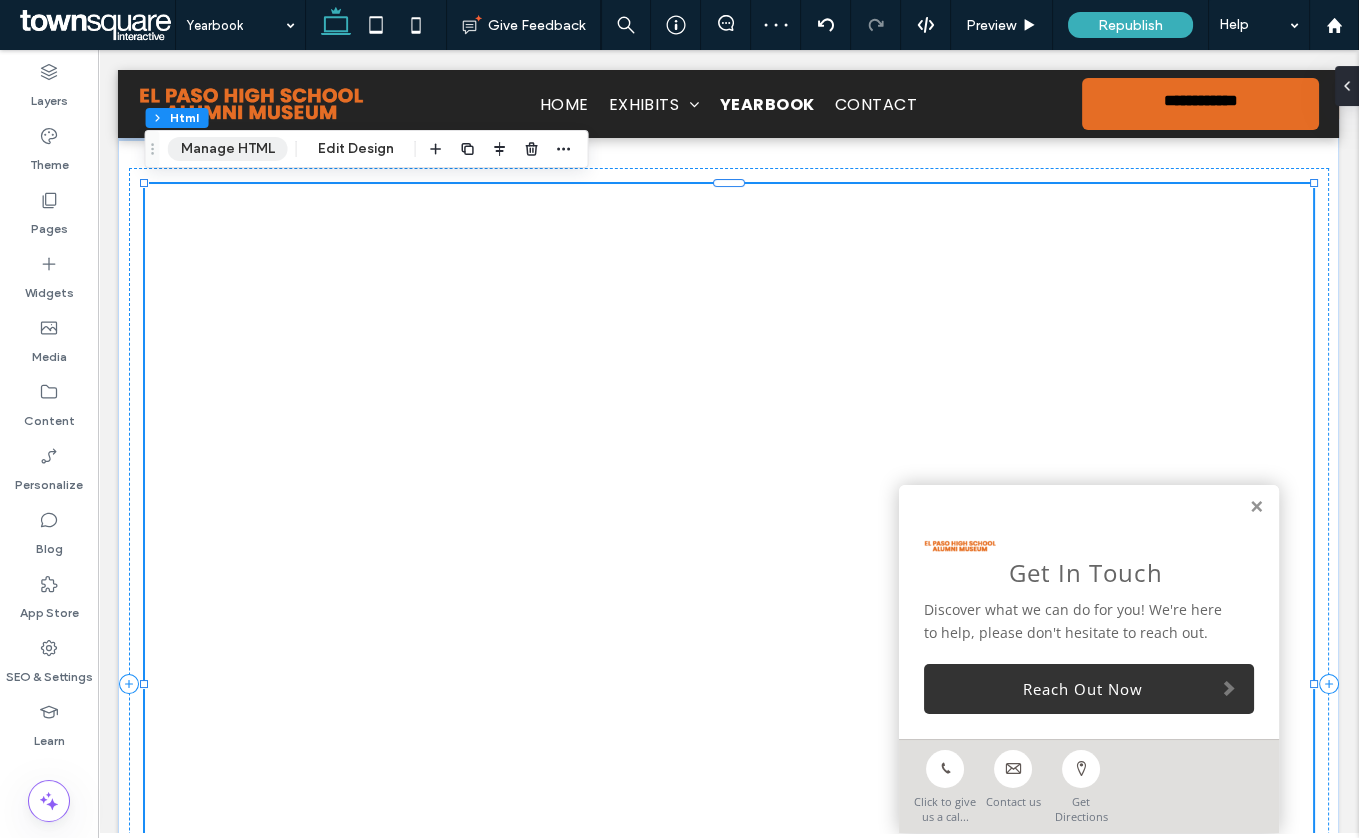 click on "Manage HTML" at bounding box center [228, 149] 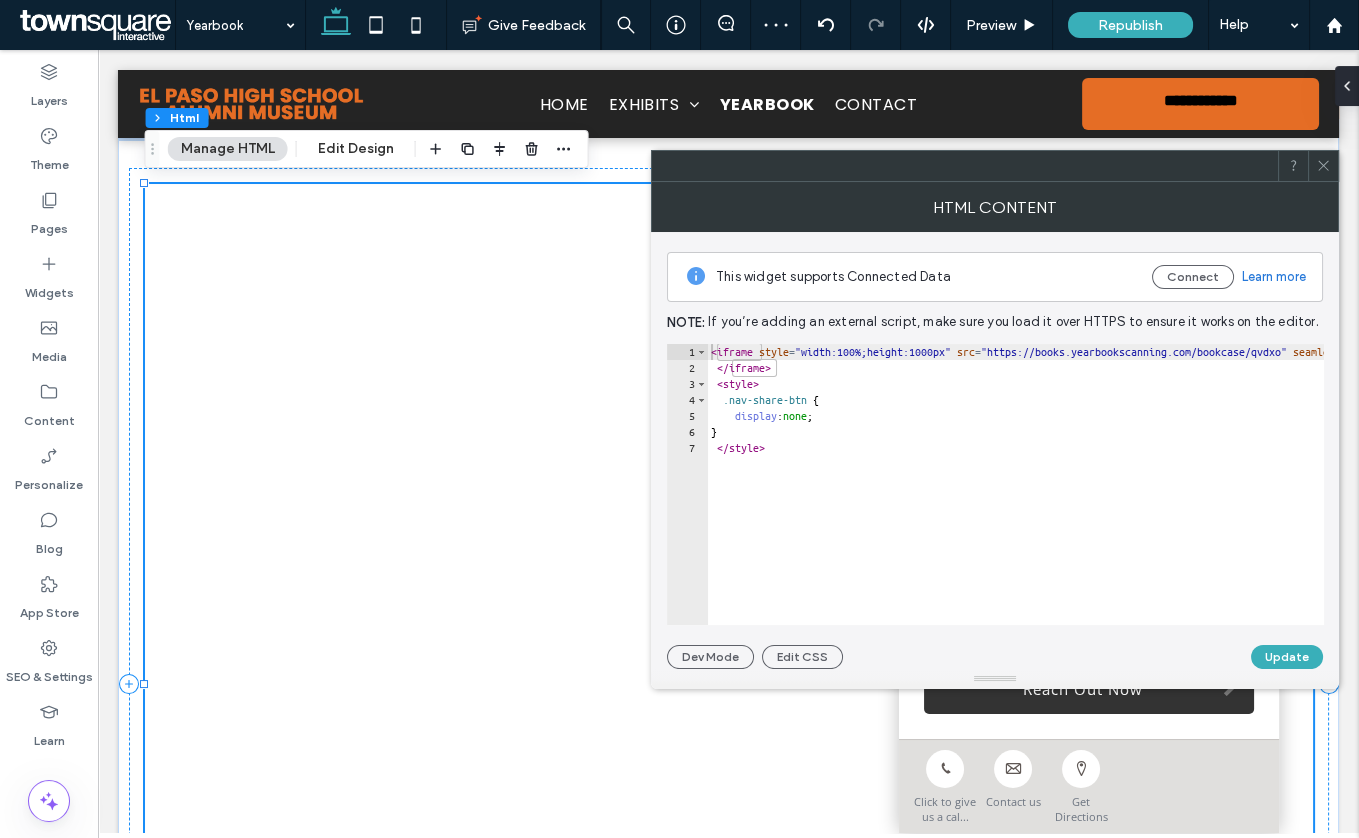 click on "< iframe   style = "width:100%;height:1000px"   src = "https://books.yearbookscanning.com/bookcase/qvdxo"   seamless = "seamless"   scrolling = "no"   frameborder = "0"   allowtransparency = "true"   allowfullscreen = "" >   </ iframe >   < style >    .nav-share-btn   {      display :  none ; }   </ style >" at bounding box center [1402, 501] 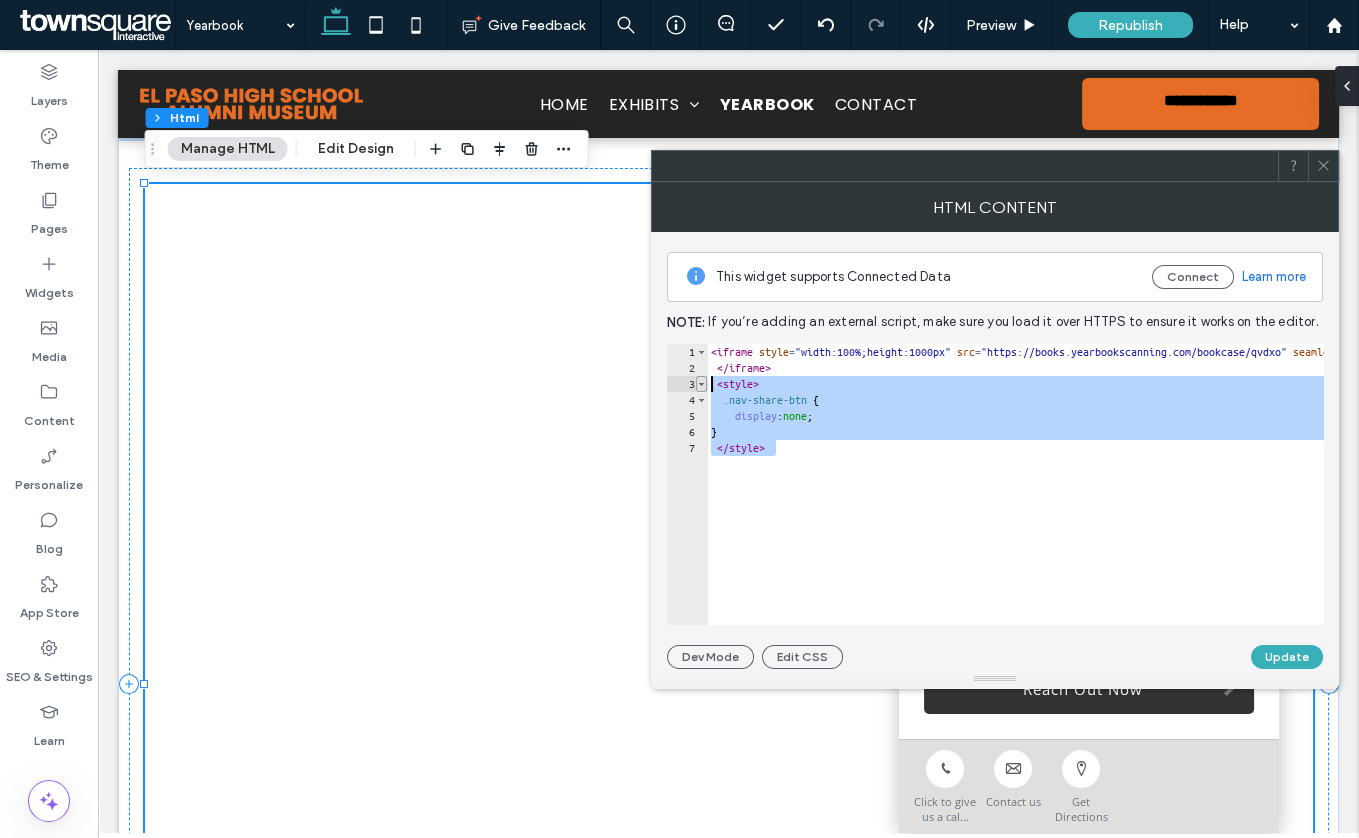 drag, startPoint x: 784, startPoint y: 451, endPoint x: 706, endPoint y: 385, distance: 102.176315 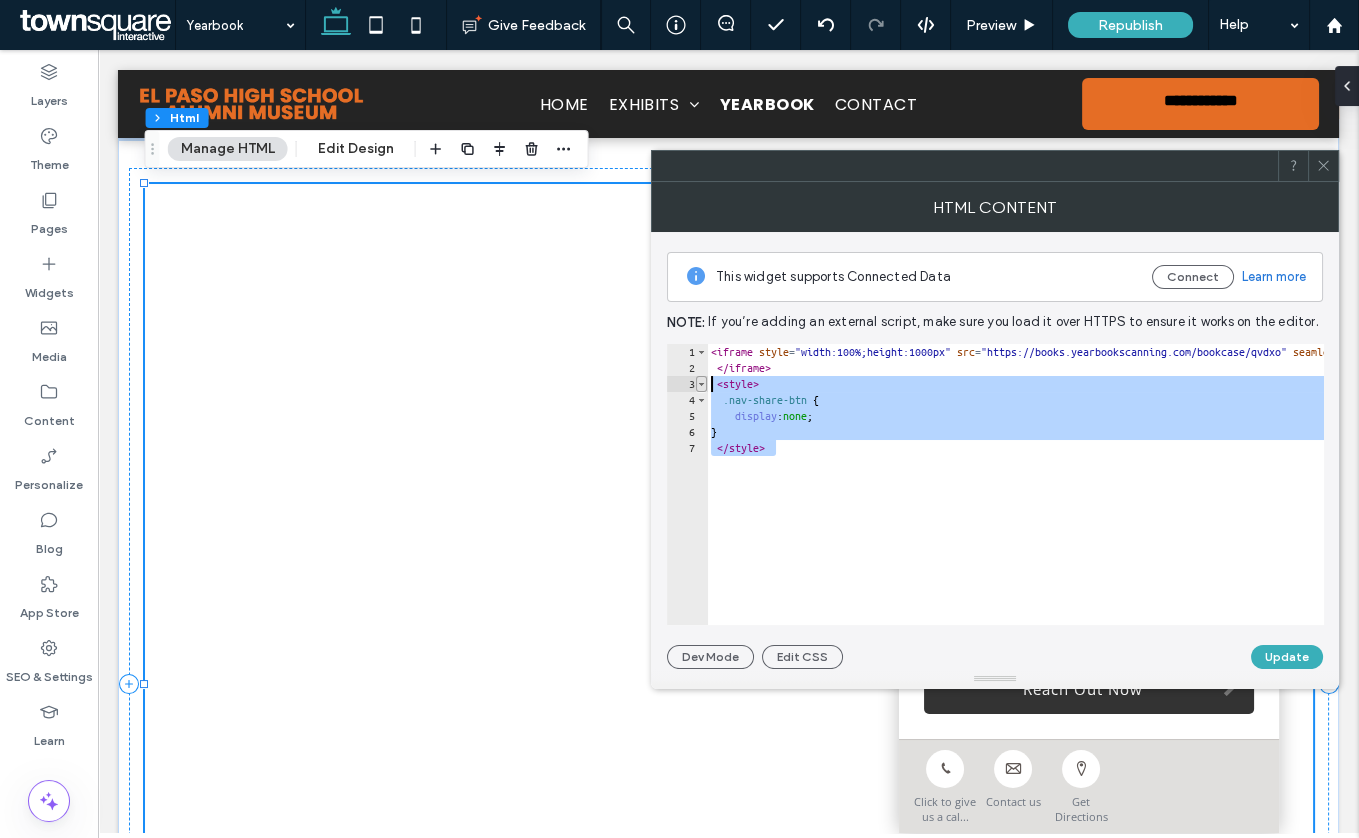 click on "******** 1 2 3 4 5 6 7 < iframe   style = "width:100%;height:1000px"   src = "https://books.yearbookscanning.com/bookcase/qvdxo"   seamless = "seamless"   scrolling = "no"   frameborder = "0"   allowtransparency = "true"   allowfullscreen = "" >   </ iframe >   < style >    .nav-share-btn   {      display :  none ; }   </ style >     XXXXXXXXXXXXXXXXXXXXXXXXXXXXXXXXXXXXXXXXXXXXXXXXXXXXXXXXXXXXXXXXXXXXXXXXXXXXXXXXXXXXXXXXXXXXXXXXXXXXXXXXXXXXXXXXXXXXXXXXXXXXXXXXXXXXXXXXXXXXXXXXXXXXXXXXXXXXXXXXXXXXXXXXXXXXXXXXXXXXXXXXXXXXXXXXXXXXXXXXXXXXXXXXXXXXXXXXXXXXXXXXXXXXXXXXXXXXXXXXXXXXXXXXXXXXXXXXXXXXXXXXXXXXXXXXXXXXXXXXXXXXXXXXXXXXXXXXXXXXXXXXXXXXXXXXXXXXXXXXXXXXXXXXXXXXXXXXXXXXXXXXXXXXXXXXXXXXXXXXXXXXXXXXXXXXXXXXXXXXXXXXXXXXXXXXXXXXXXXXXXXXXXXXXXXXXXXXXXXXXXXXXXXXXXXXXXXXXXXXXXXXXXXXXXXXXXXXXXXXXXXXXXXXXXXXXXXXXXXXXXXXXXXXXXXXXXXXXXXXXXXXXXXXXXXX" at bounding box center (995, 484) 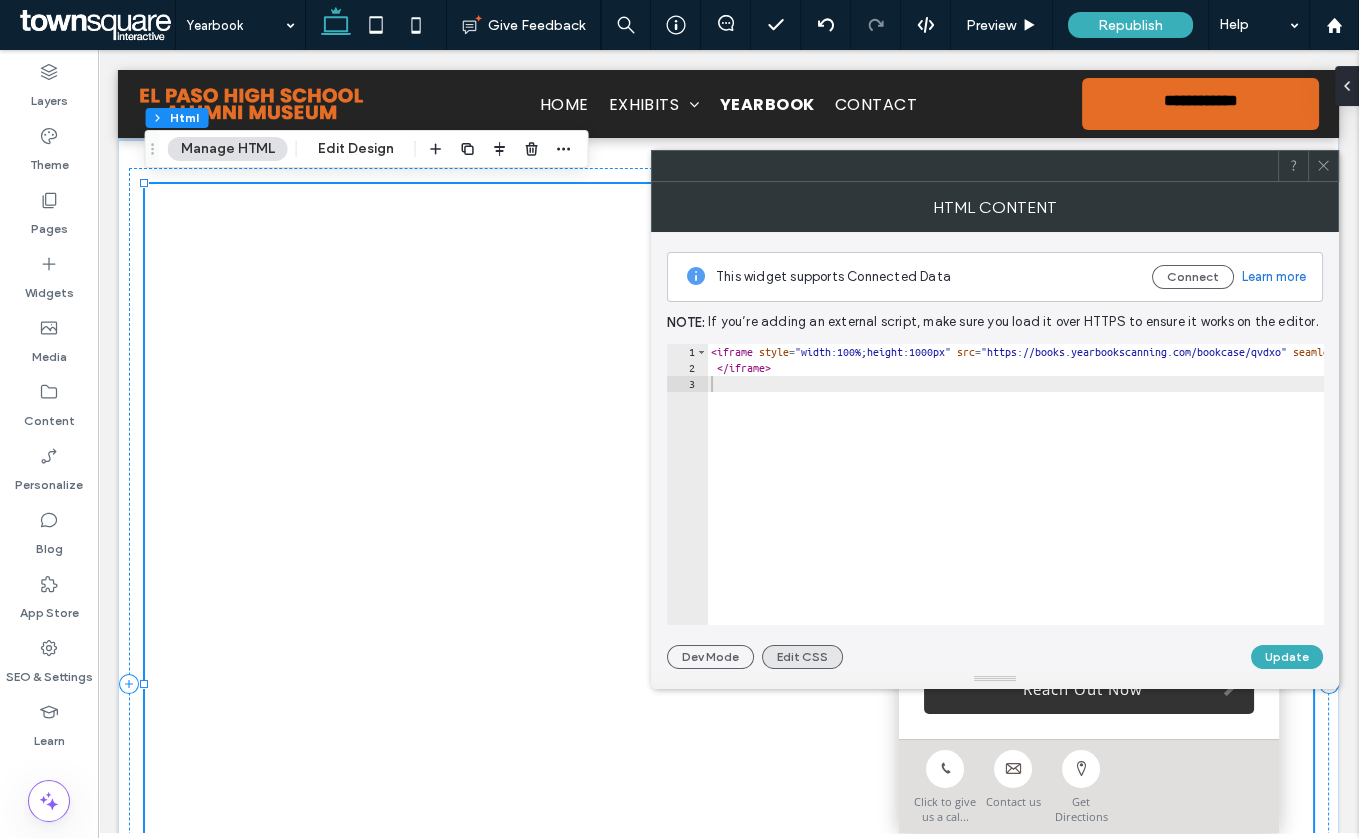 click on "Edit CSS" at bounding box center [802, 657] 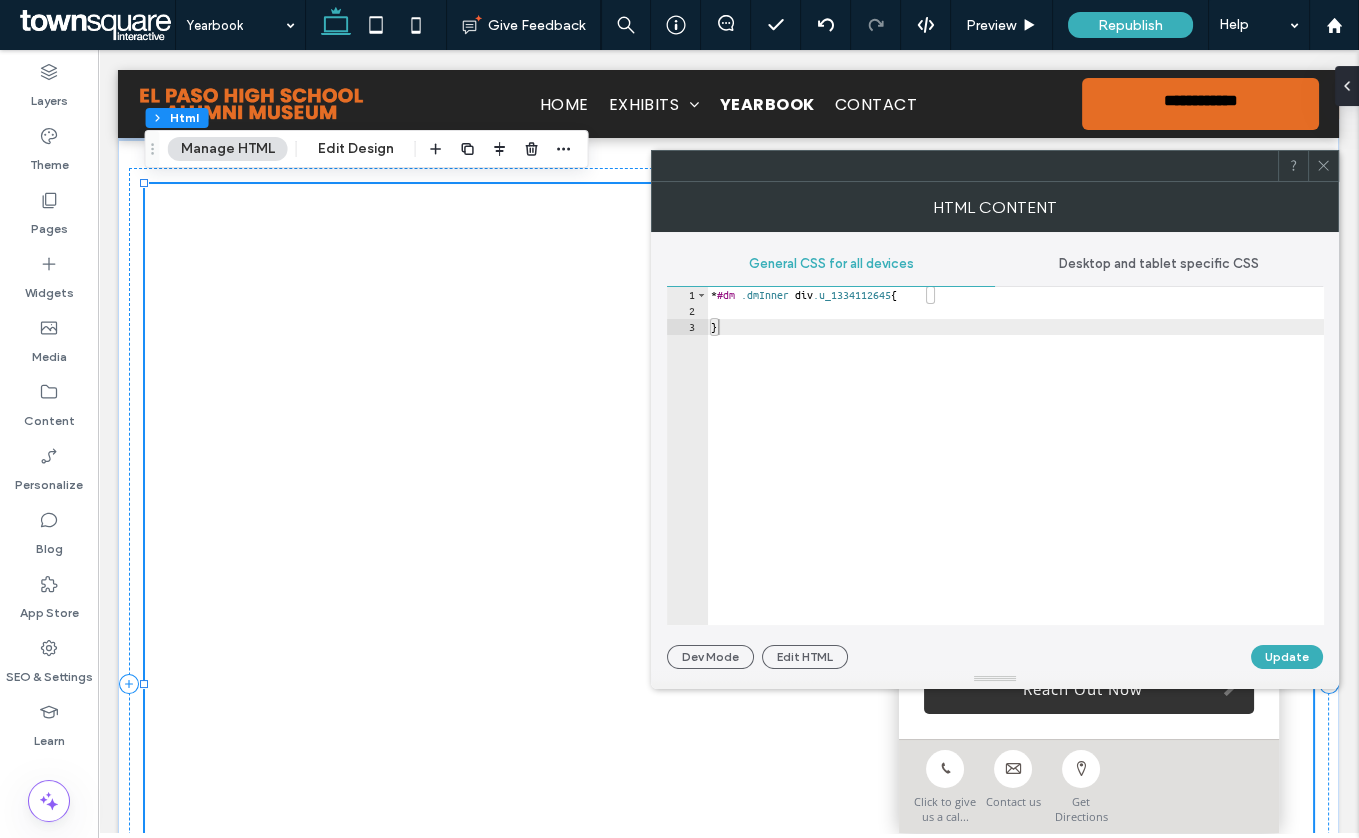 type 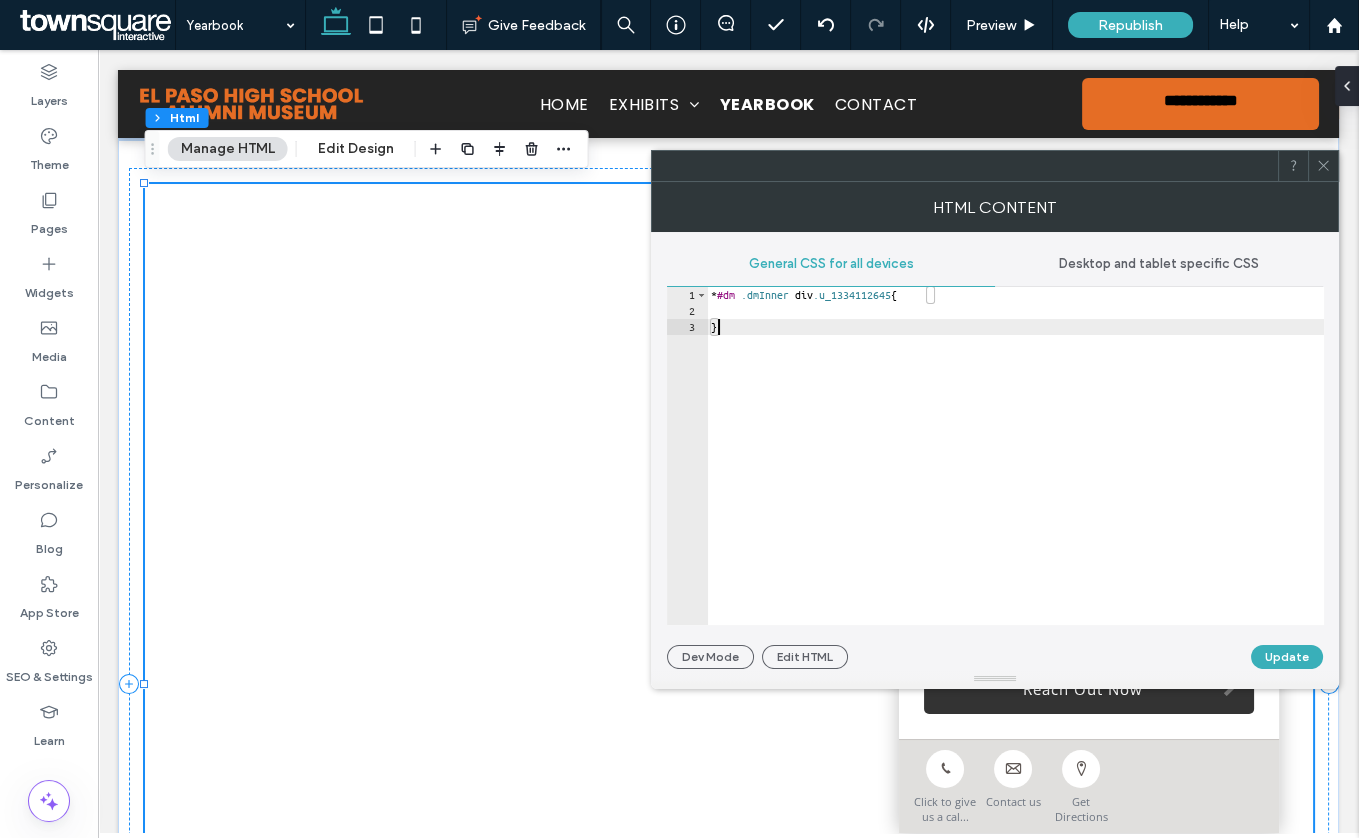 click on "* #dm   .dmInner   div .u_1334112645 { }" at bounding box center (1015, 472) 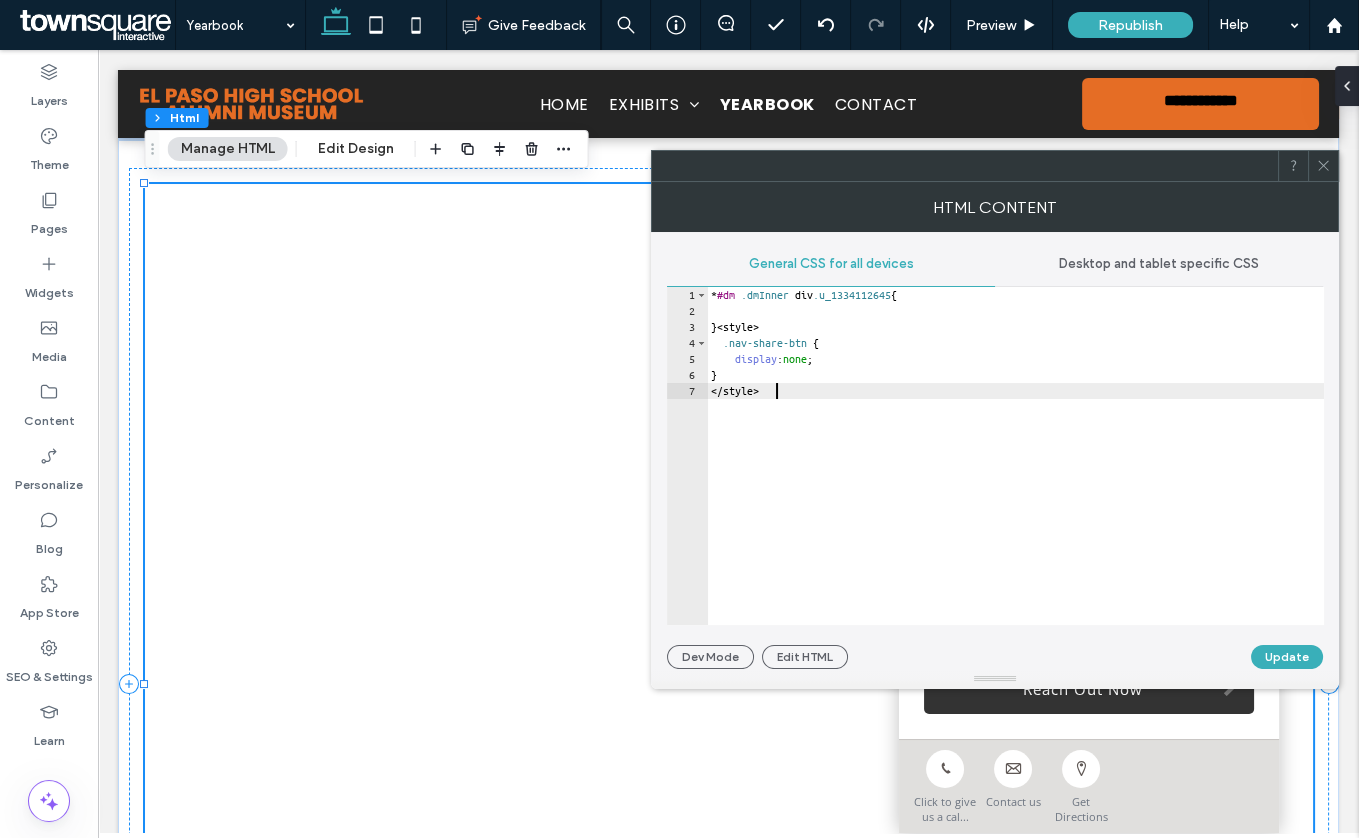 click on "* #dm   .dmInner   div .u_1334112645 { }  < style >    .nav-share-btn   {      display :  none ; }  </ style >" at bounding box center (1015, 472) 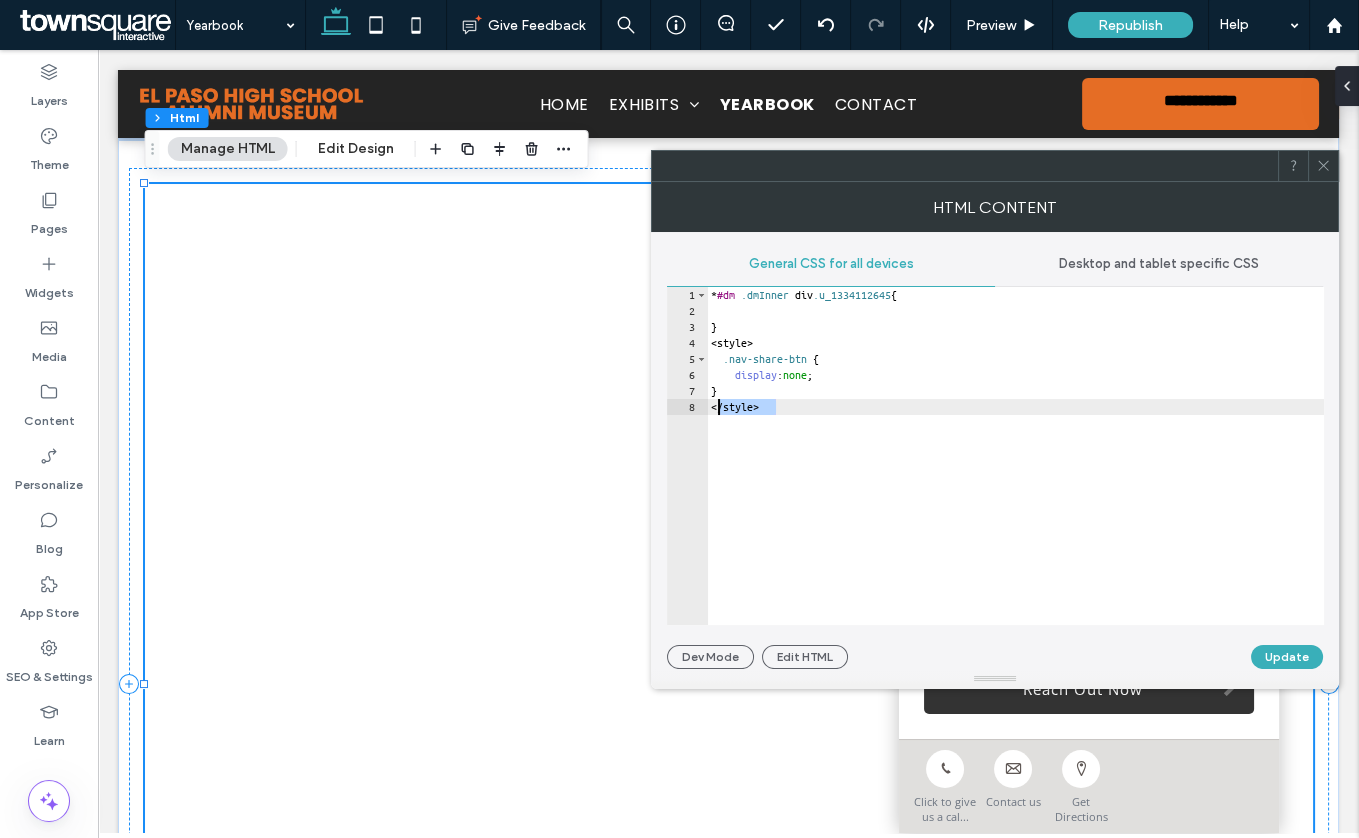 drag, startPoint x: 781, startPoint y: 410, endPoint x: 717, endPoint y: 410, distance: 64 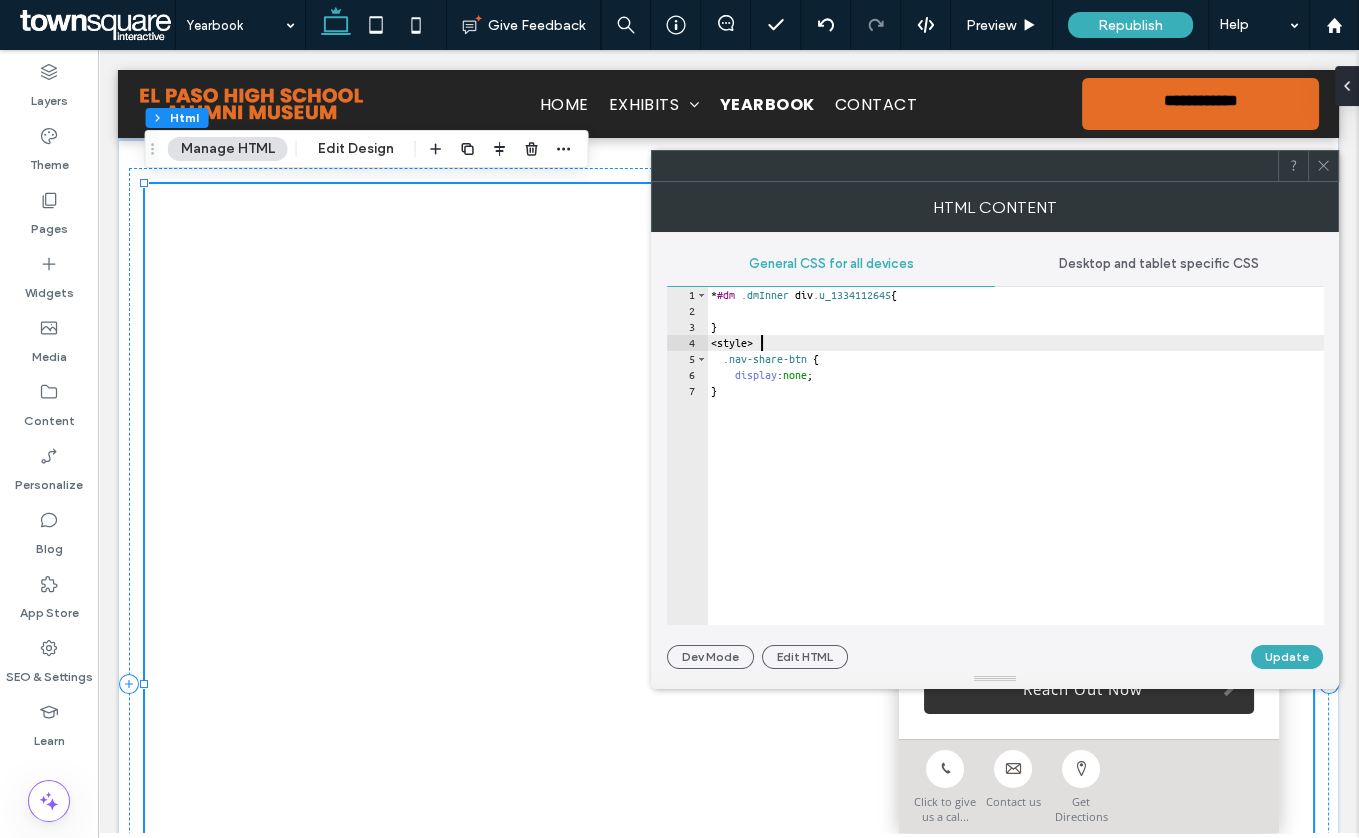 click on "* #dm   .dmInner   div .u_1334112645 { }   < style >    .nav-share-btn   {      display :  none ; }" at bounding box center (1015, 472) 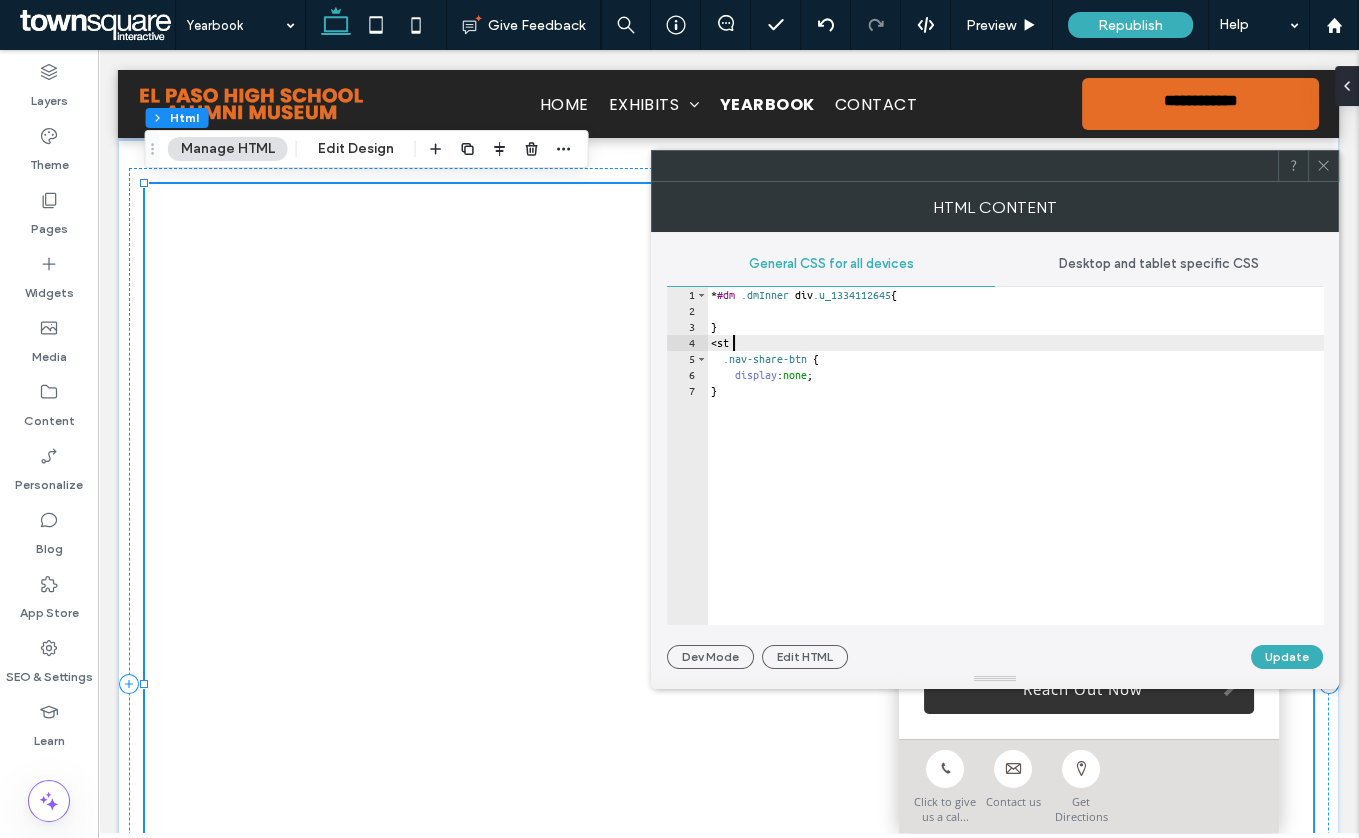 type on "*" 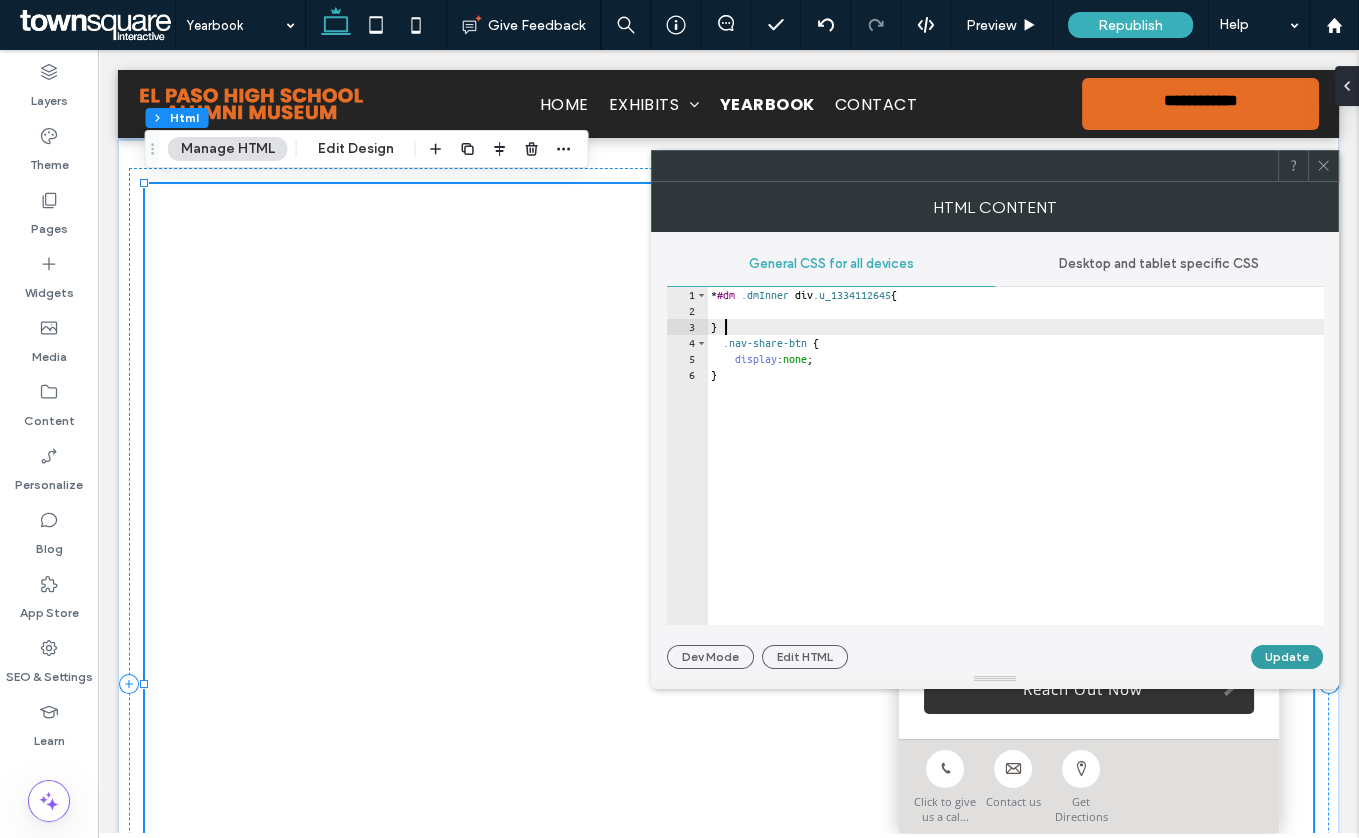 type on "*" 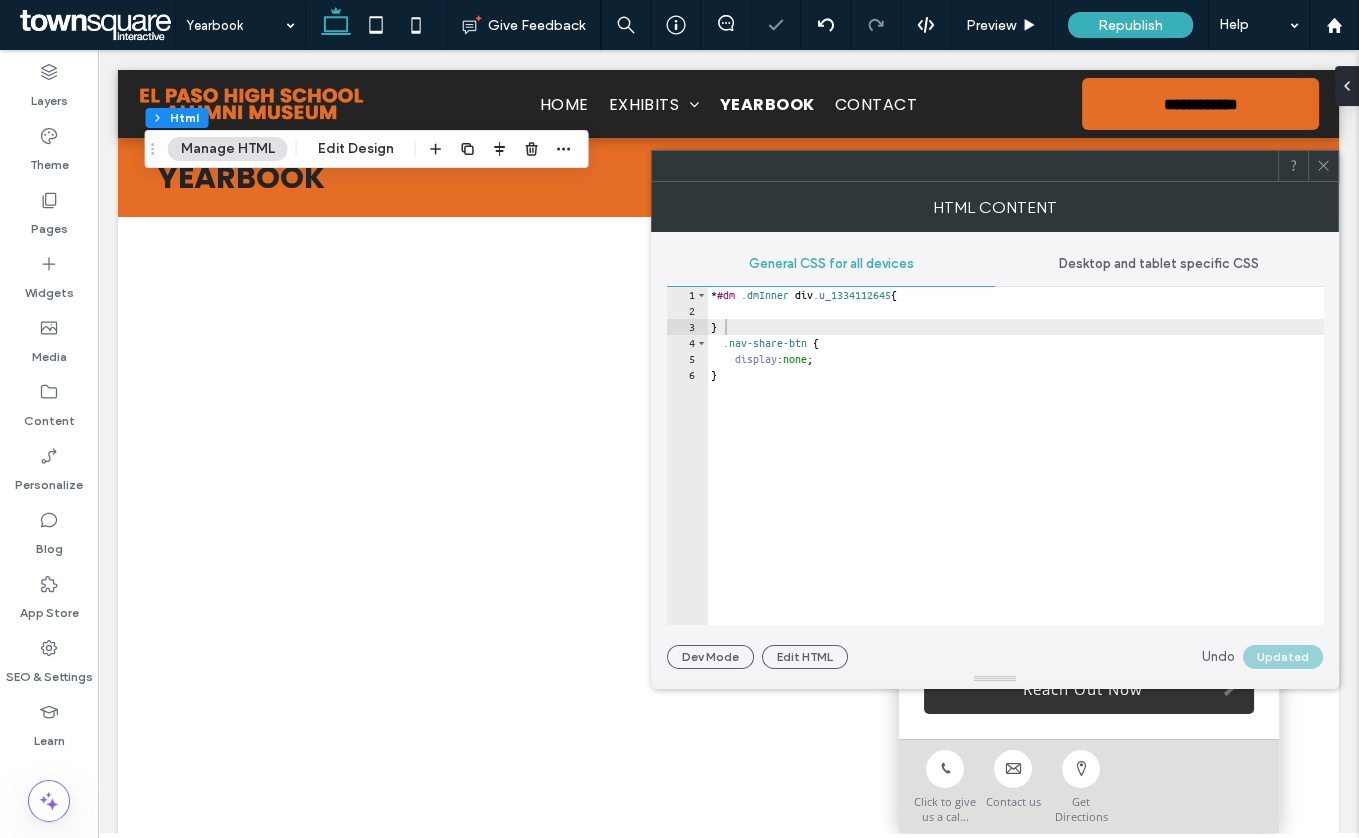 scroll, scrollTop: 0, scrollLeft: 0, axis: both 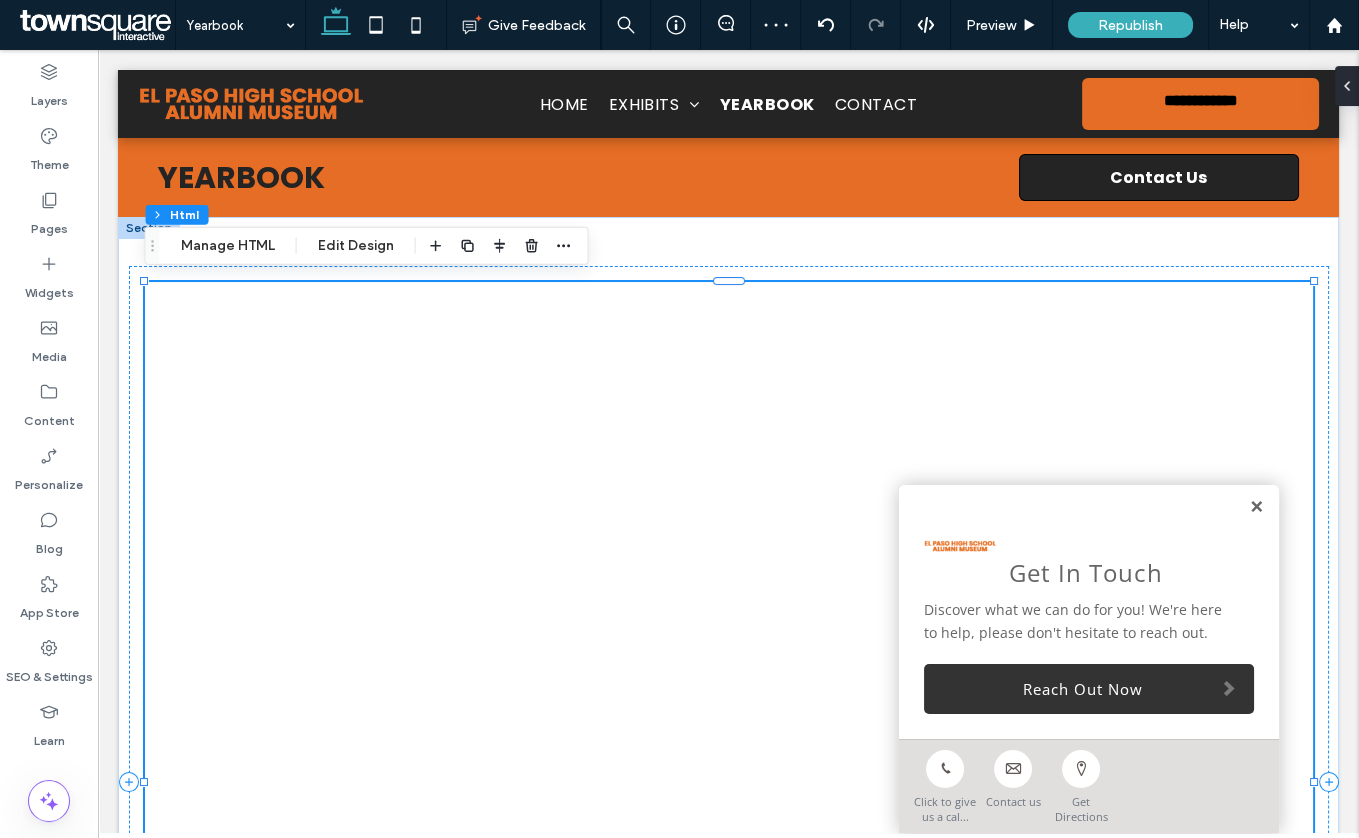 click at bounding box center [1256, 507] 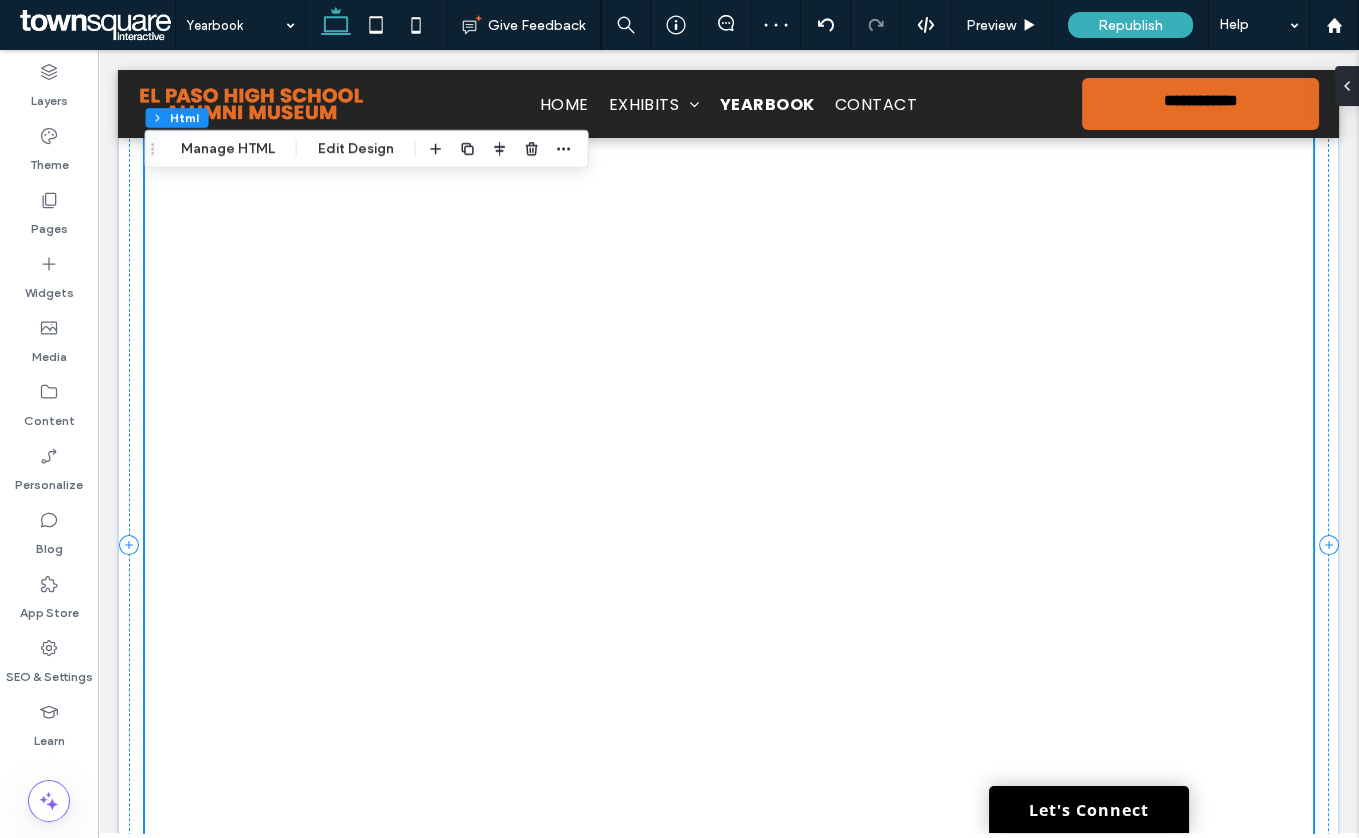 scroll, scrollTop: 0, scrollLeft: 0, axis: both 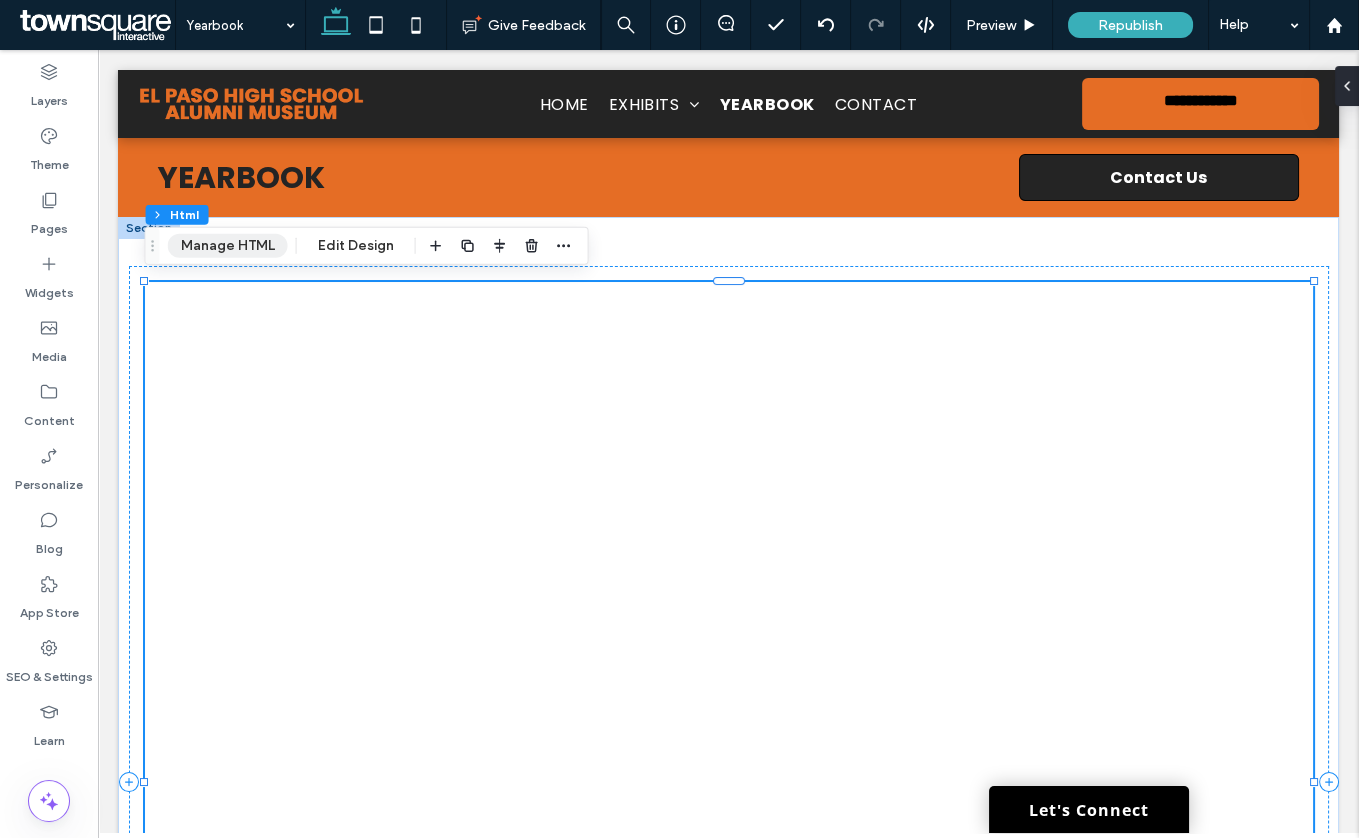 click on "Manage HTML" at bounding box center (228, 246) 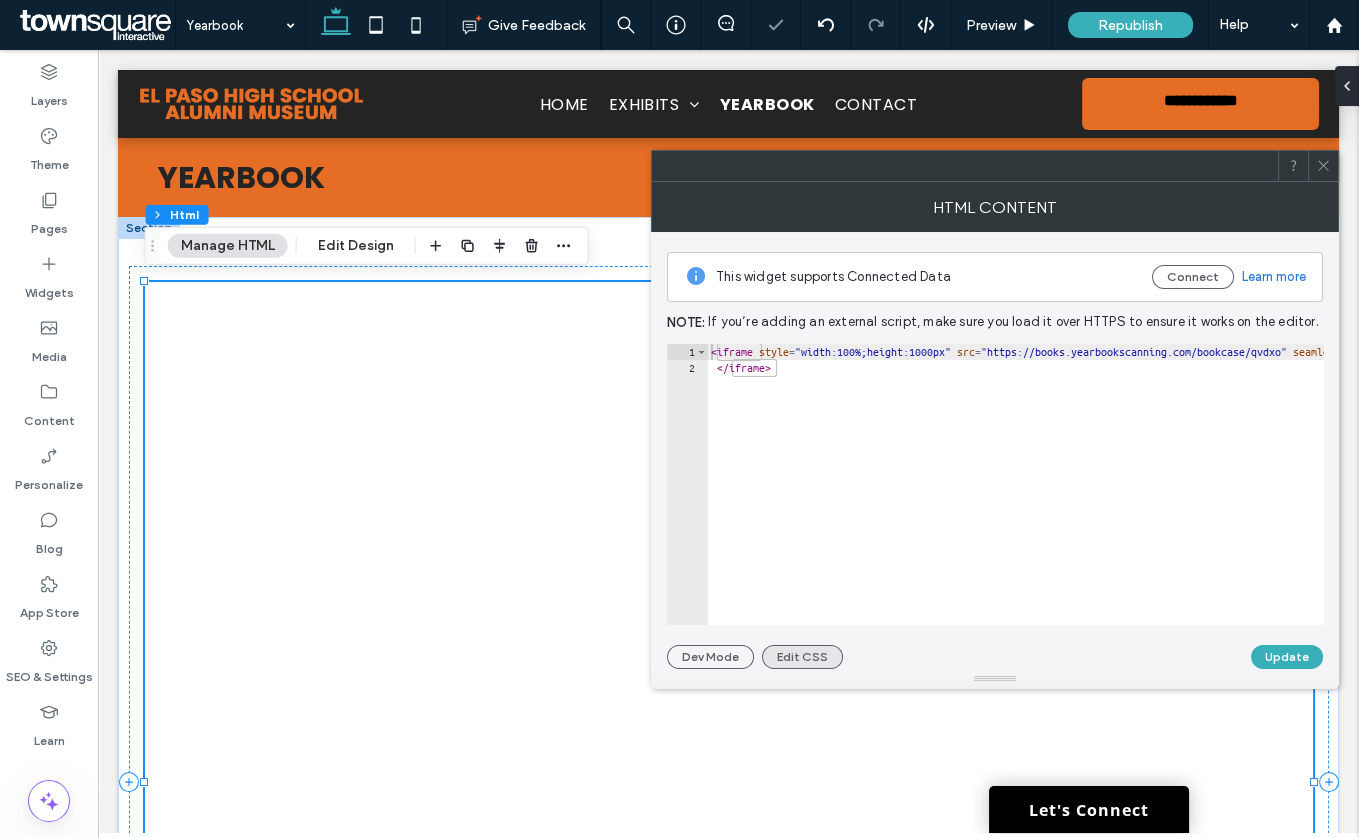 click on "Edit CSS" at bounding box center [802, 657] 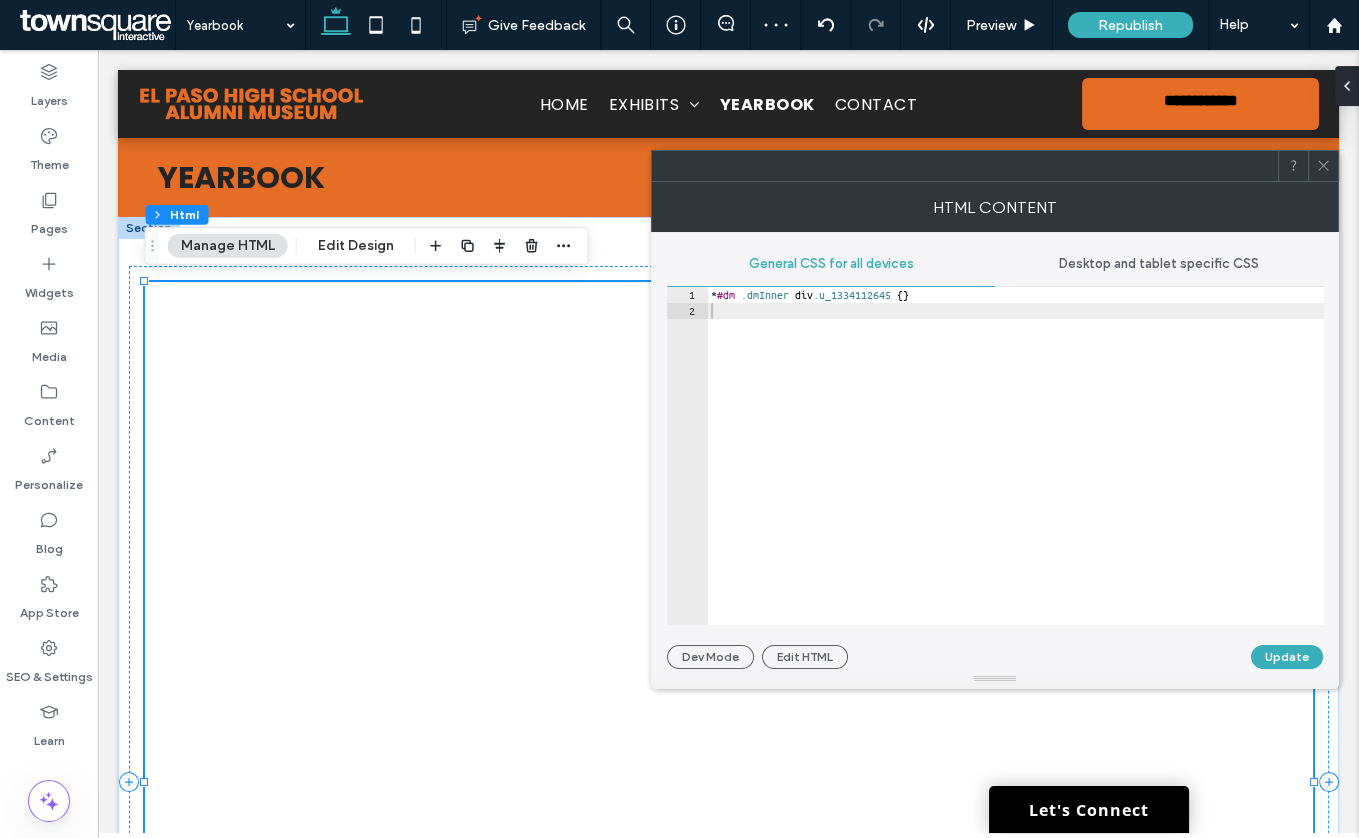 type 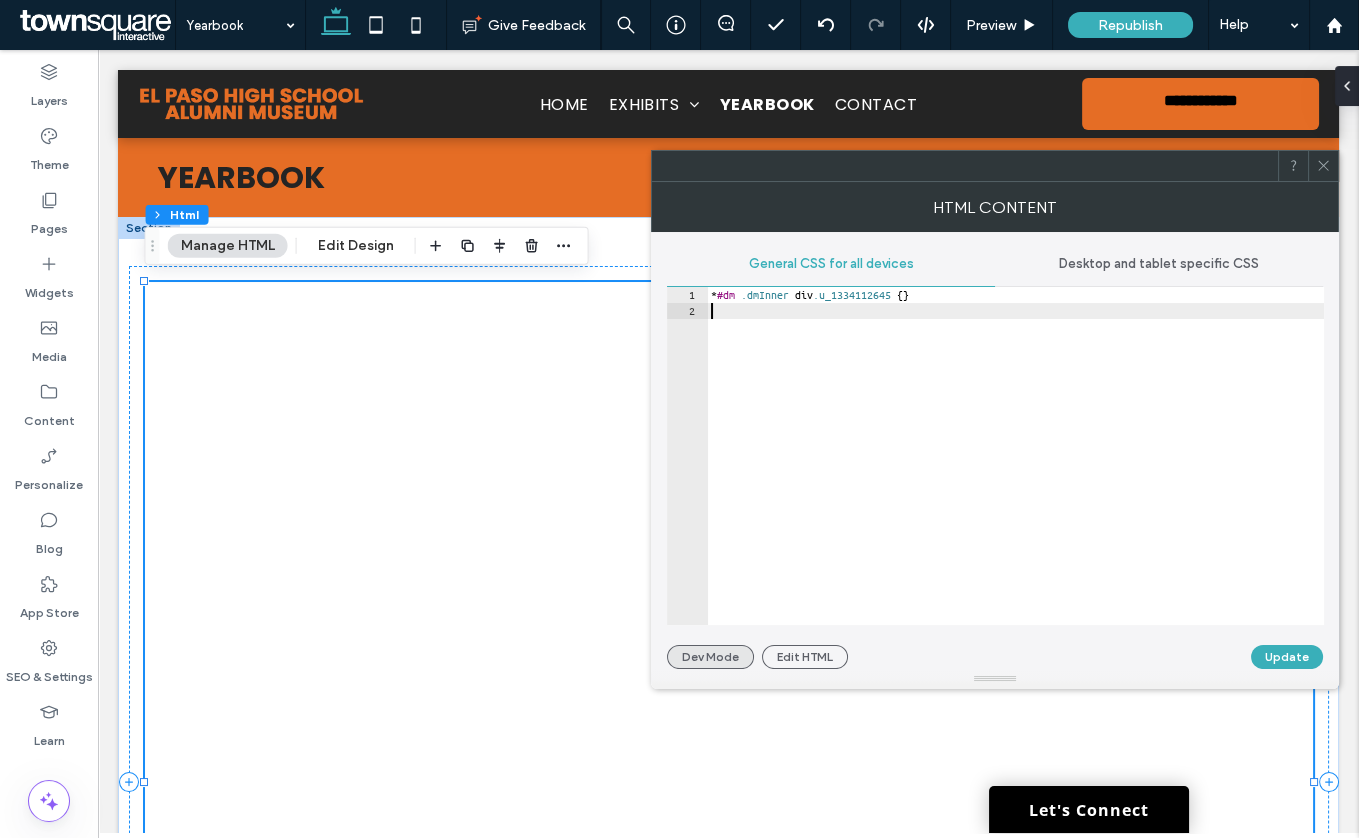 click on "Dev Mode" at bounding box center (710, 657) 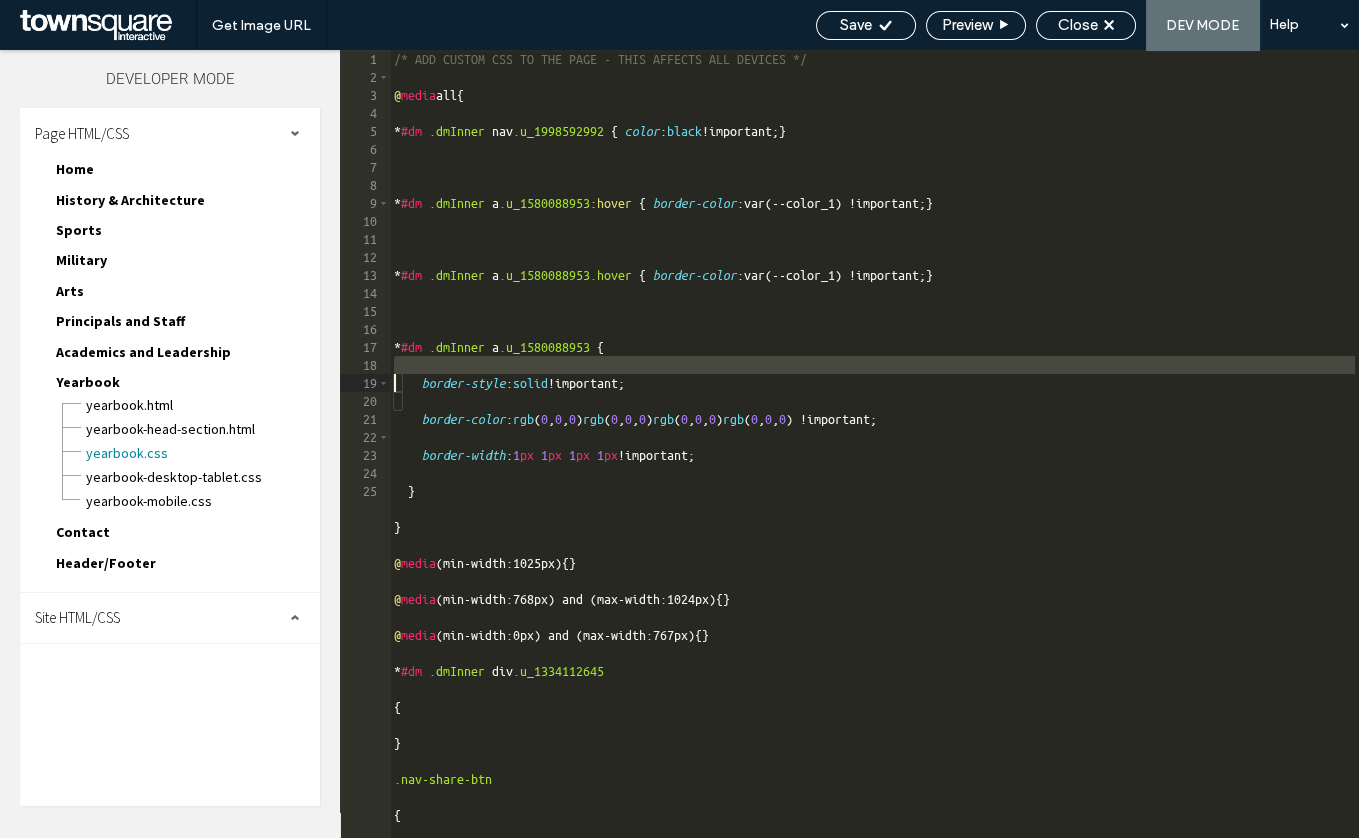 click on "/* ADD CUSTOM CSS TO THE PAGE - THIS AFFECTS ALL DEVICES */ @ media  all  {   * #dm   .dmInner   nav .u_1998592992   {   color : black  !important;  }   * #dm   .dmInner   a .u_1580088953 :hover   {   border-color :var(--color_1) !important;  }   * #dm   .dmInner   a .u_1580088953.hover   {   border-color :var(--color_1) !important;  }   * #dm   .dmInner   a .u_1580088953   {      border-style : solid  !important;      border-color : rgb ( 0 , 0 , 0 )  rgb ( 0 , 0 , 0 )  rgb ( 0 , 0 , 0 )  rgb ( 0 , 0 , 0 ) !important;      border-width : 1 px   1 px   1 px   1 px  !important;    } } @ media  (min-width:1025px)  { } @ media  (min-width:768px) and (max-width:1024px)  { } @ media  (min-width:0px) and (max-width:767px)  { } * #dm   .dmInner   div .u_1334112645 { } .nav-share-btn {      display : none  !important; }" at bounding box center [874, 462] 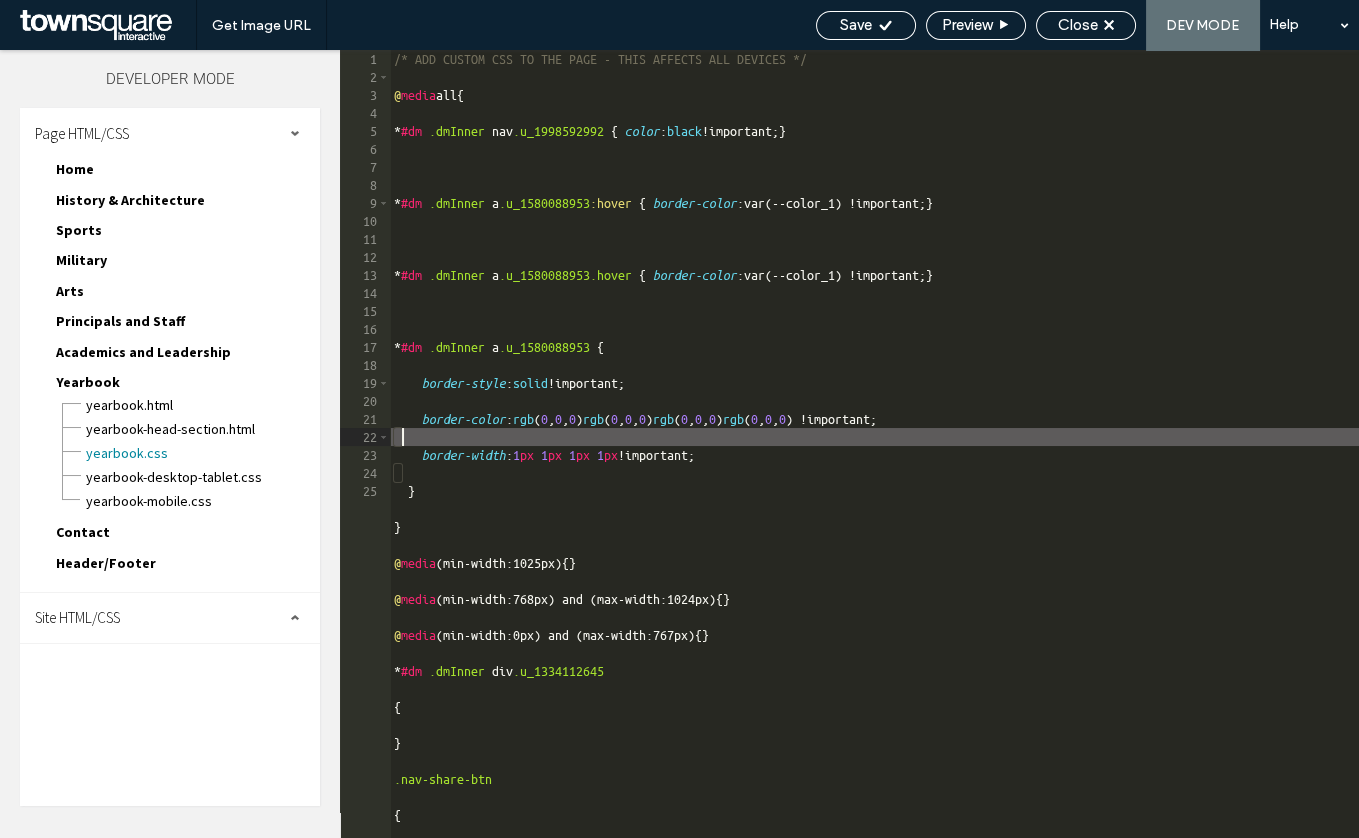 click on "/* ADD CUSTOM CSS TO THE PAGE - THIS AFFECTS ALL DEVICES */ @ media  all  {   * #dm   .dmInner   nav .u_1998592992   {   color : black  !important;  }   * #dm   .dmInner   a .u_1580088953 :hover   {   border-color :var(--color_1) !important;  }   * #dm   .dmInner   a .u_1580088953.hover   {   border-color :var(--color_1) !important;  }   * #dm   .dmInner   a .u_1580088953   {      border-style : solid  !important;      border-color : rgb ( 0 , 0 , 0 )  rgb ( 0 , 0 , 0 )  rgb ( 0 , 0 , 0 )  rgb ( 0 , 0 , 0 ) !important;      border-width : 1 px   1 px   1 px   1 px  !important;    } } @ media  (min-width:1025px)  { } @ media  (min-width:768px) and (max-width:1024px)  { } @ media  (min-width:0px) and (max-width:767px)  { } * #dm   .dmInner   div .u_1334112645 { } .nav-share-btn {      display : none  !important; }" at bounding box center [874, 462] 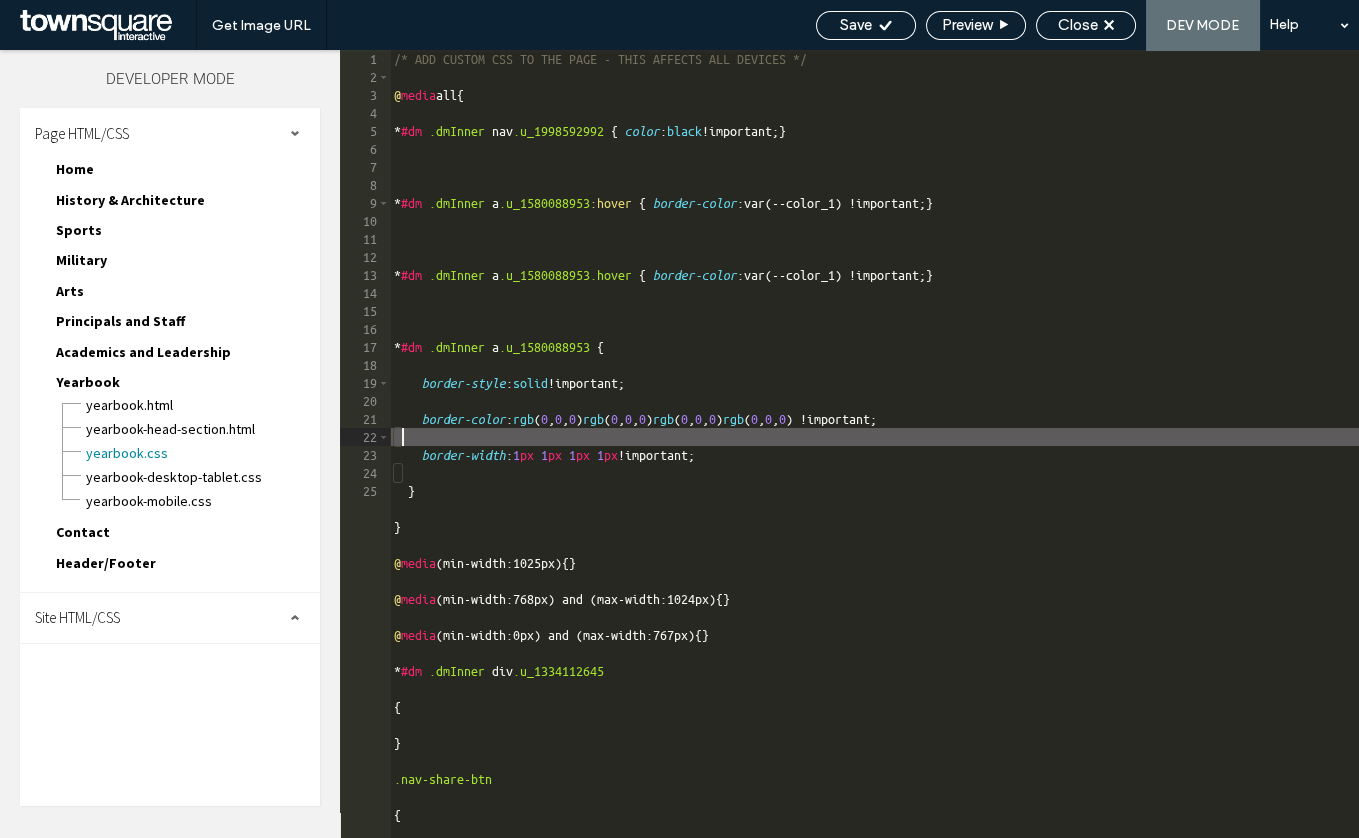 type on "*" 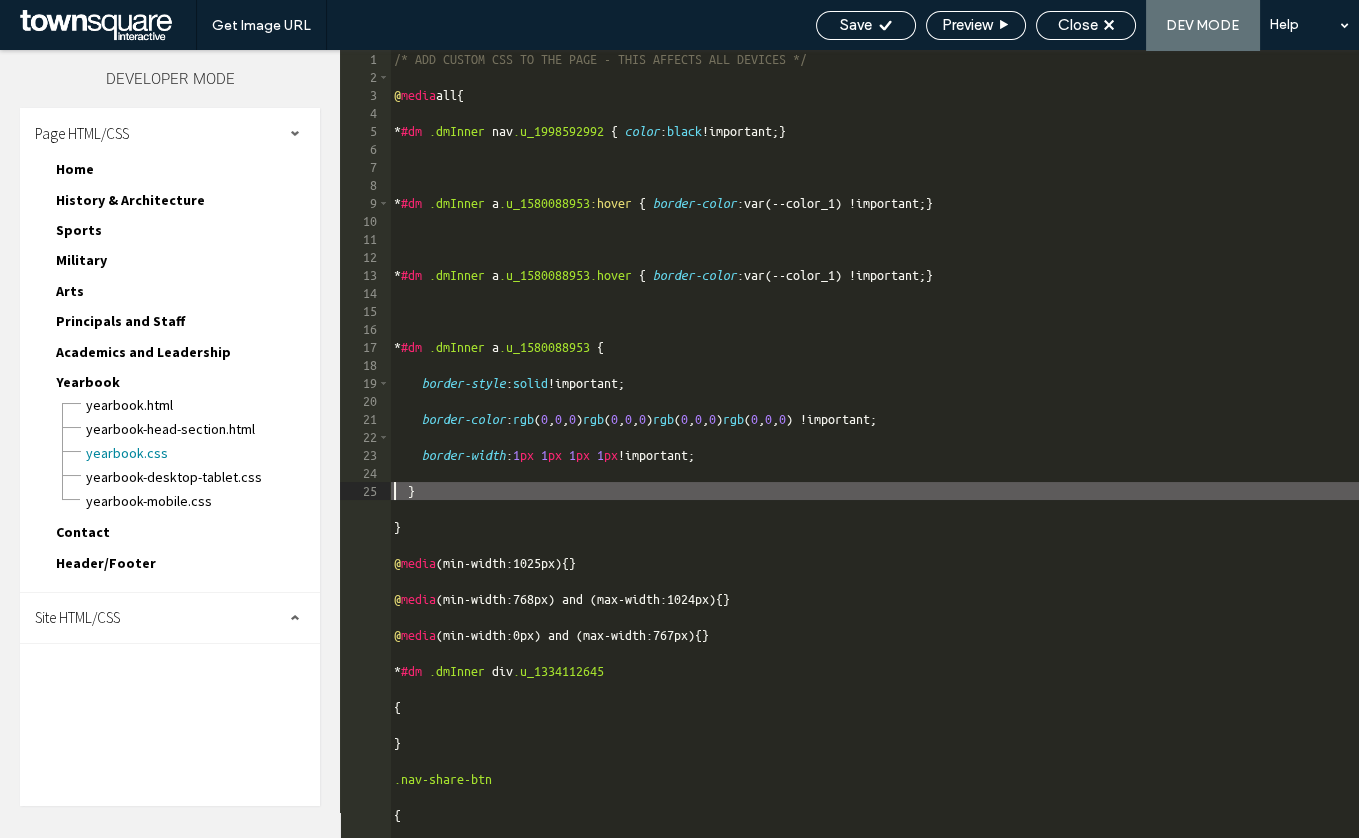 click on "/* ADD CUSTOM CSS TO THE PAGE - THIS AFFECTS ALL DEVICES */ @ media  all  {   * #dm   .dmInner   nav .u_1998592992   {   color : black  !important;  }   * #dm   .dmInner   a .u_1580088953 :hover   {   border-color :var(--color_1) !important;  }   * #dm   .dmInner   a .u_1580088953.hover   {   border-color :var(--color_1) !important;  }   * #dm   .dmInner   a .u_1580088953   {      border-style : solid  !important;      border-color : rgb ( 0 , 0 , 0 )  rgb ( 0 , 0 , 0 )  rgb ( 0 , 0 , 0 )  rgb ( 0 , 0 , 0 ) !important;      border-width : 1 px   1 px   1 px   1 px  !important;    } } @ media  (min-width:1025px)  { } @ media  (min-width:768px) and (max-width:1024px)  { } @ media  (min-width:0px) and (max-width:767px)  { } * #dm   .dmInner   div .u_1334112645 { } .nav-share-btn {      display : none  !important; }" at bounding box center [874, 462] 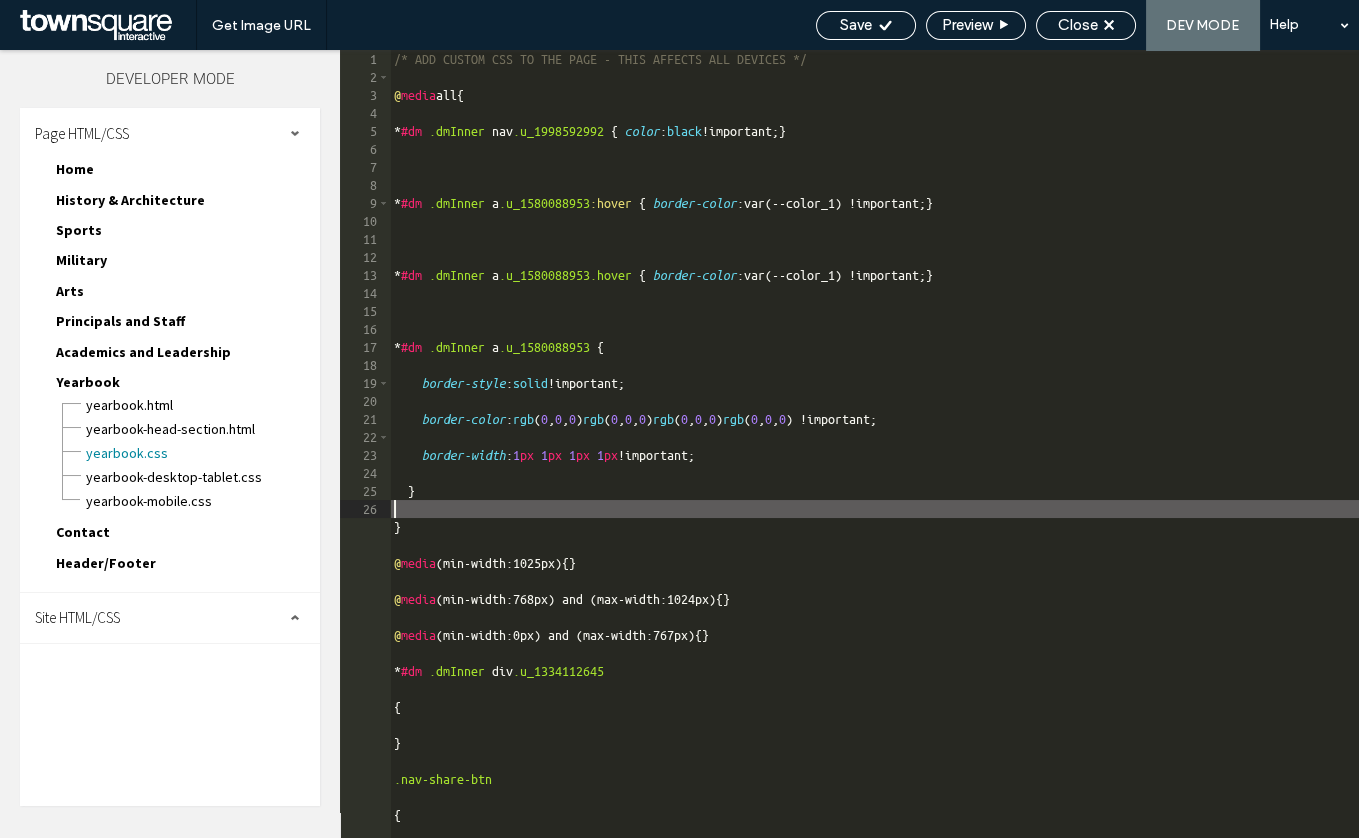 paste on "********" 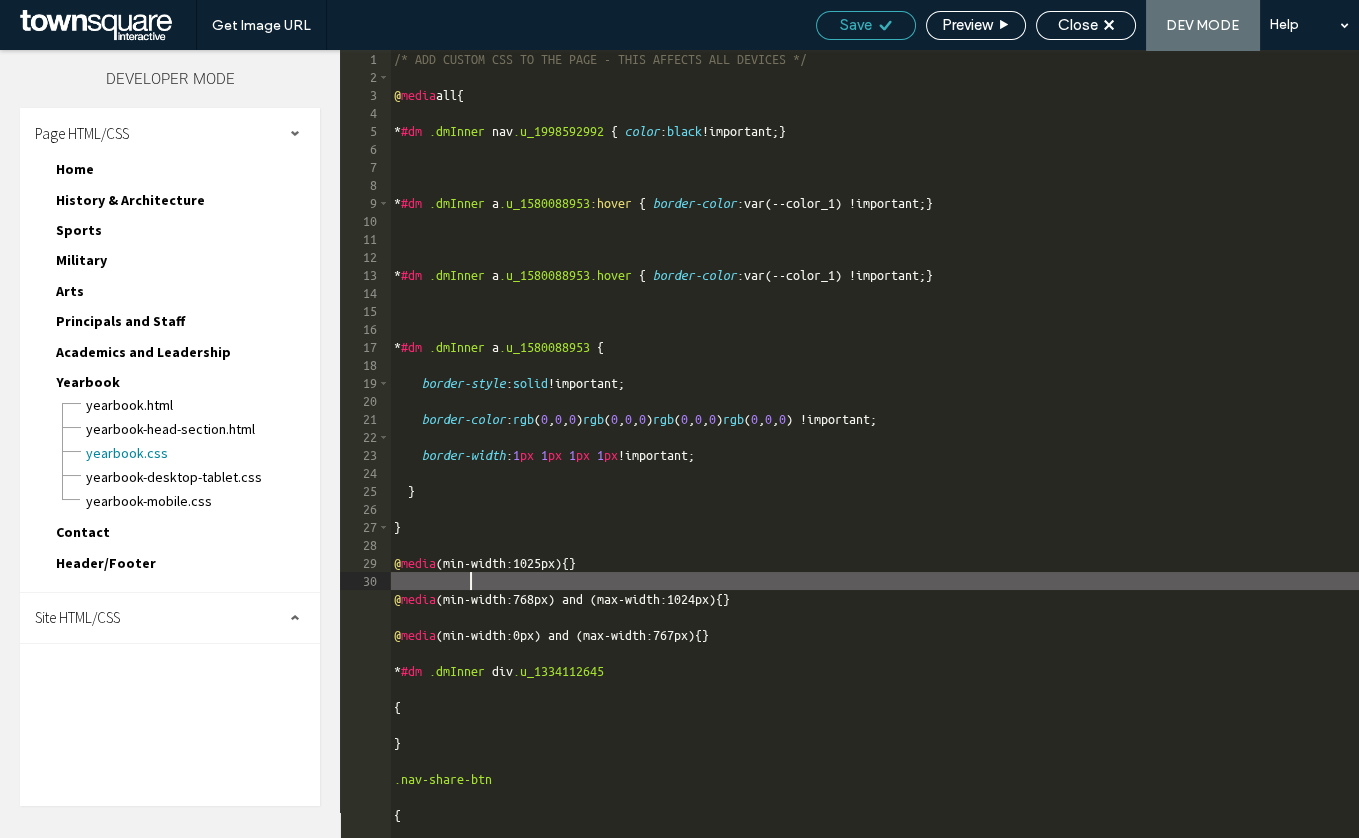 type on "********" 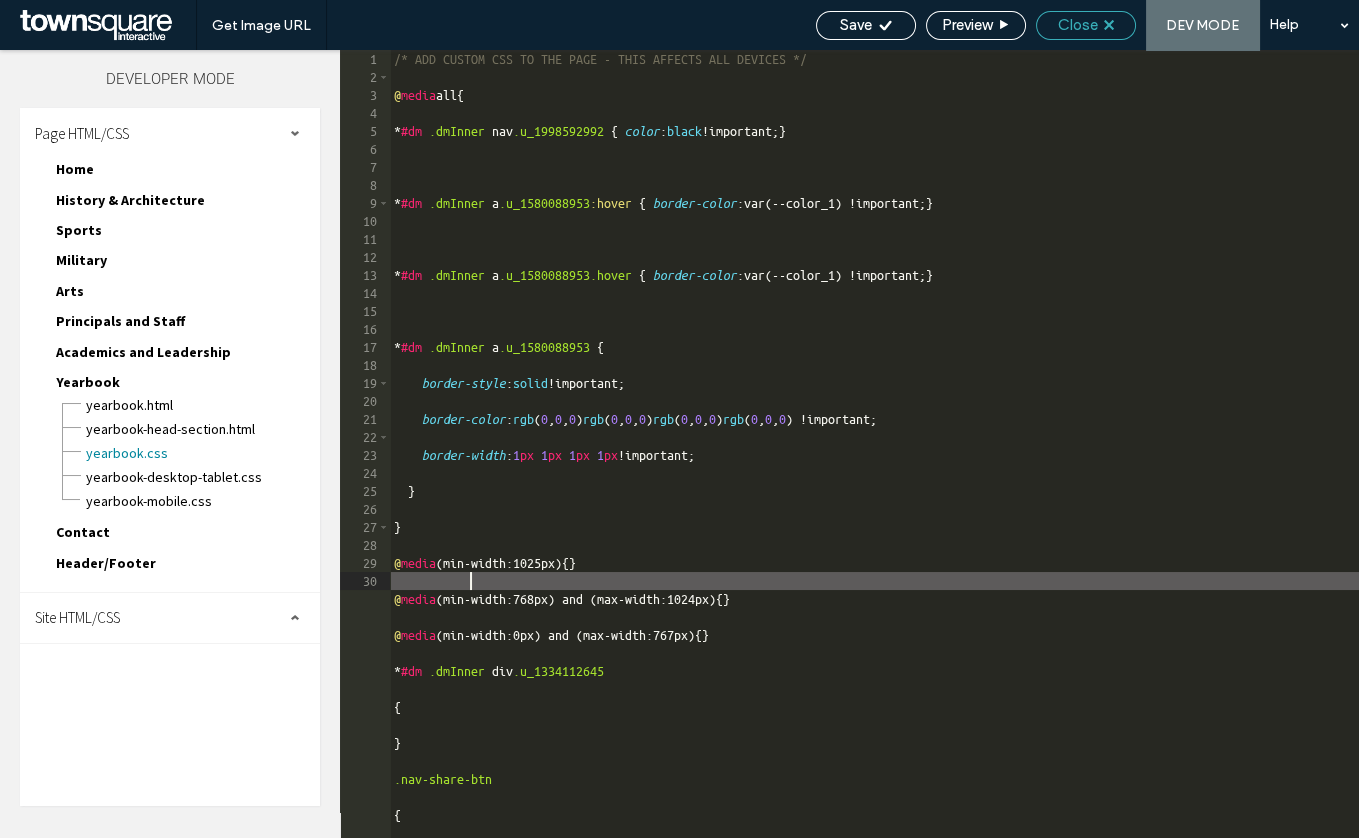 scroll, scrollTop: 0, scrollLeft: 0, axis: both 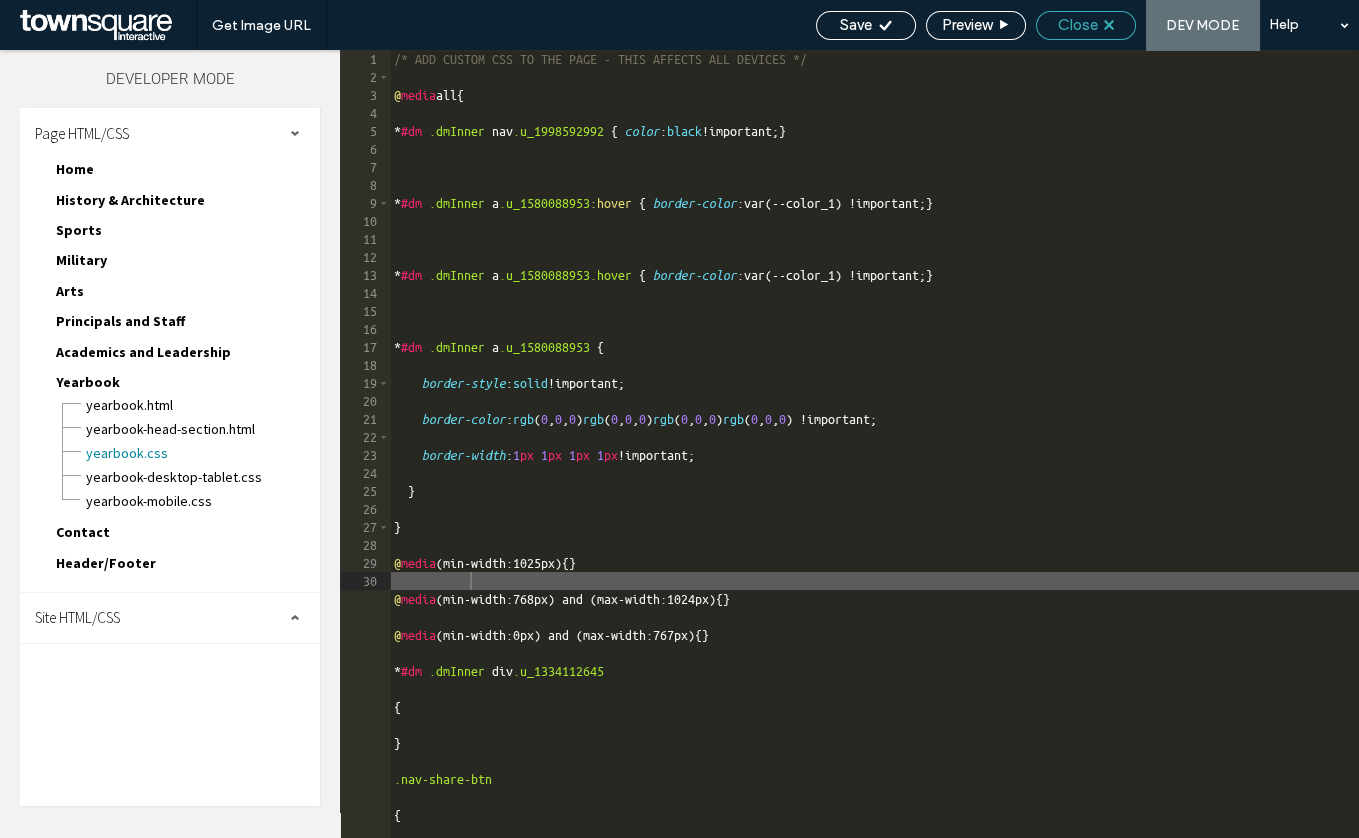 click on "Close" at bounding box center [1078, 25] 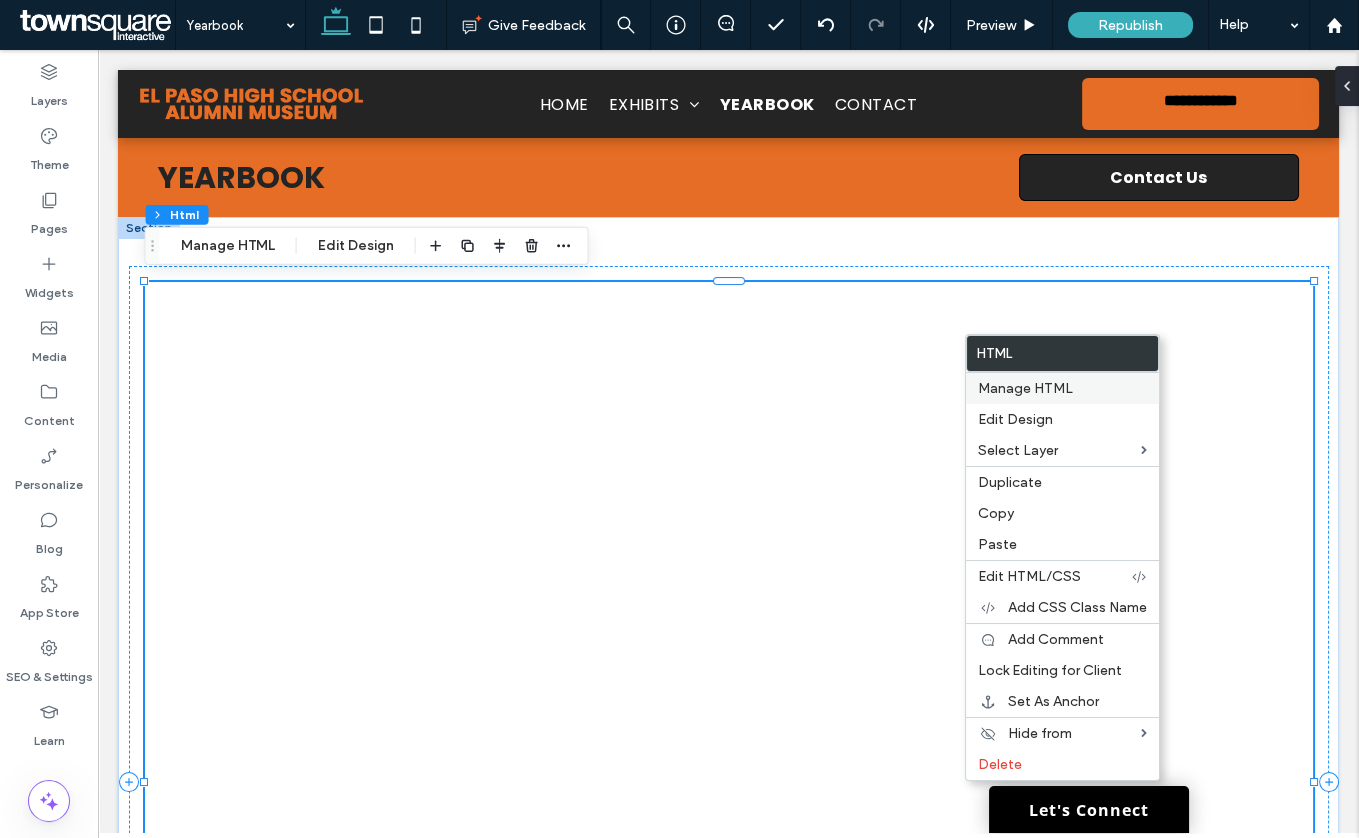 click on "Manage HTML" at bounding box center [1062, 388] 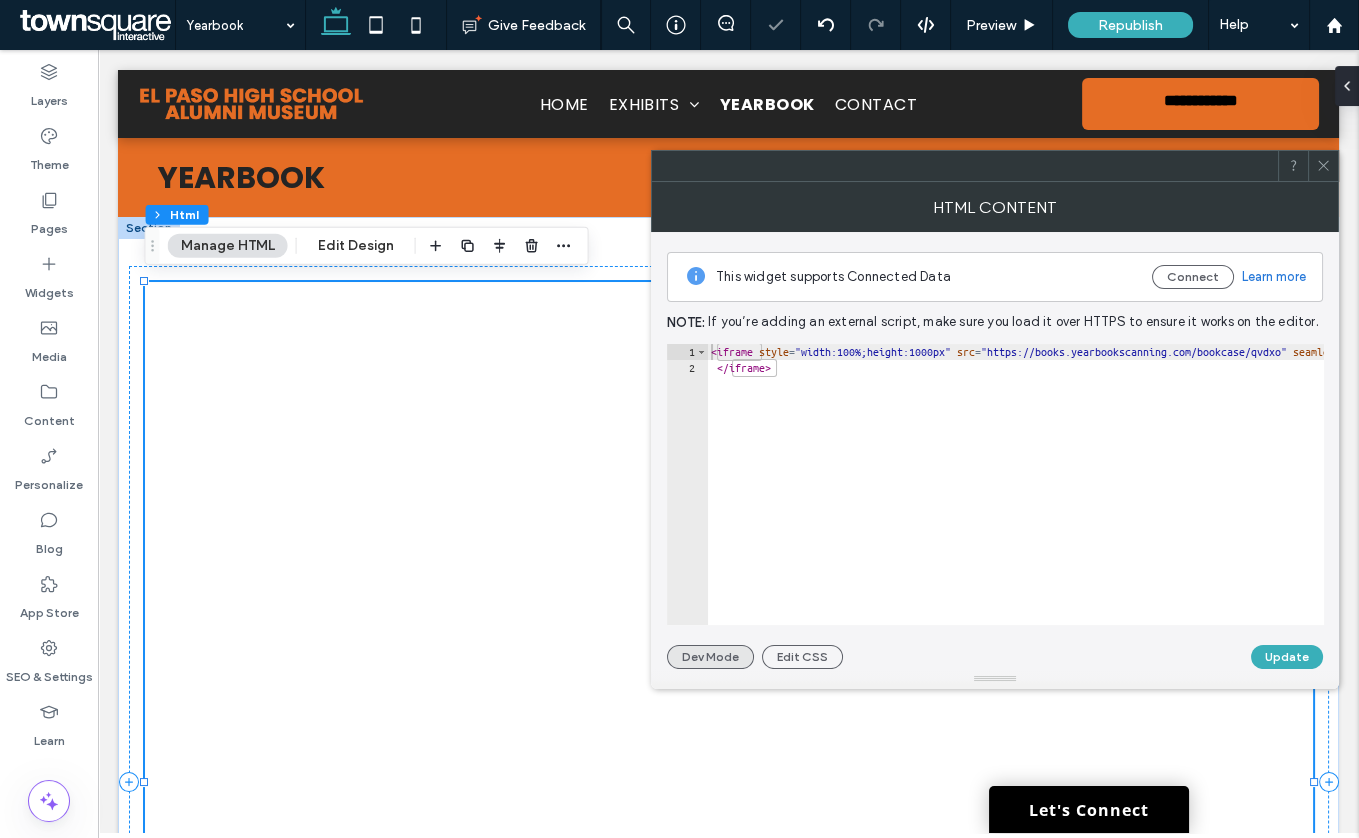 click on "Dev Mode" at bounding box center [710, 657] 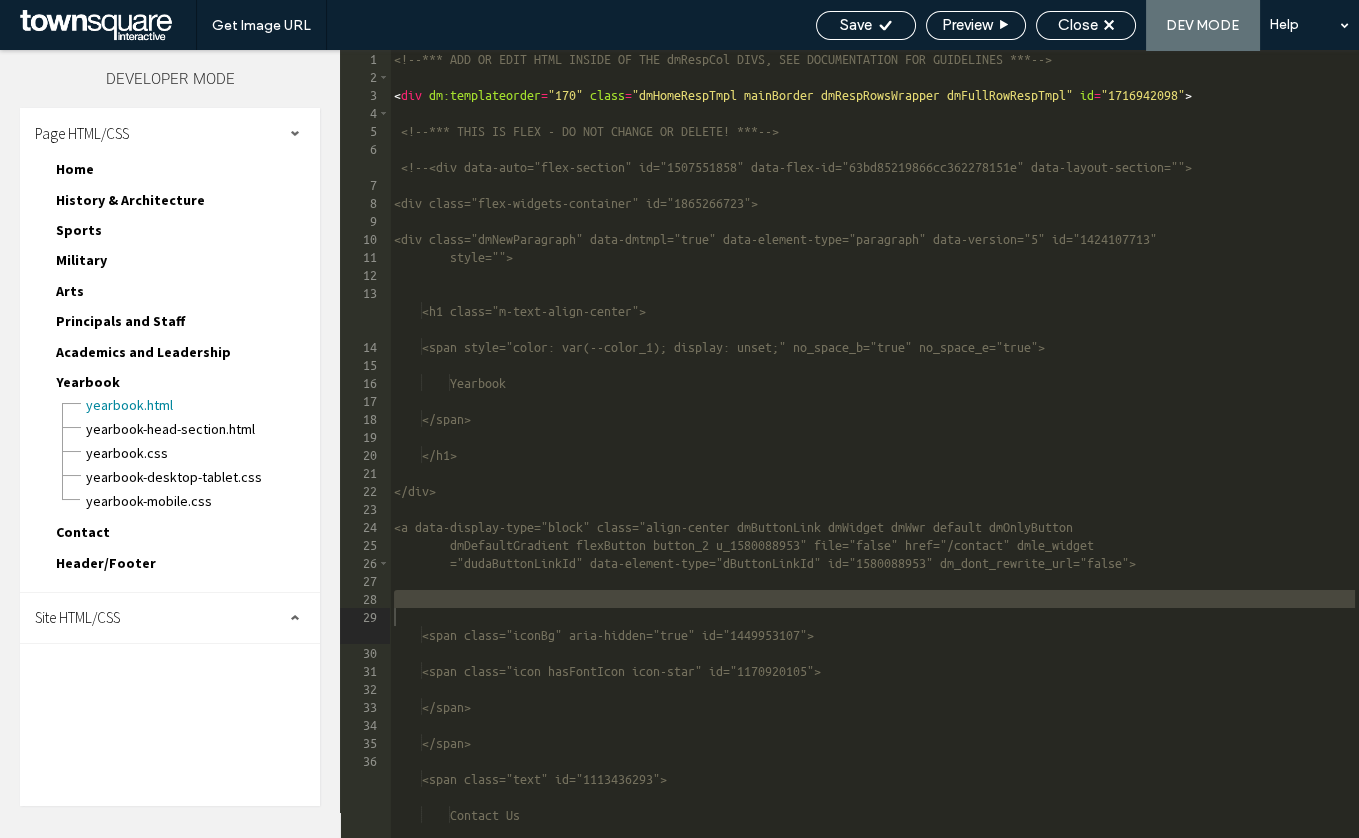 click on "<!--  *** ADD OR EDIT HTML INSIDE OF THE dmRespCol DIVS, SEE DOCUMENTATION FOR GUIDELINES ***  --> < div   dm:templateorder = "170"   class = "dmHomeRespTmpl mainBorder dmRespRowsWrapper dmFullRowRespTmpl"   id = "1716942098" >   <!--  *** THIS IS FLEX - DO NOT CHANGE OR DELETE! ***  -->   <!-- <div data-auto="flex-section" id="1507551858" data-flex-id="63bd85219866cc362278151e" data-layout-section="">   <div class="flex-widgets-container" id="1865266723">     <div class="dmNewParagraph" data-dmtmpl="true" data-element-type="paragraph" data-version="5" id="1424107713"           style="">        <h1 class="m-text-align-center">          <span style="color: var(--color_1); display: unset;" no_space_b="true" no_space_e="true">             Yearbook          </span>        </h1>     </div>     <a data-display-type="block" class="align-center dmButtonLink dmWidget dmWwr default dmOnlyButton           dmDefaultGradient flexButton button_2 u_1580088953" file="false" href="/contact" dmle_widget" at bounding box center (874, 462) 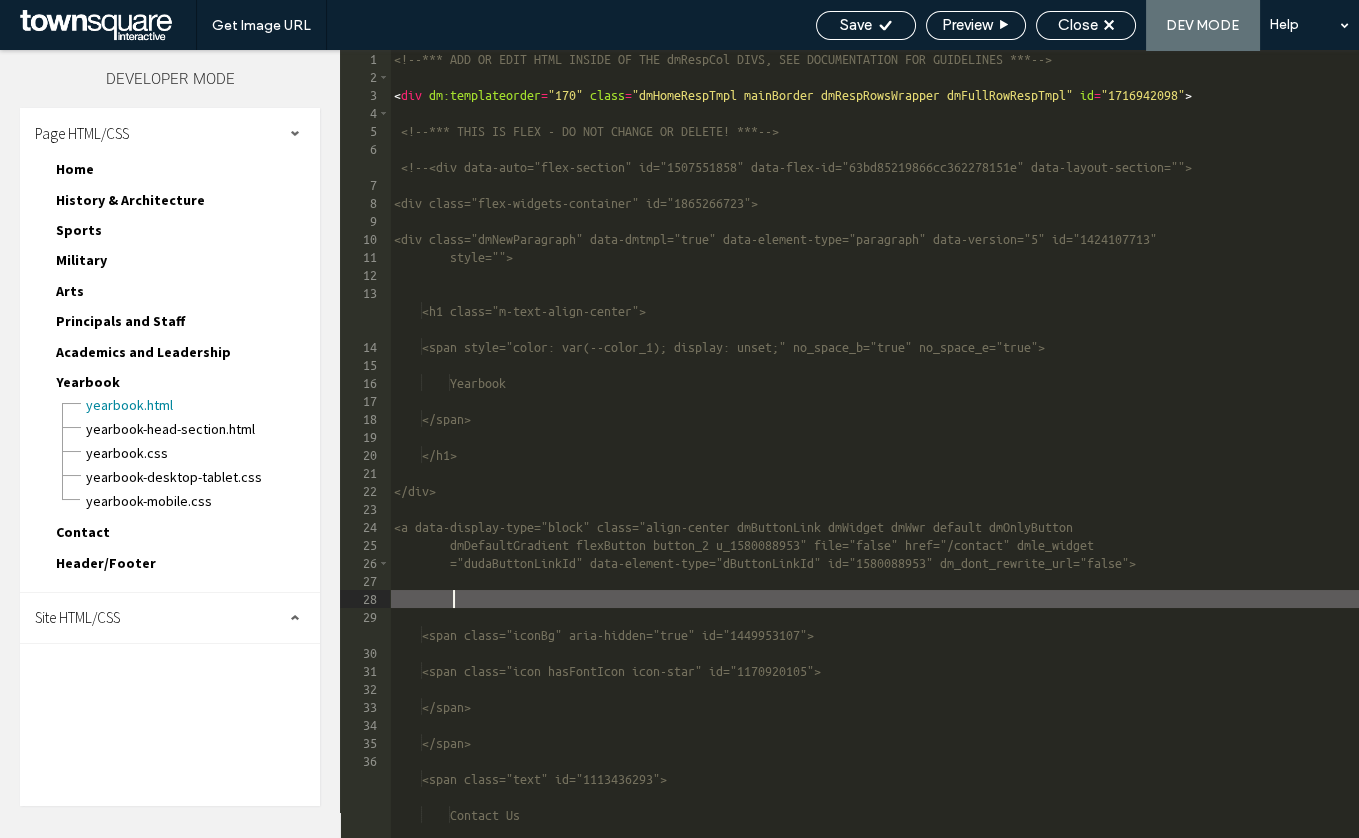 click on "<!--  *** ADD OR EDIT HTML INSIDE OF THE dmRespCol DIVS, SEE DOCUMENTATION FOR GUIDELINES ***  --> < div   dm:templateorder = "170"   class = "dmHomeRespTmpl mainBorder dmRespRowsWrapper dmFullRowRespTmpl"   id = "1716942098" >   <!--  *** THIS IS FLEX - DO NOT CHANGE OR DELETE! ***  -->   <!-- <div data-auto="flex-section" id="1507551858" data-flex-id="63bd85219866cc362278151e" data-layout-section="">   <div class="flex-widgets-container" id="1865266723">     <div class="dmNewParagraph" data-dmtmpl="true" data-element-type="paragraph" data-version="5" id="1424107713"           style="">        <h1 class="m-text-align-center">          <span style="color: var(--color_1); display: unset;" no_space_b="true" no_space_e="true">             Yearbook          </span>        </h1>     </div>     <a data-display-type="block" class="align-center dmButtonLink dmWidget dmWwr default dmOnlyButton           dmDefaultGradient flexButton button_2 u_1580088953" file="false" href="/contact" dmle_widget" at bounding box center [874, 462] 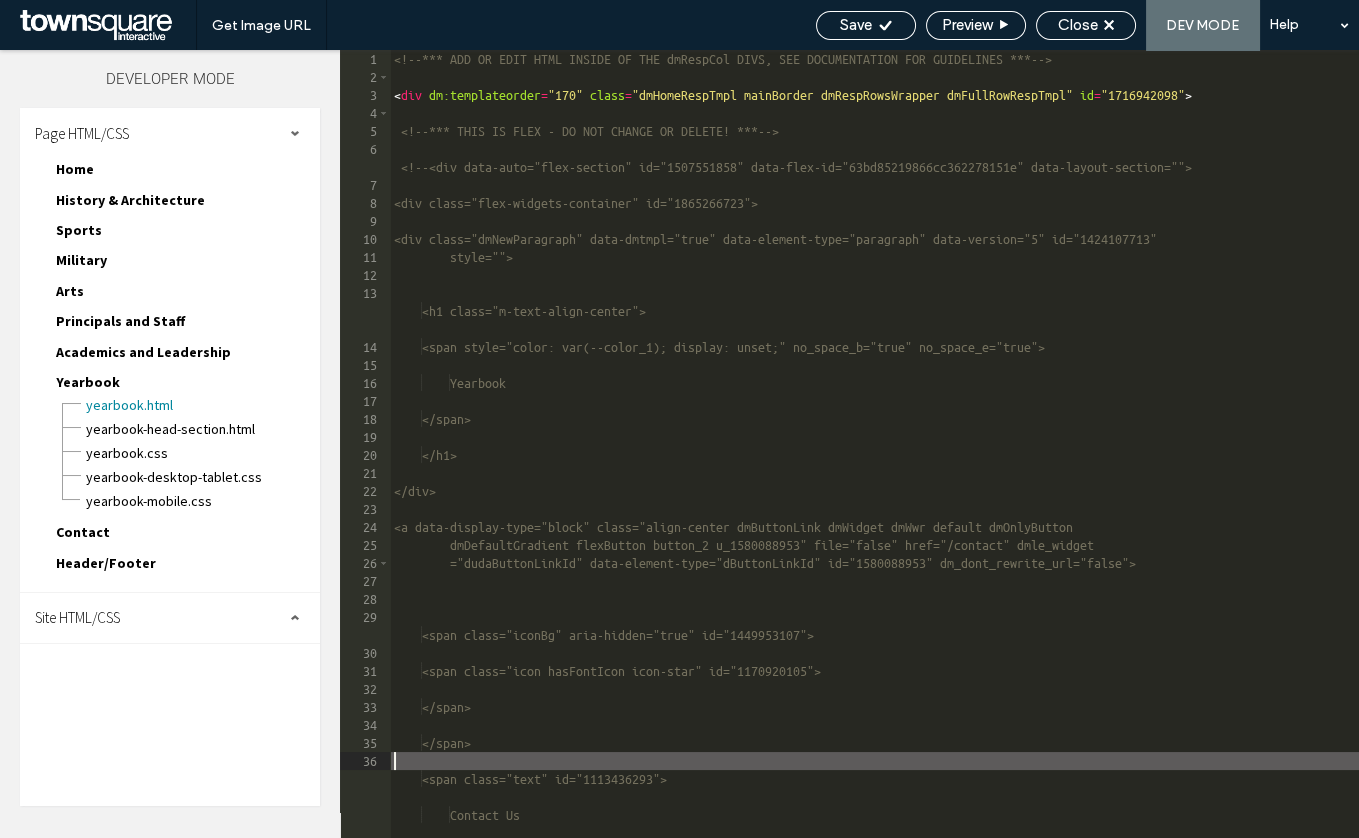 click on "<!--  *** ADD OR EDIT HTML INSIDE OF THE dmRespCol DIVS, SEE DOCUMENTATION FOR GUIDELINES ***  --> < div   dm:templateorder = "170"   class = "dmHomeRespTmpl mainBorder dmRespRowsWrapper dmFullRowRespTmpl"   id = "1716942098" >   <!--  *** THIS IS FLEX - DO NOT CHANGE OR DELETE! ***  -->   <!-- <div data-auto="flex-section" id="1507551858" data-flex-id="63bd85219866cc362278151e" data-layout-section="">   <div class="flex-widgets-container" id="1865266723">     <div class="dmNewParagraph" data-dmtmpl="true" data-element-type="paragraph" data-version="5" id="1424107713"           style="">        <h1 class="m-text-align-center">          <span style="color: var(--color_1); display: unset;" no_space_b="true" no_space_e="true">             Yearbook          </span>        </h1>     </div>     <a data-display-type="block" class="align-center dmButtonLink dmWidget dmWwr default dmOnlyButton           dmDefaultGradient flexButton button_2 u_1580088953" file="false" href="/contact" dmle_widget" at bounding box center [874, 462] 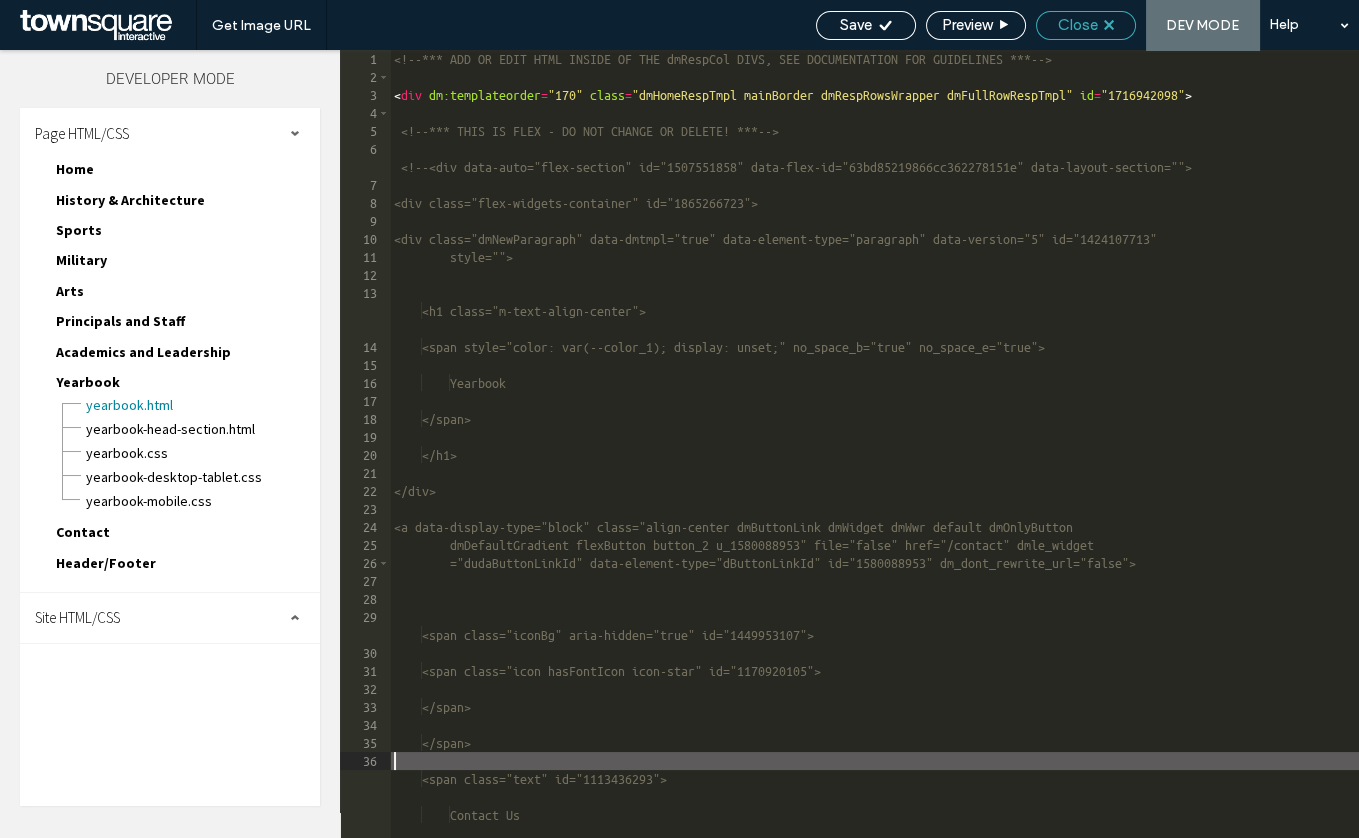click on "Close" at bounding box center [1078, 25] 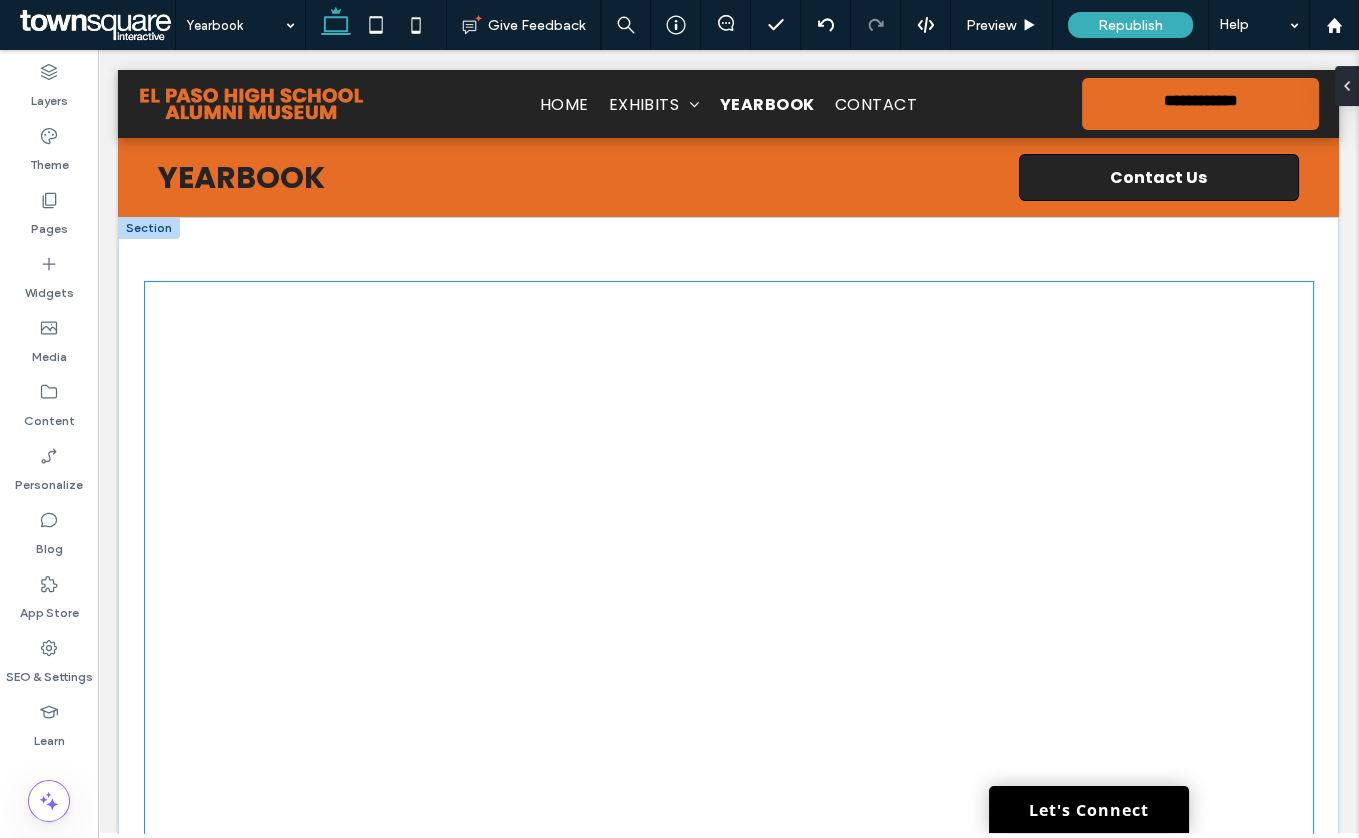 click at bounding box center (729, 782) 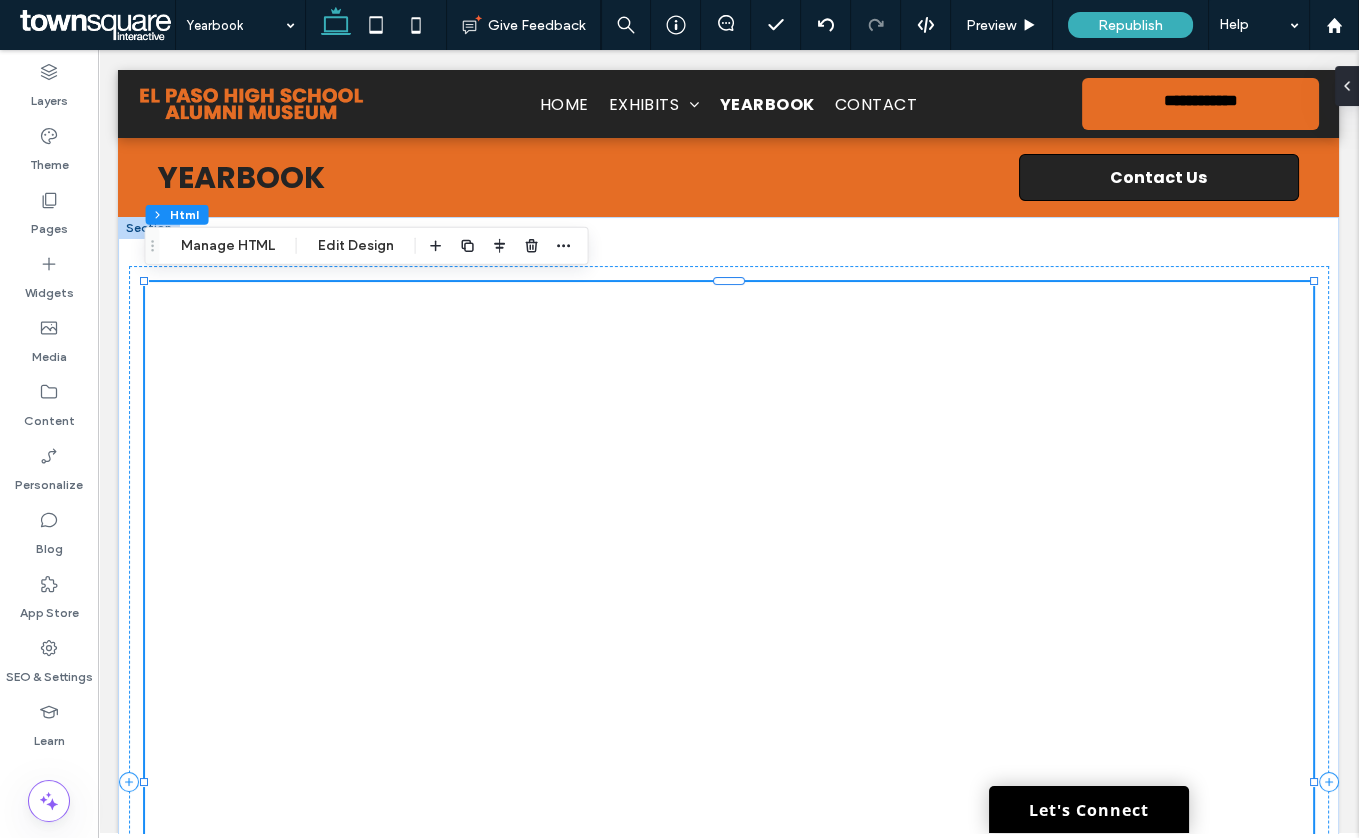 click at bounding box center [729, 782] 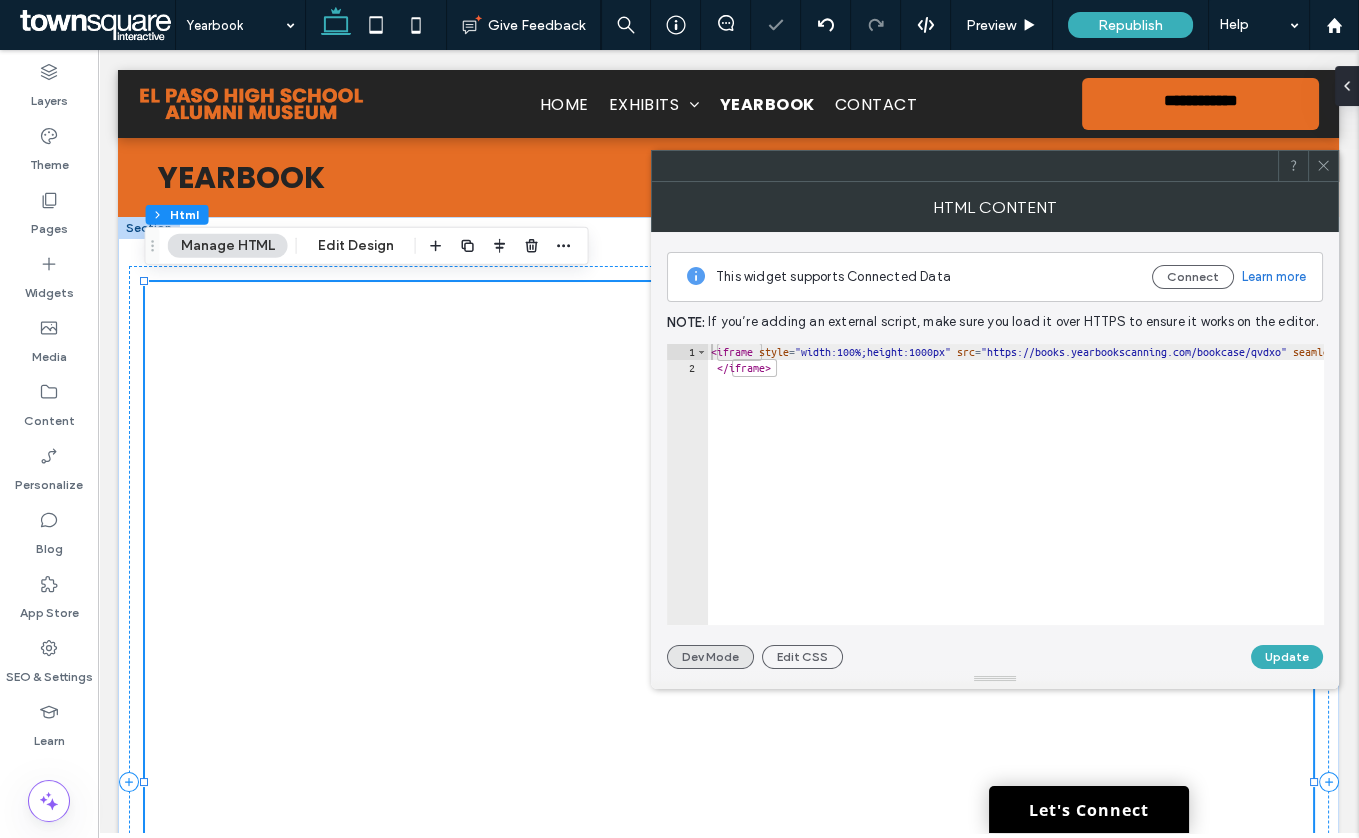 click on "Dev Mode" at bounding box center (710, 657) 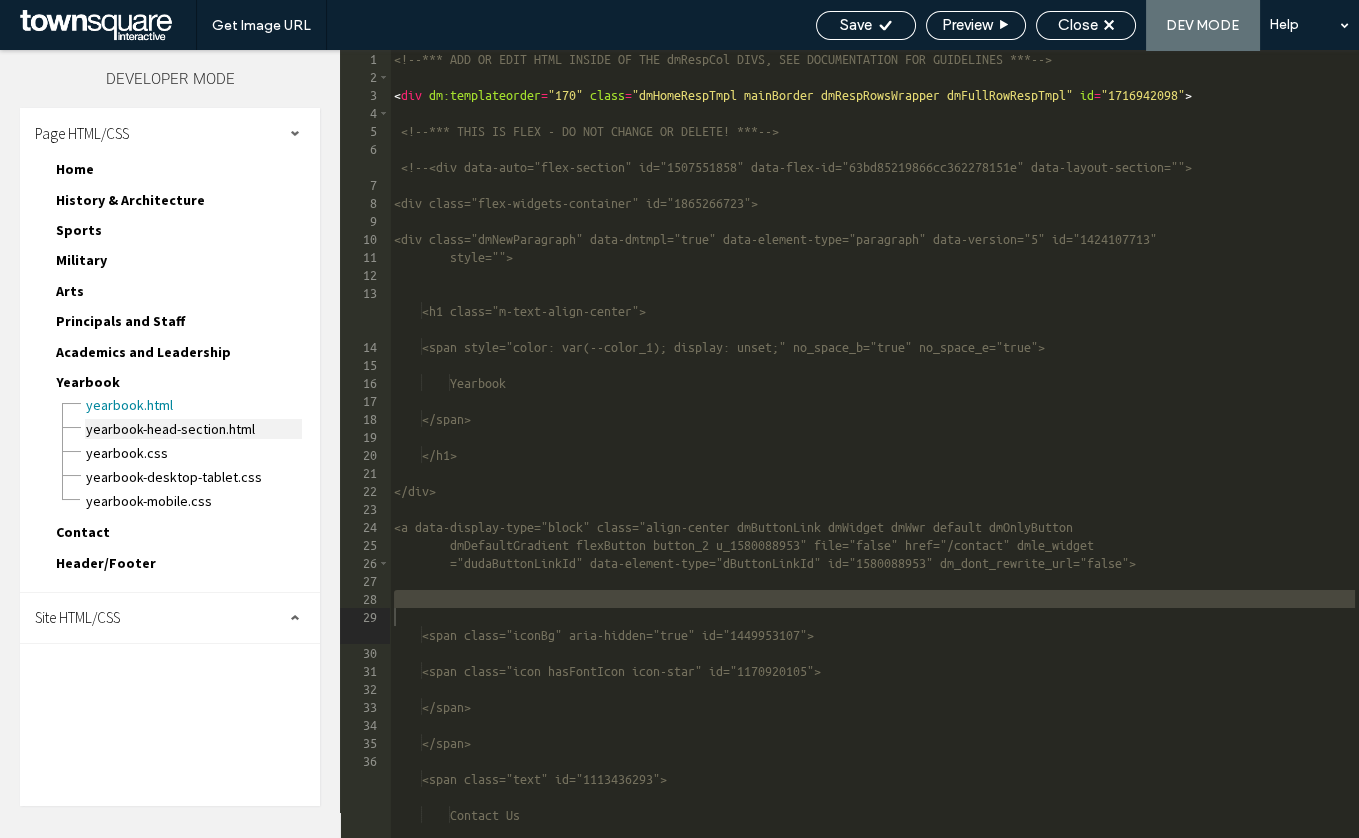 click on "Yearbook-head-section.html" at bounding box center [193, 429] 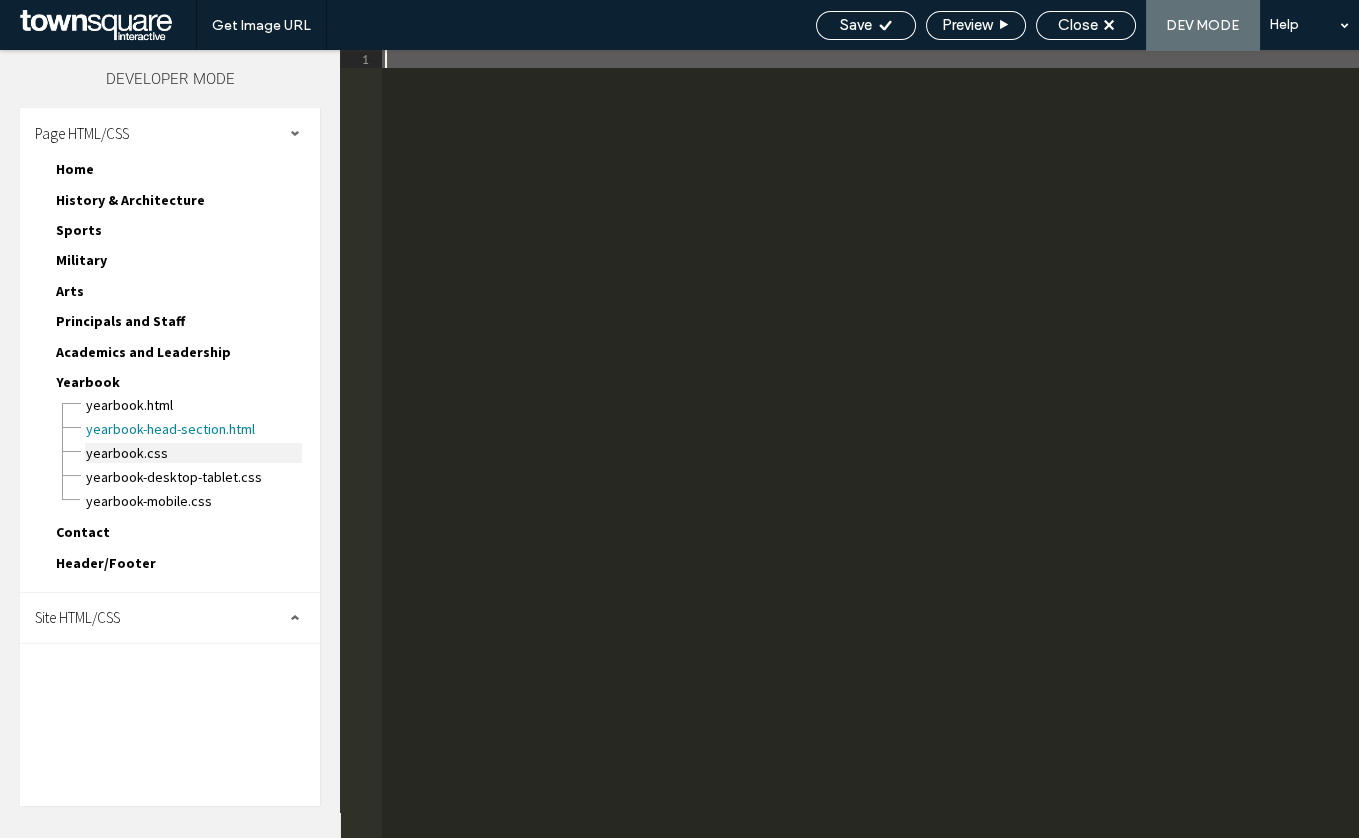 click on "Yearbook.css" at bounding box center (193, 453) 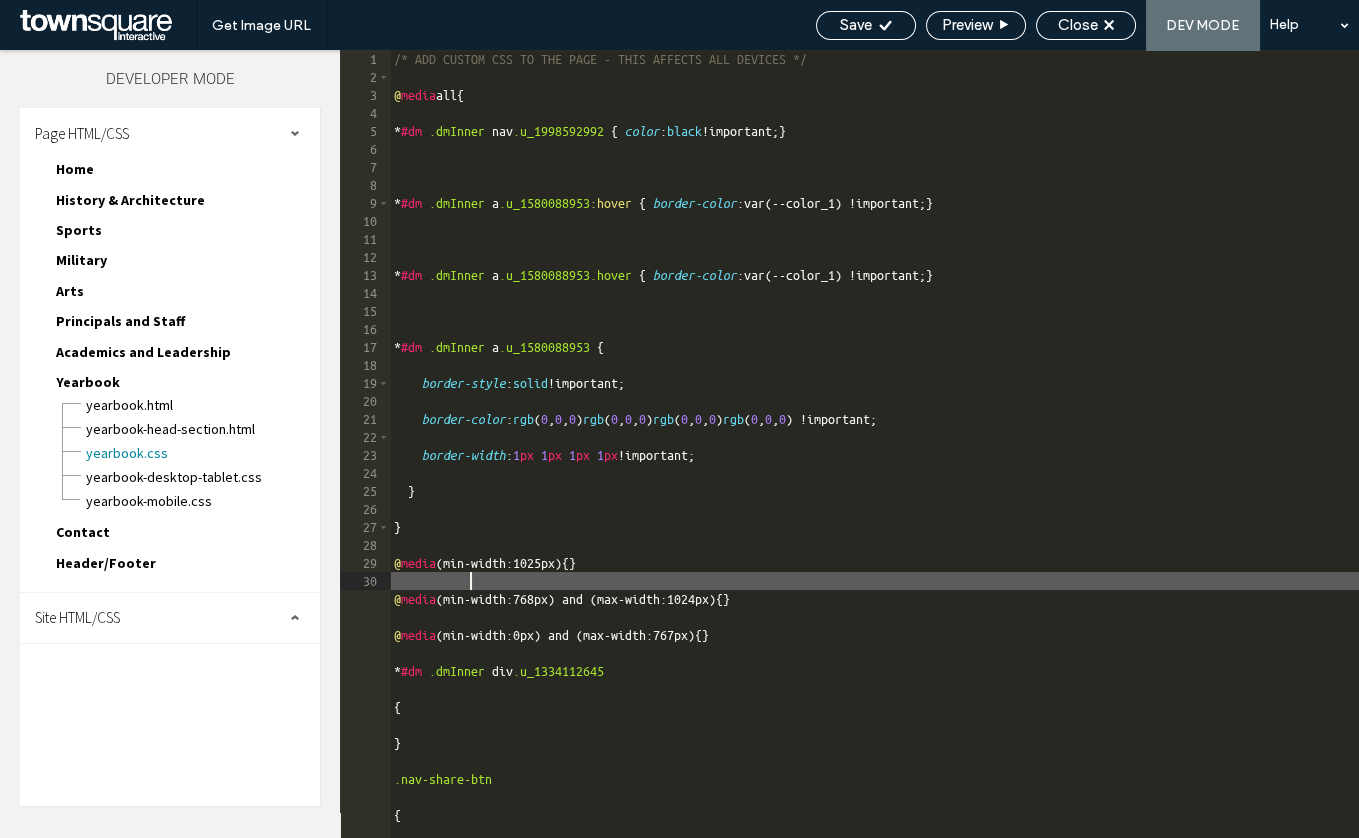 drag, startPoint x: 399, startPoint y: 782, endPoint x: 512, endPoint y: 829, distance: 122.384636 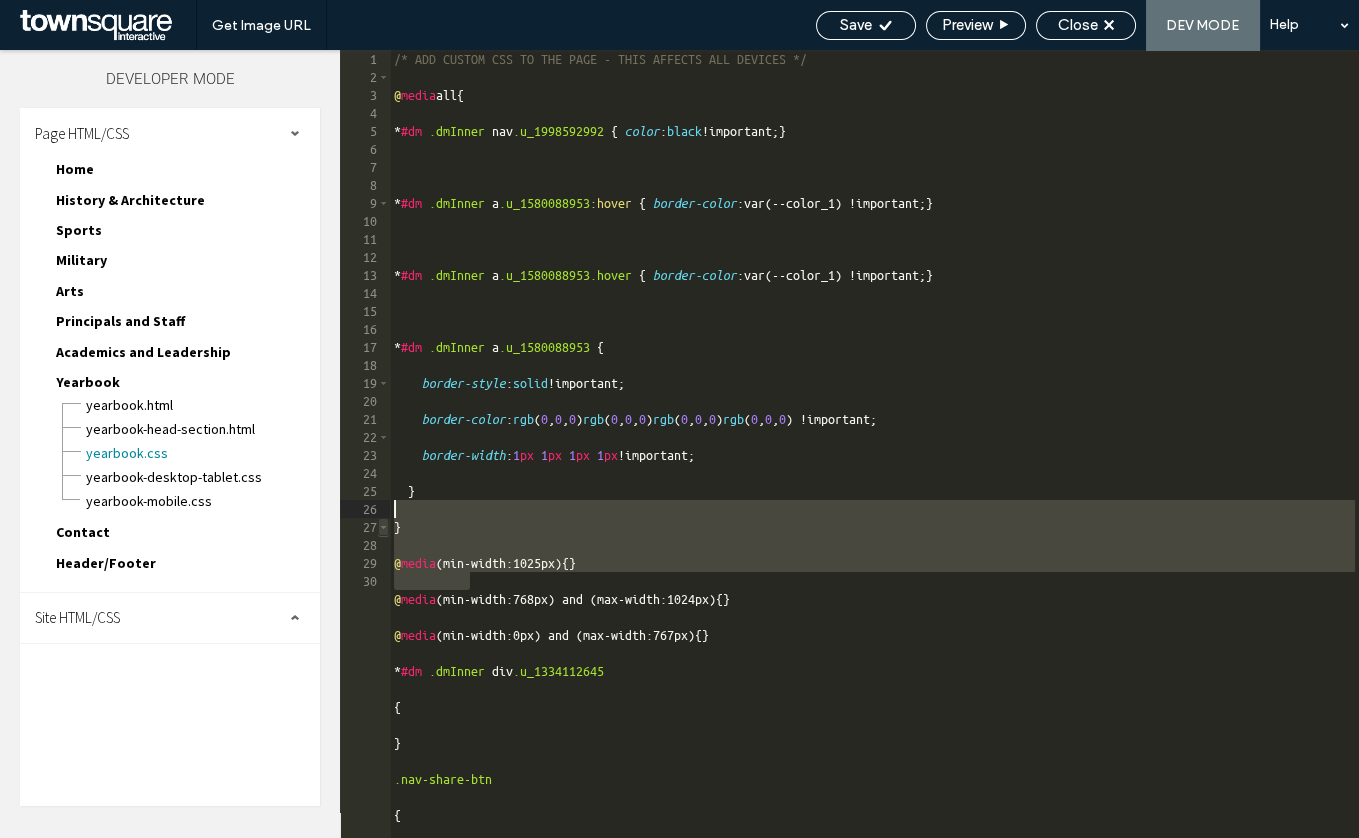 drag, startPoint x: 649, startPoint y: 581, endPoint x: 385, endPoint y: 517, distance: 271.64682 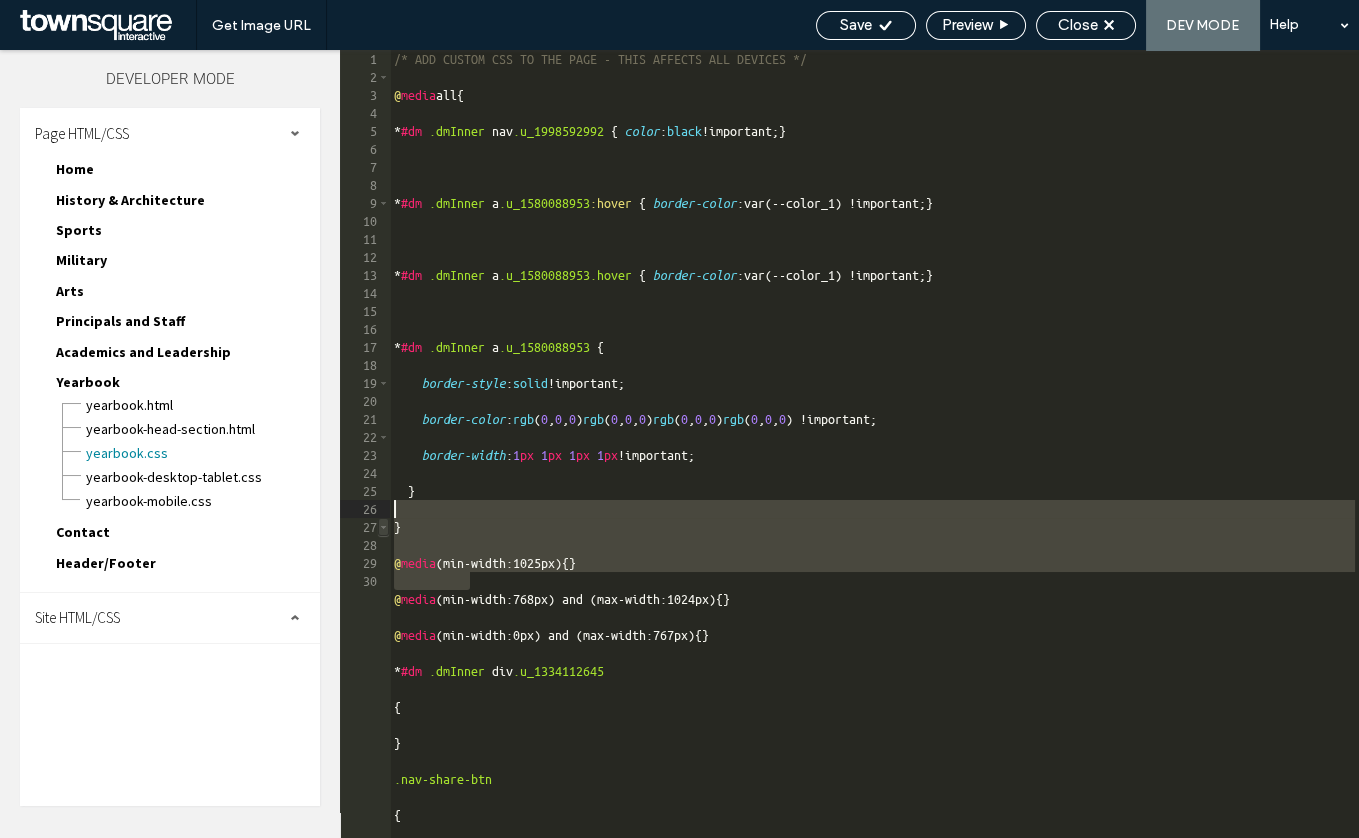 click on "******** 1 2 3 4 5 6 7 8 9 10 11 12 13 14 15 16 17 18 19 20 21 22 23 24 25 26 27 28 29 30 /* ADD CUSTOM CSS TO THE PAGE - THIS AFFECTS ALL DEVICES */ @ media  all  {   * #dm   .dmInner   nav .u_1998592992   {   color : black  !important;  }   * #dm   .dmInner   a .u_1580088953 :hover   {   border-color :var(--color_1) !important;  }   * #dm   .dmInner   a .u_1580088953.hover   {   border-color :var(--color_1) !important;  }   * #dm   .dmInner   a .u_1580088953   {      border-style : solid  !important;      border-color : rgb ( 0 , 0 , 0 )  rgb ( 0 , 0 , 0 )  rgb ( 0 , 0 , 0 )  rgb ( 0 , 0 , 0 ) !important;      border-width : 1 px   1 px   1 px   1 px  !important;    } } @ media  (min-width:1025px)  { } @ media  (min-width:768px) and (max-width:1024px)  { } @ media  (min-width:0px) and (max-width:767px)  { } * #dm   .dmInner   div .u_1334112645 { } .nav-share-btn {      display : none  !important; }  < style >    .nav-share-btn   {      display :  none ; }  </ style >" at bounding box center [849, 444] 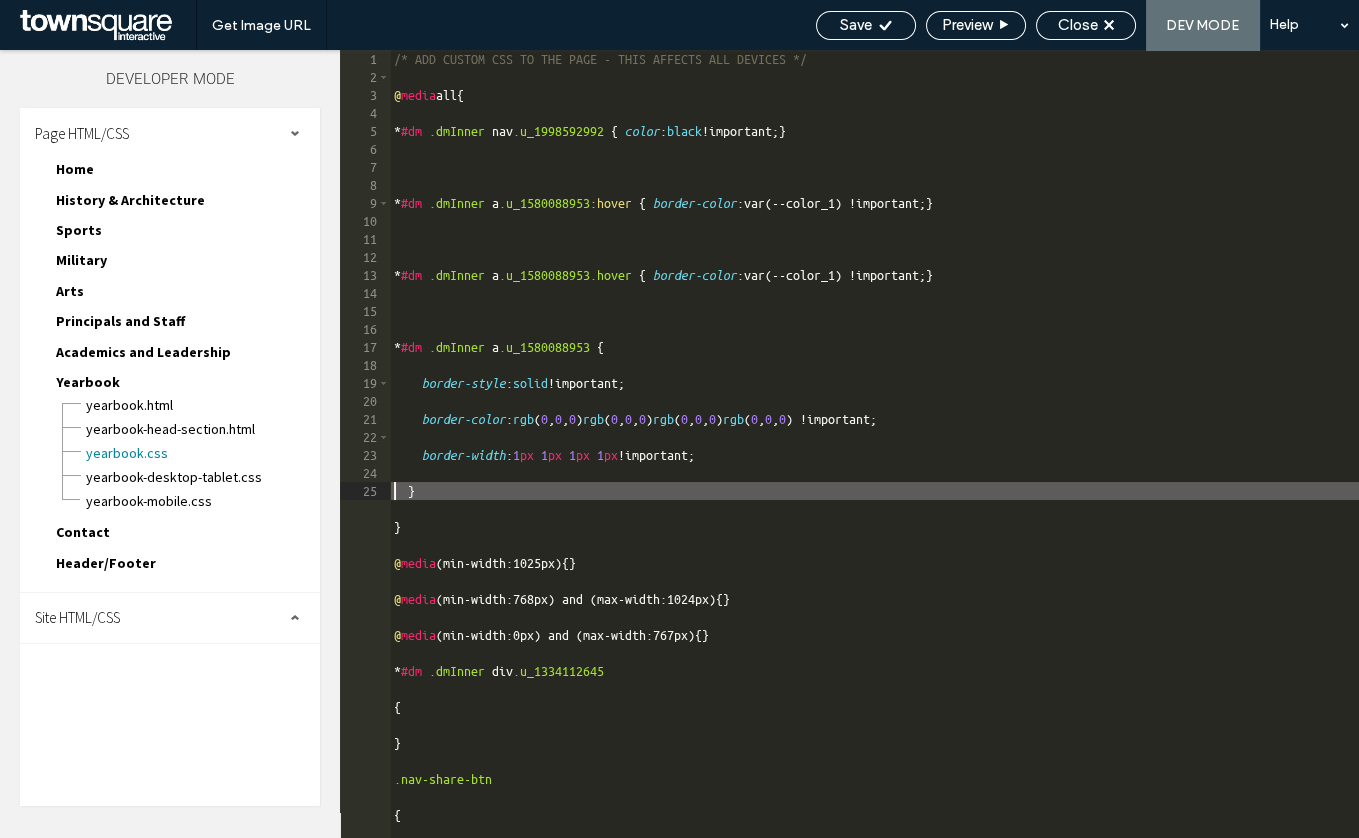 click on "/* ADD CUSTOM CSS TO THE PAGE - THIS AFFECTS ALL DEVICES */ @ media  all  {   * #dm   .dmInner   nav .u_1998592992   {   color : black  !important;  }   * #dm   .dmInner   a .u_1580088953 :hover   {   border-color :var(--color_1) !important;  }   * #dm   .dmInner   a .u_1580088953.hover   {   border-color :var(--color_1) !important;  }   * #dm   .dmInner   a .u_1580088953   {      border-style : solid  !important;      border-color : rgb ( 0 , 0 , 0 )  rgb ( 0 , 0 , 0 )  rgb ( 0 , 0 , 0 )  rgb ( 0 , 0 , 0 ) !important;      border-width : 1 px   1 px   1 px   1 px  !important;    } } @ media  (min-width:1025px)  { } @ media  (min-width:768px) and (max-width:1024px)  { } @ media  (min-width:0px) and (max-width:767px)  { } * #dm   .dmInner   div .u_1334112645 { } .nav-share-btn {      display : none  !important; }" at bounding box center [874, 462] 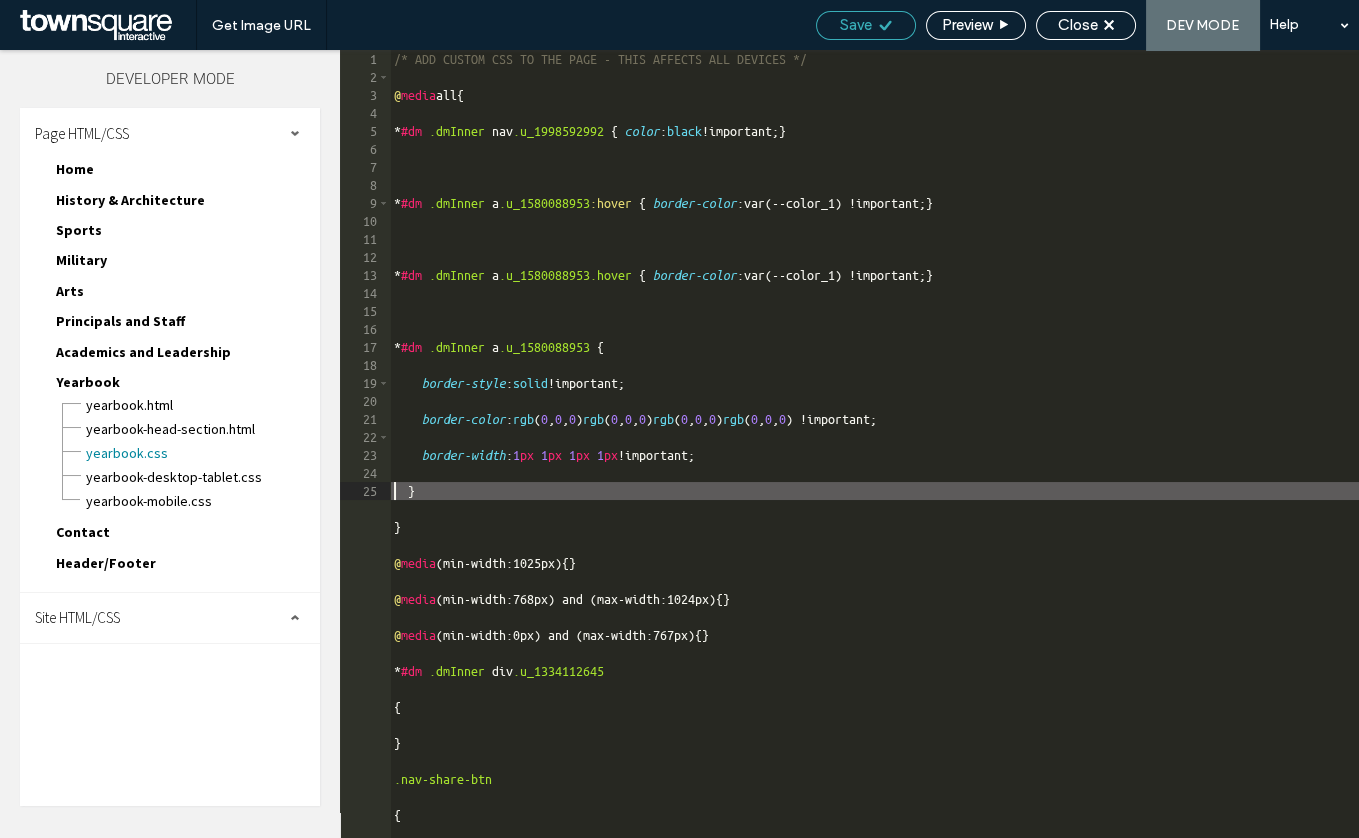 click on "Save" at bounding box center [866, 25] 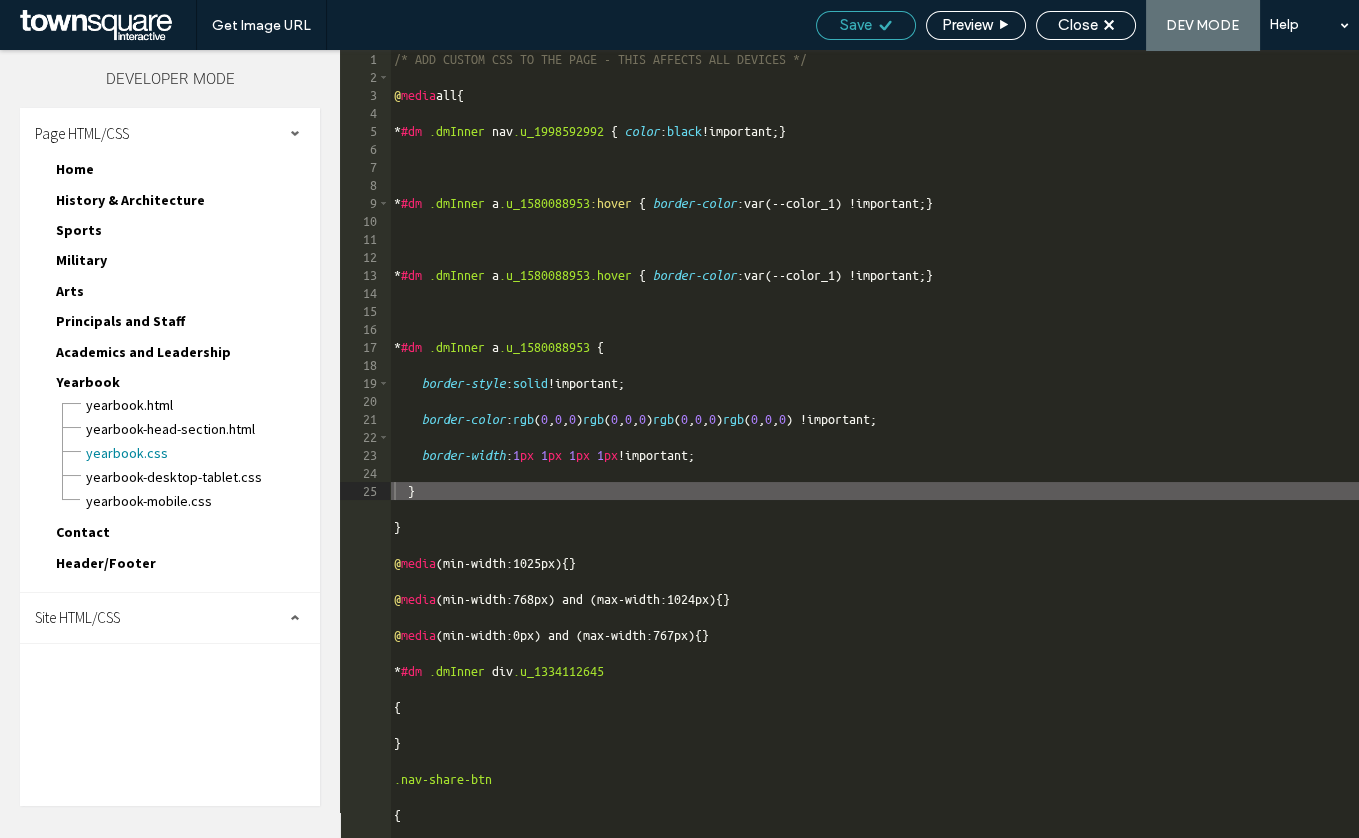 click on "Save" at bounding box center (856, 25) 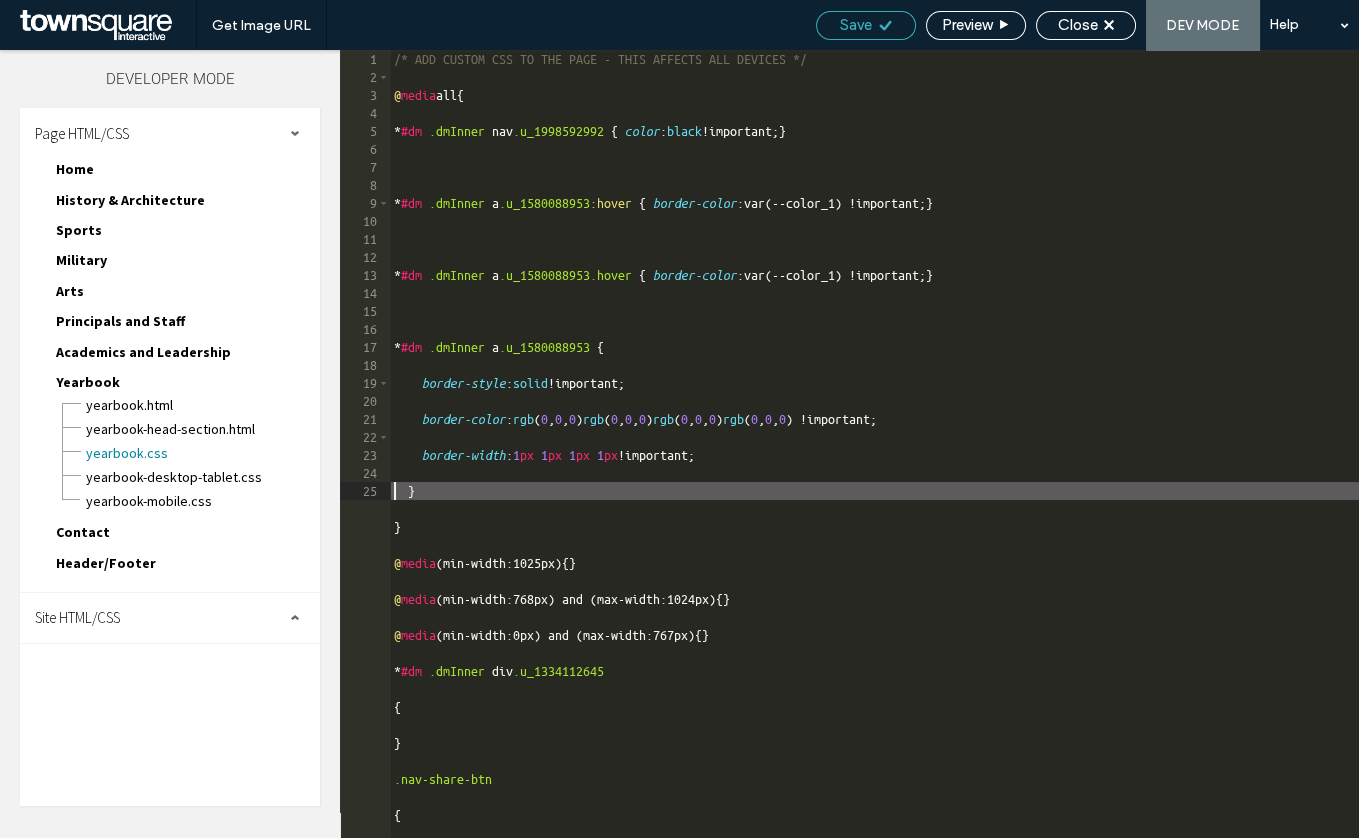 scroll, scrollTop: 0, scrollLeft: 0, axis: both 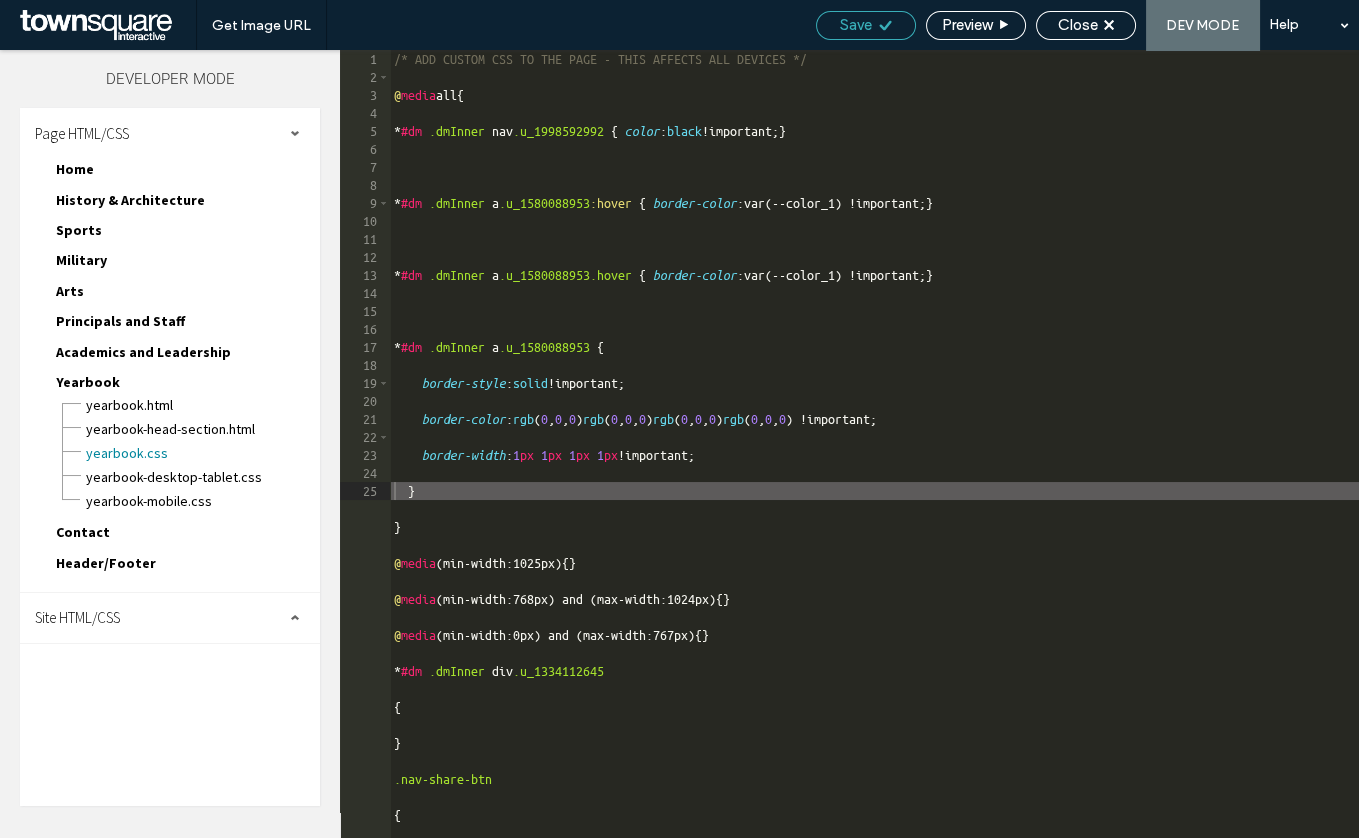 click on "Save" at bounding box center [856, 25] 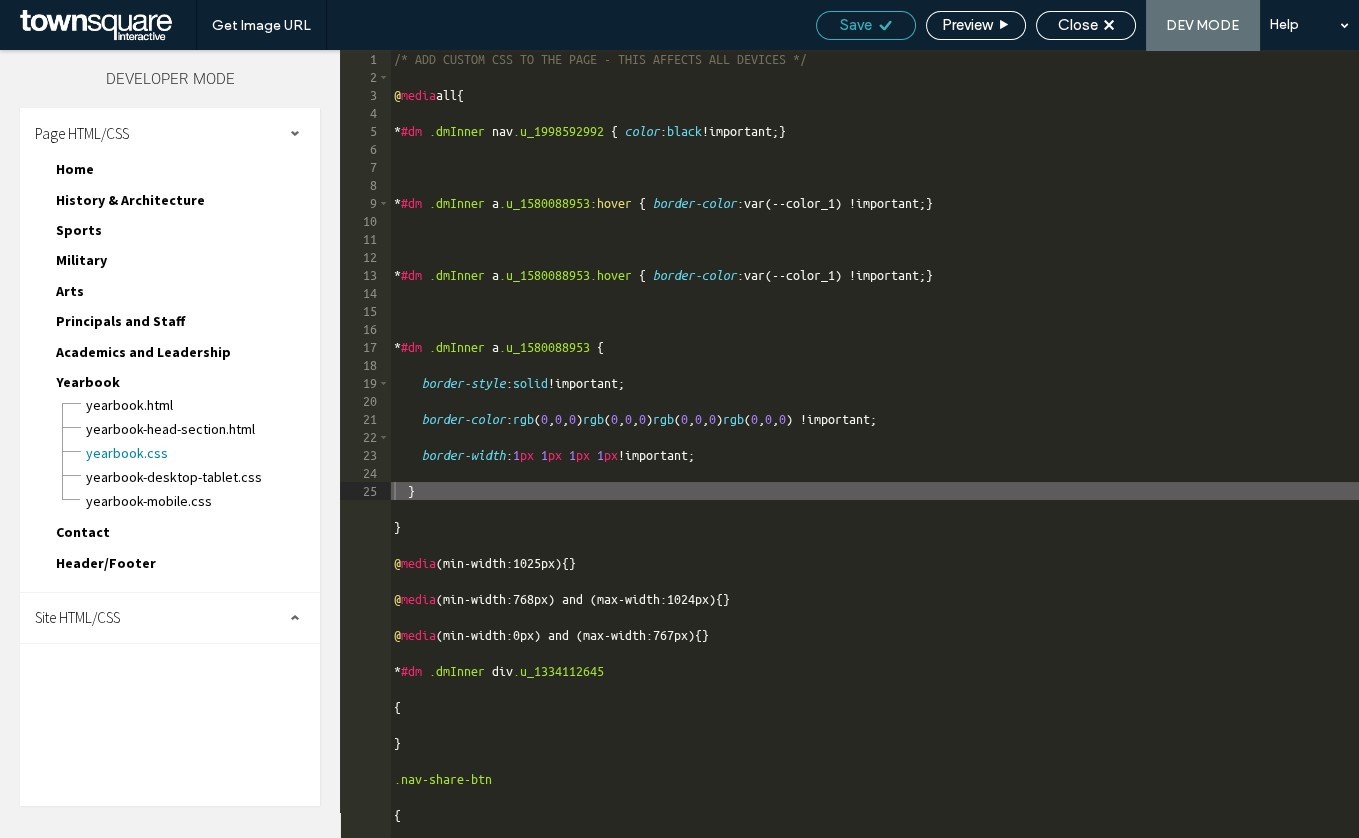 click on "Save" at bounding box center (856, 25) 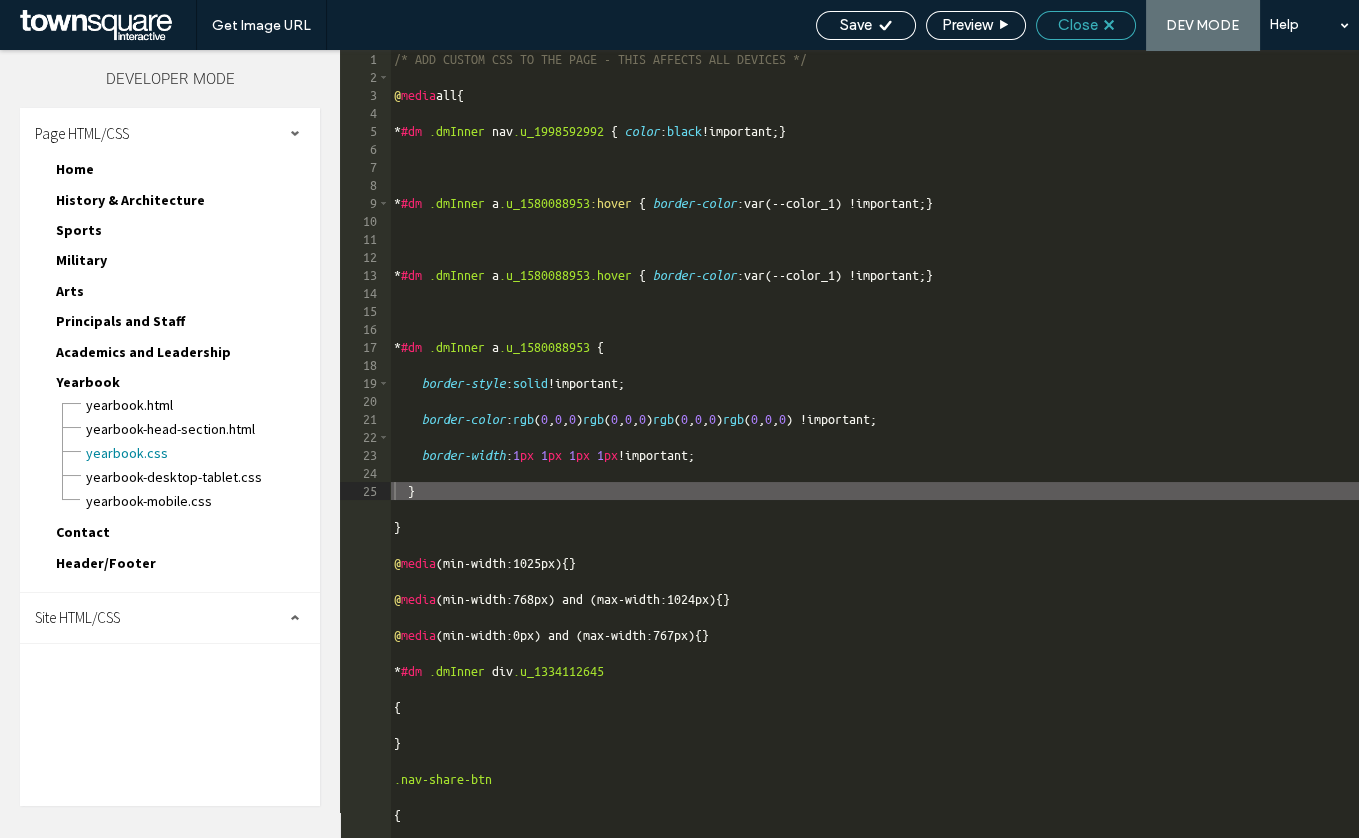 click on "Close" at bounding box center (1078, 25) 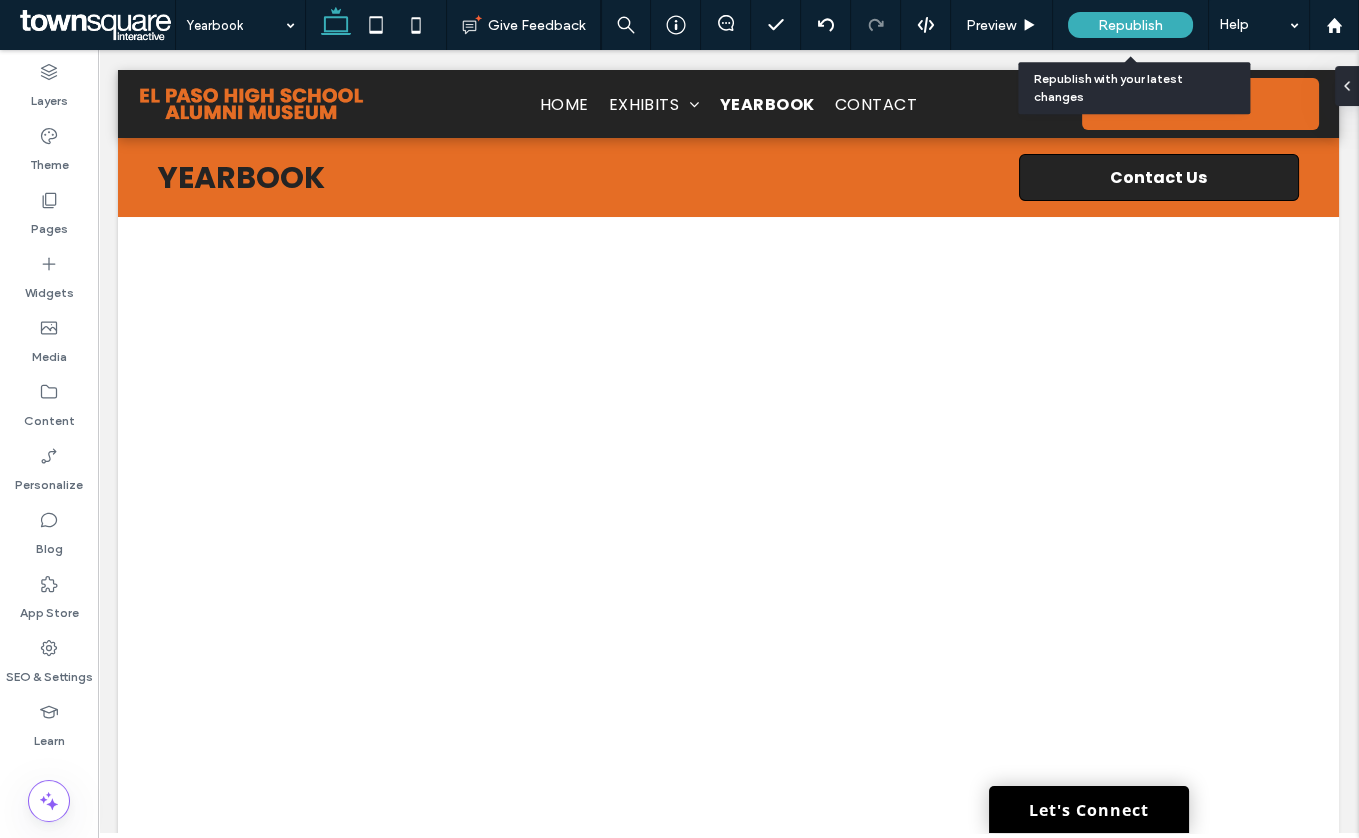 click on "Republish" at bounding box center (1130, 25) 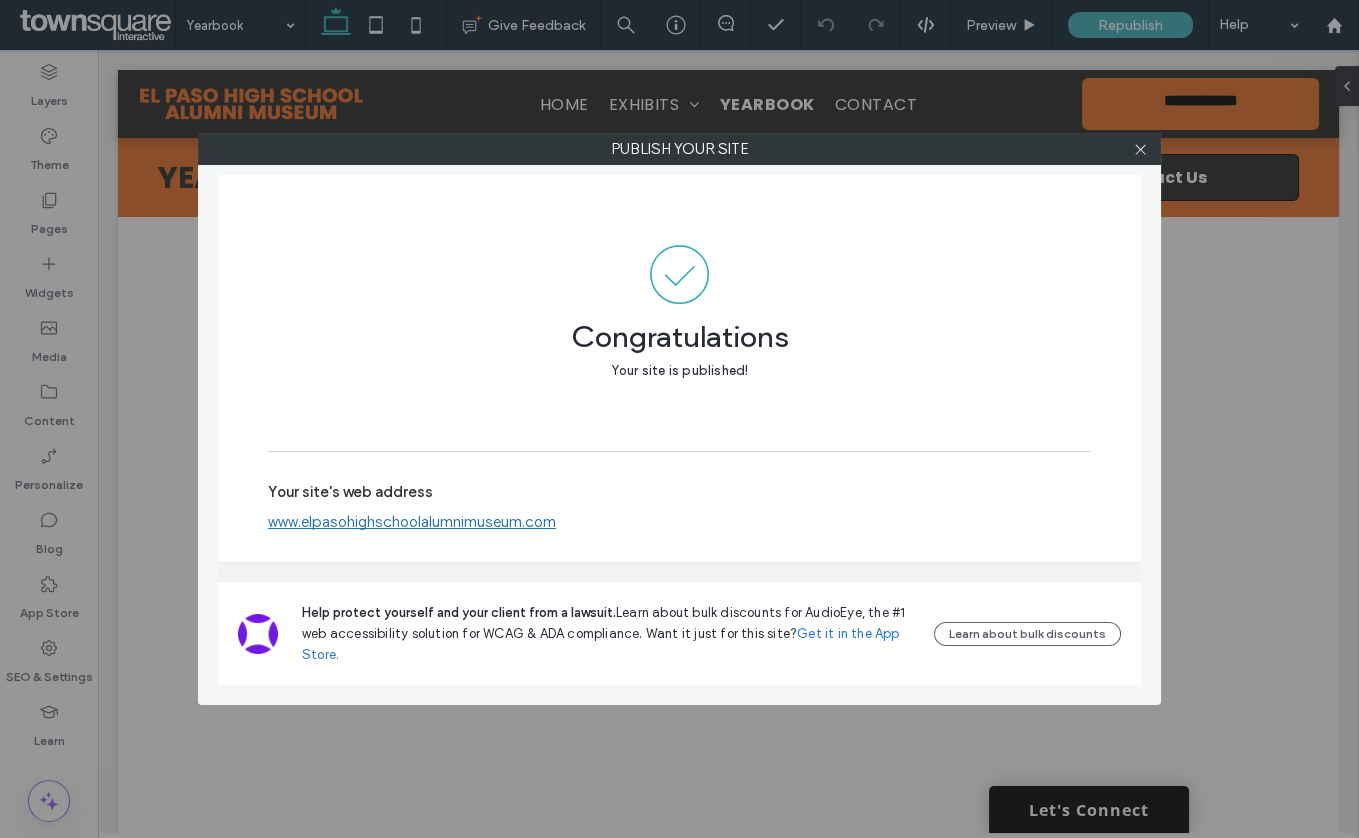 click at bounding box center (1140, 149) 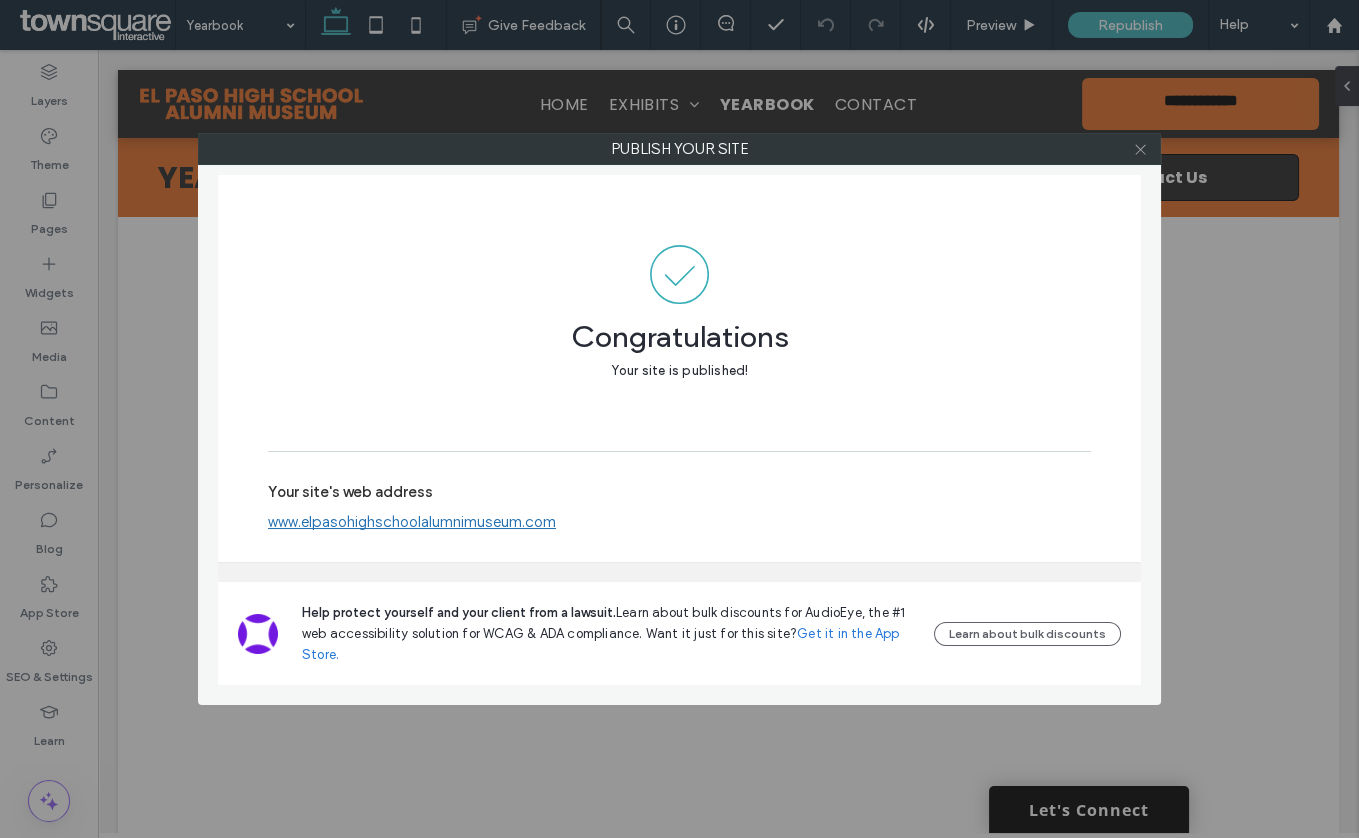 click 